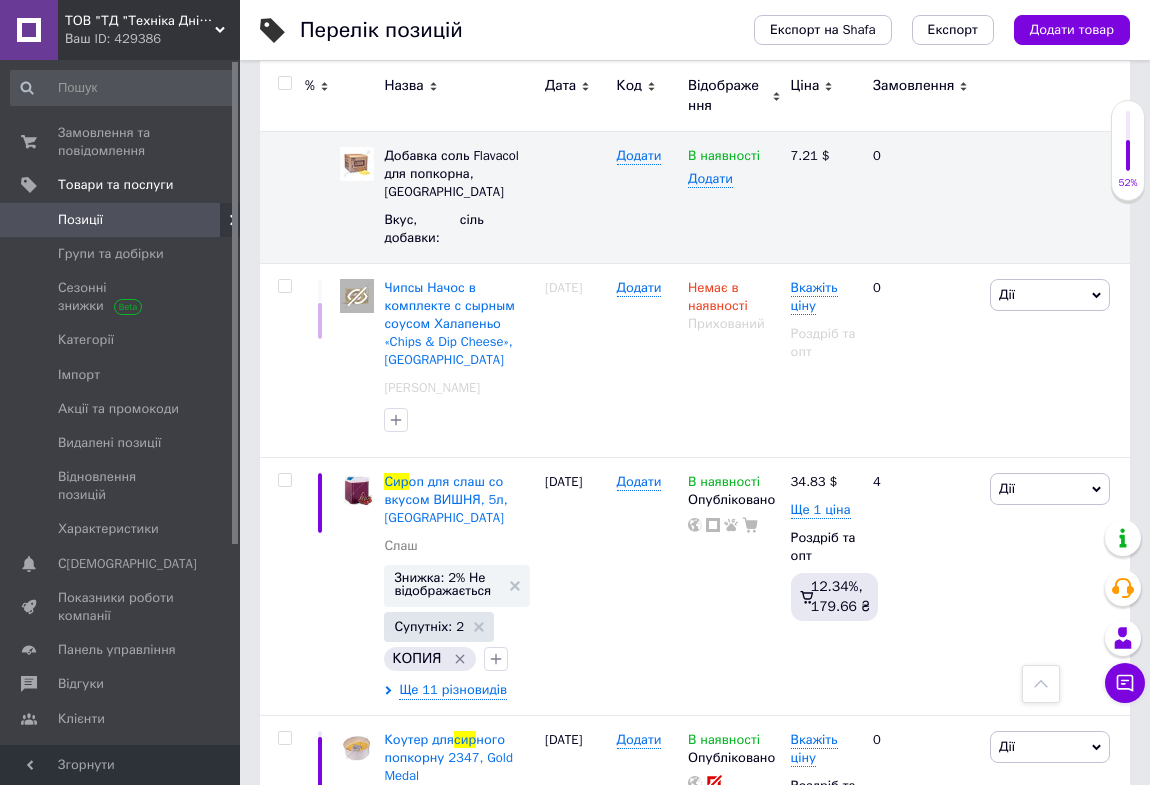 scroll, scrollTop: 5181, scrollLeft: 0, axis: vertical 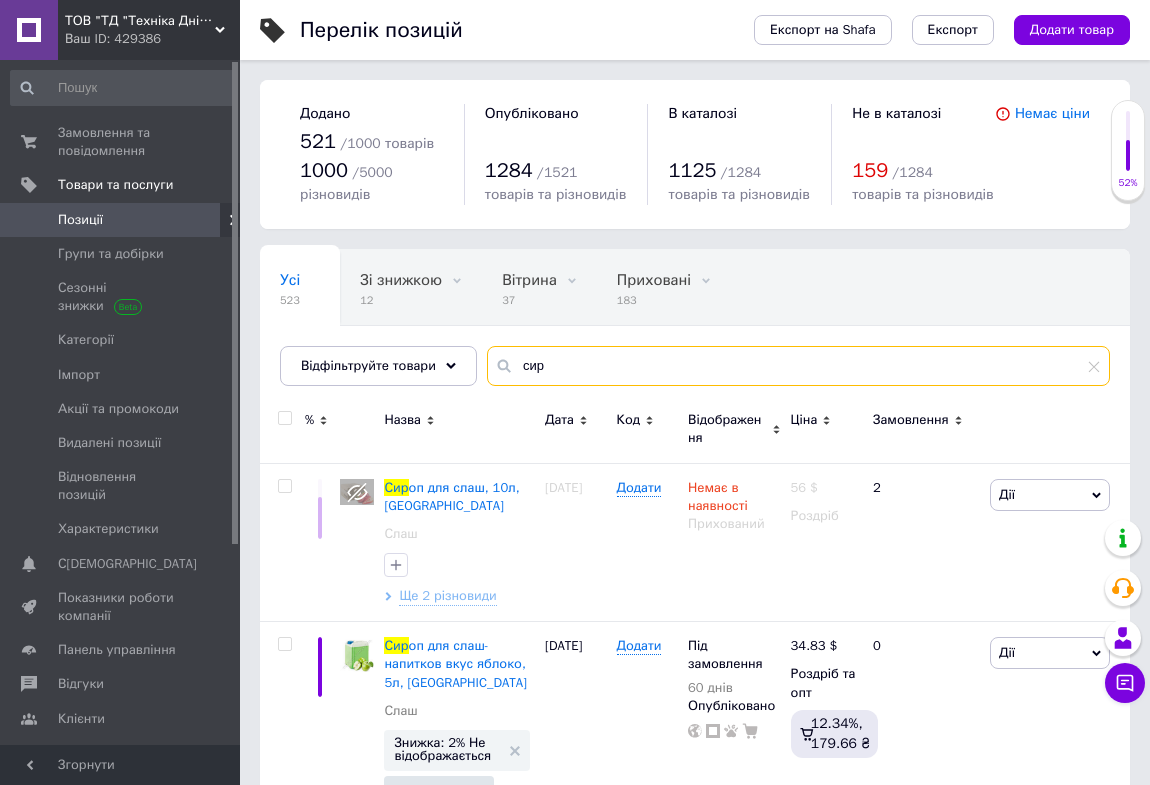 click on "сир" at bounding box center (798, 366) 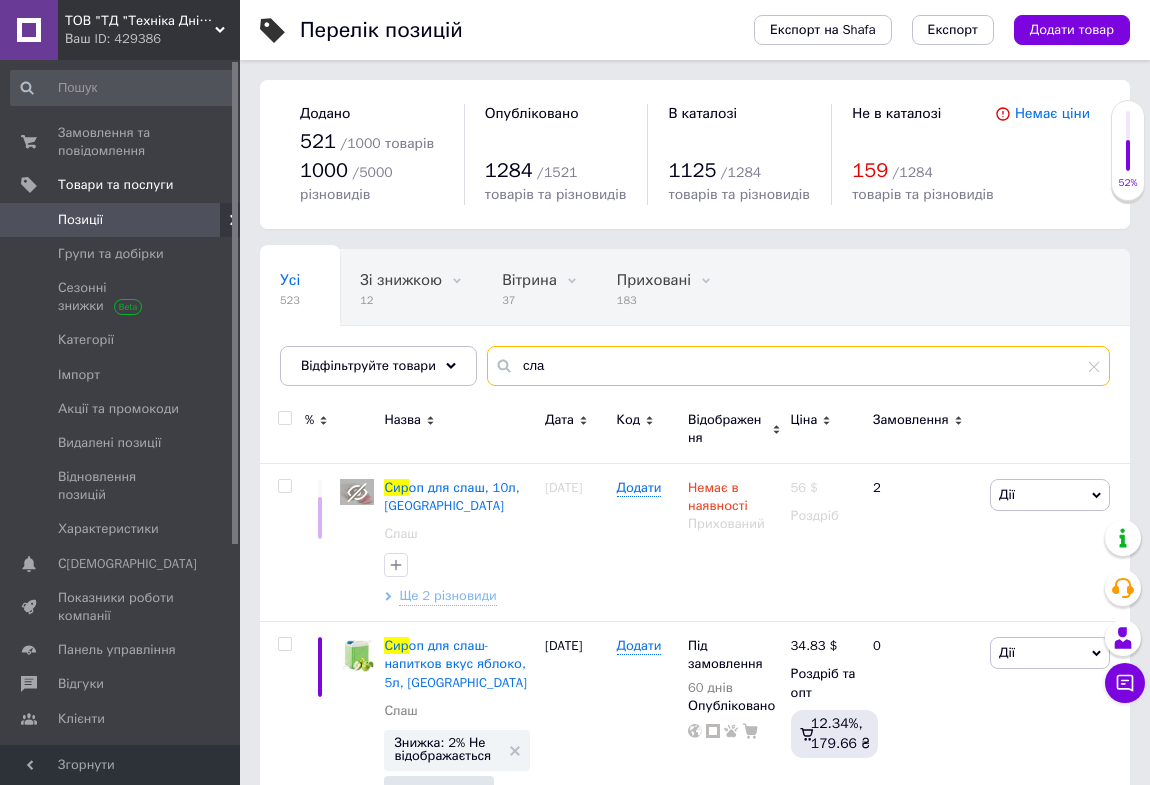 type on "слаш" 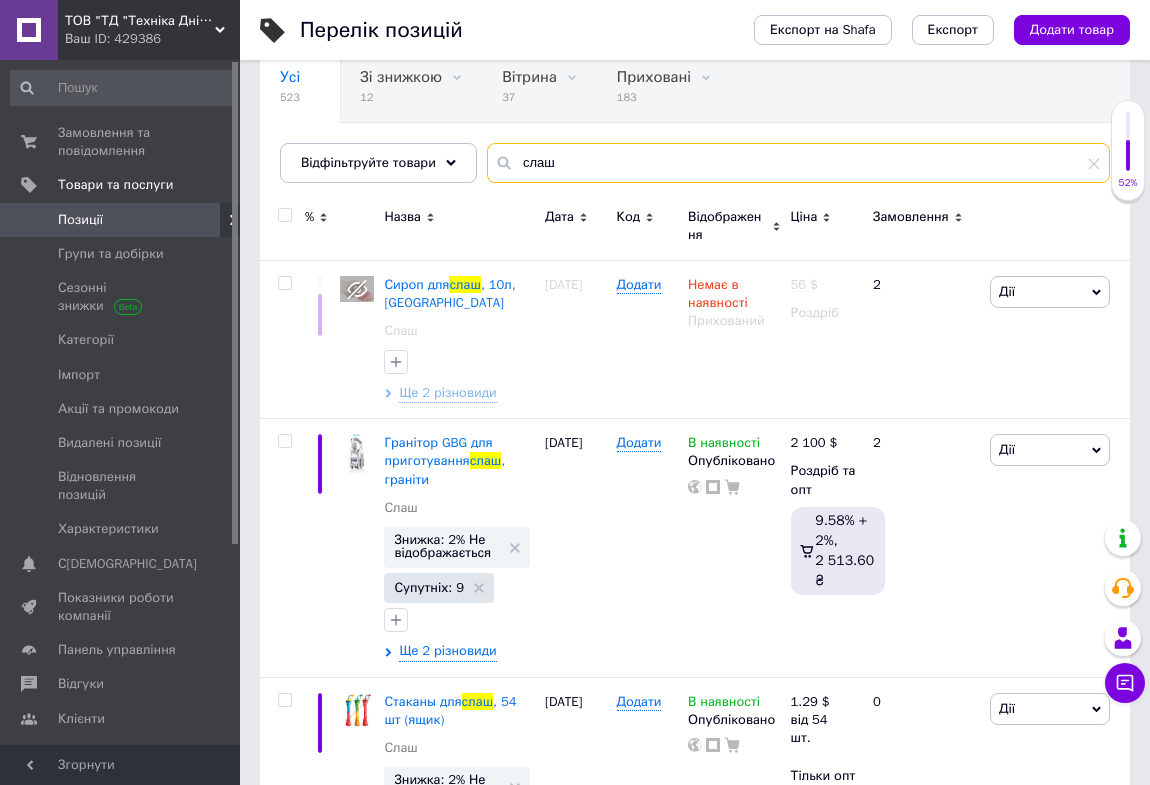 scroll, scrollTop: 363, scrollLeft: 0, axis: vertical 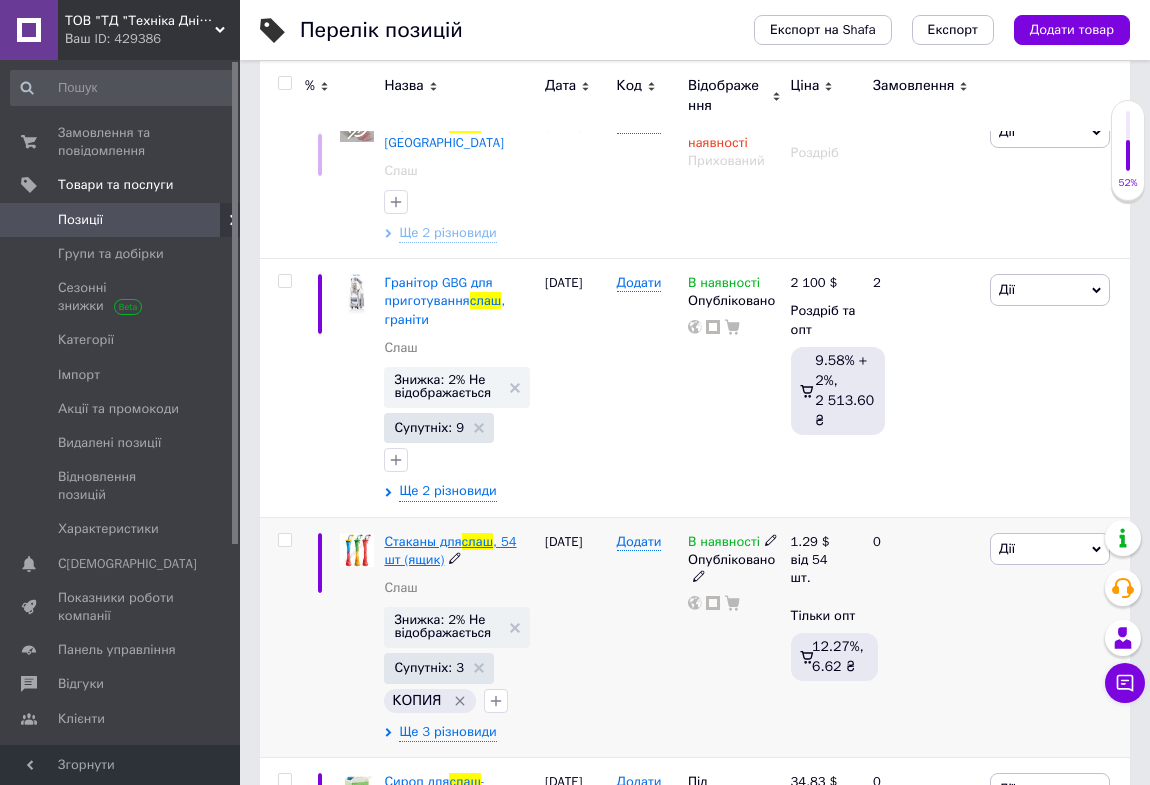 click on ", 54 шт (ящик)" at bounding box center [450, 550] 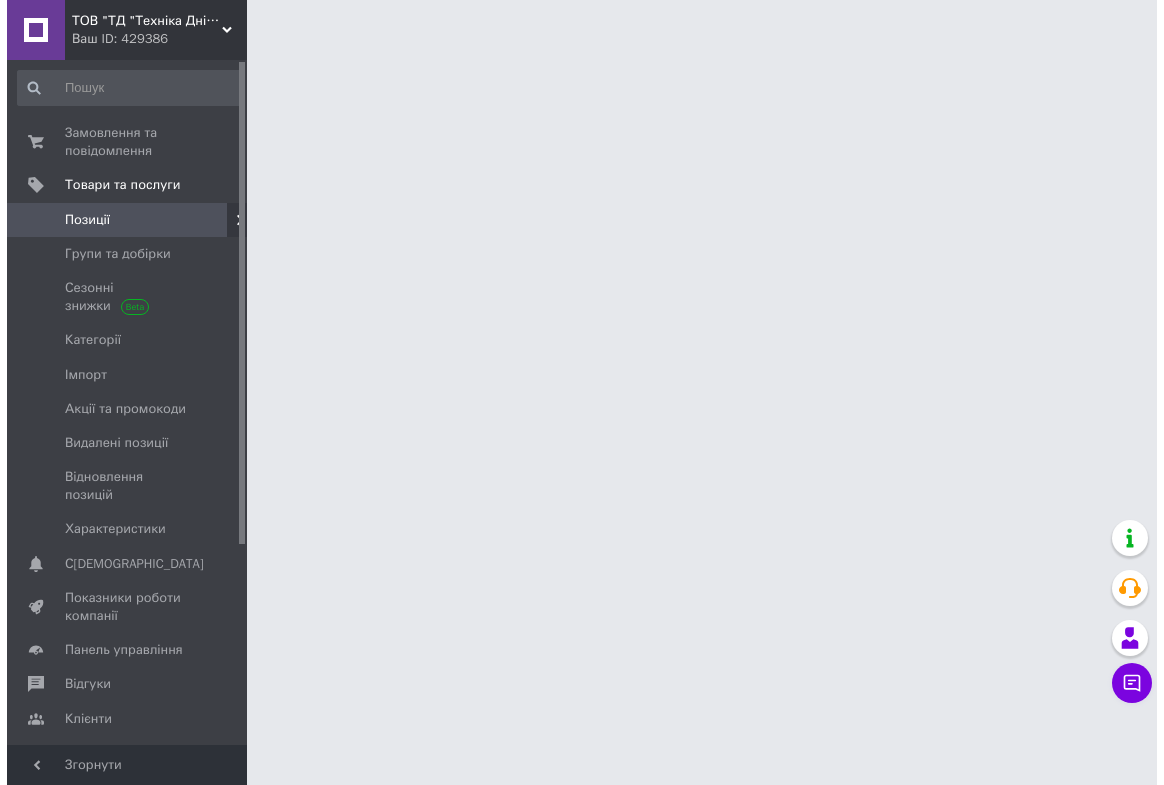 scroll, scrollTop: 0, scrollLeft: 0, axis: both 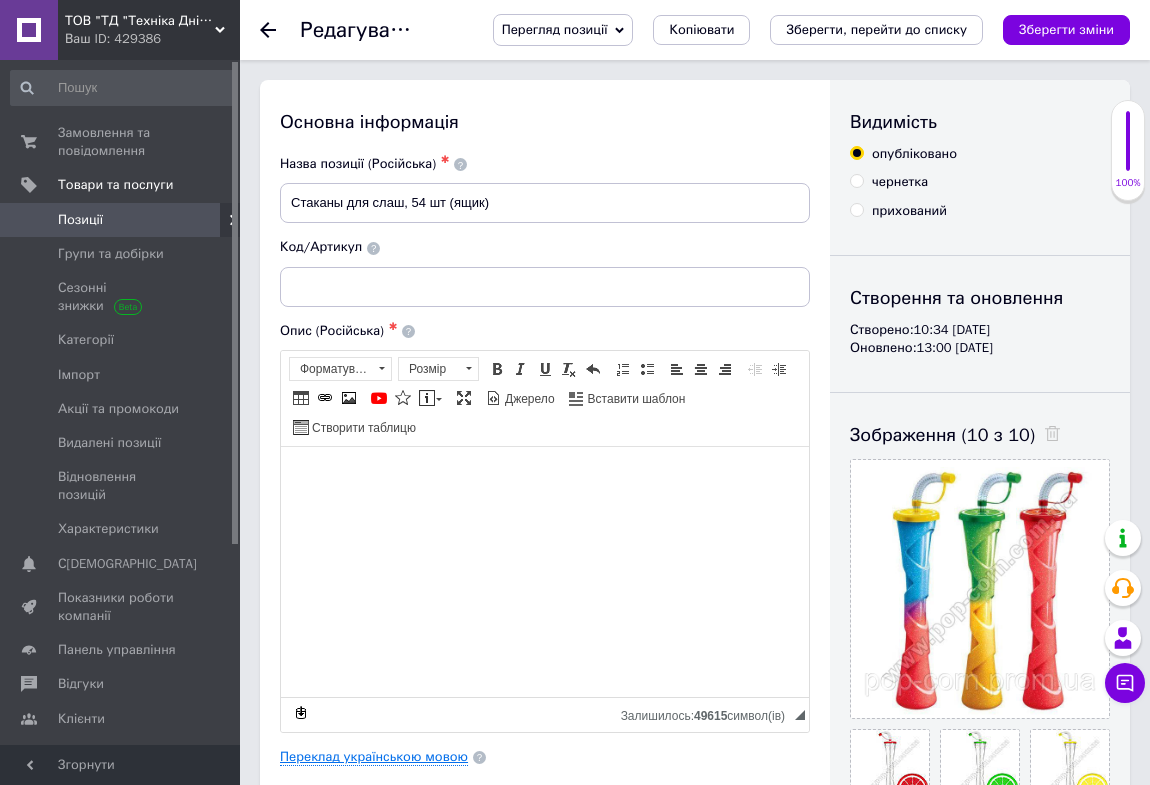 click on "Переклад українською мовою" at bounding box center [374, 757] 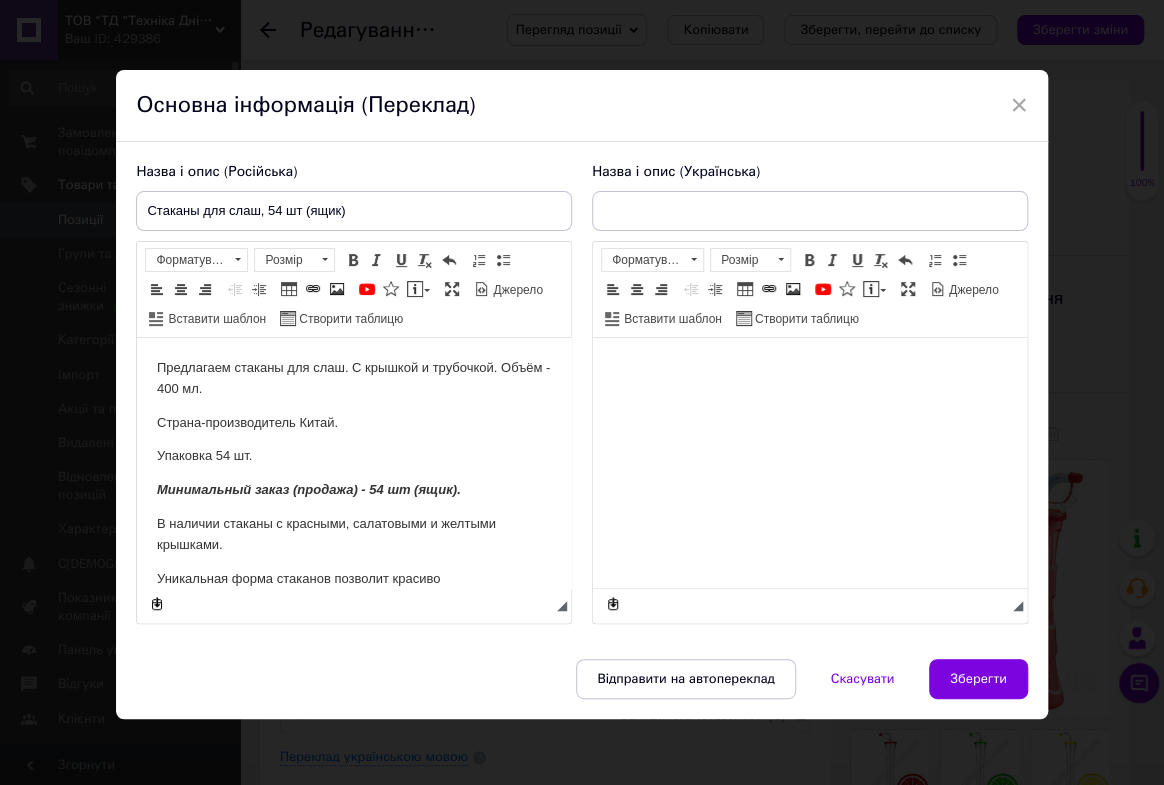 type on "Стакани для слаш, 54 шт (ящик)" 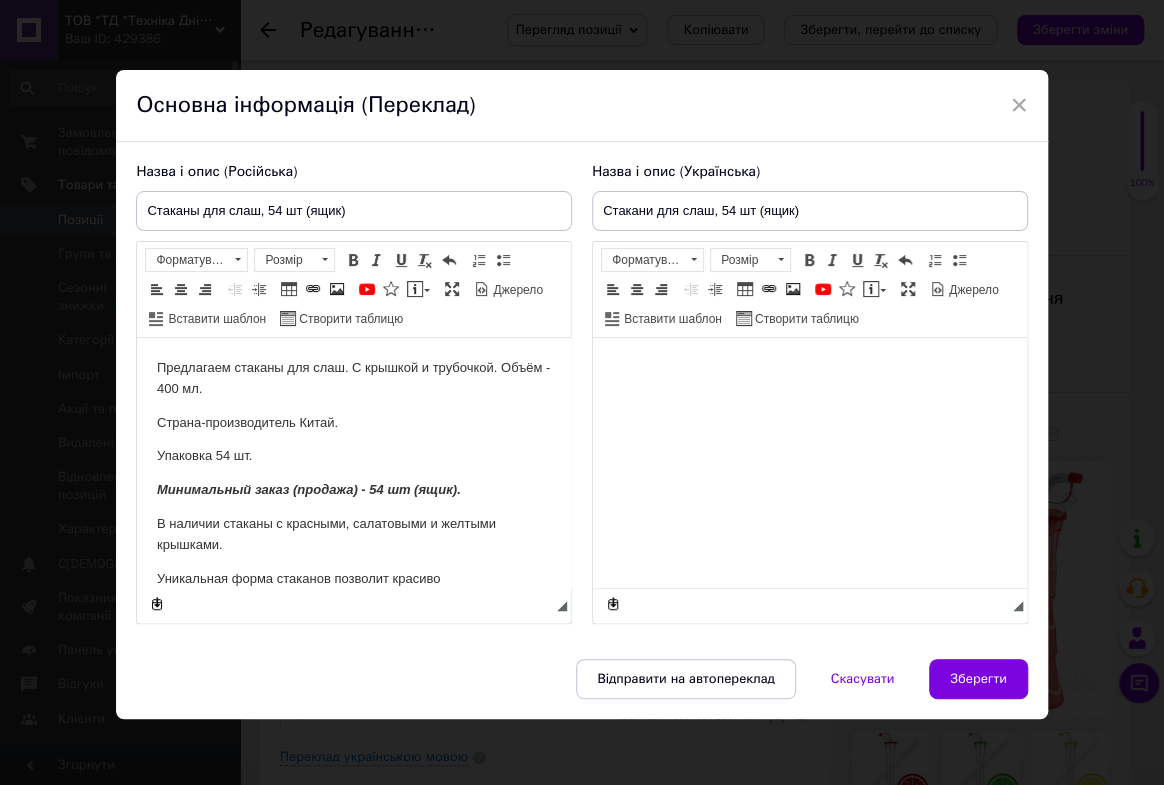 scroll, scrollTop: 0, scrollLeft: 0, axis: both 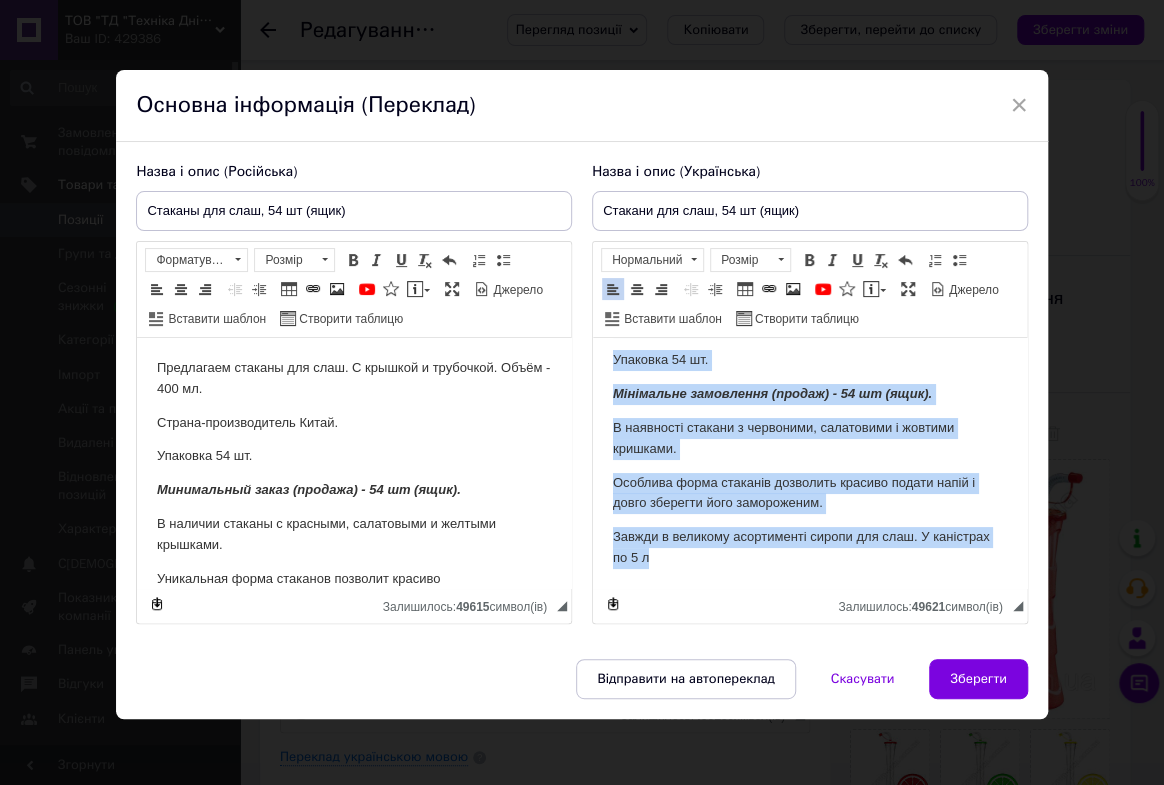 drag, startPoint x: 613, startPoint y: 361, endPoint x: 895, endPoint y: 579, distance: 356.43793 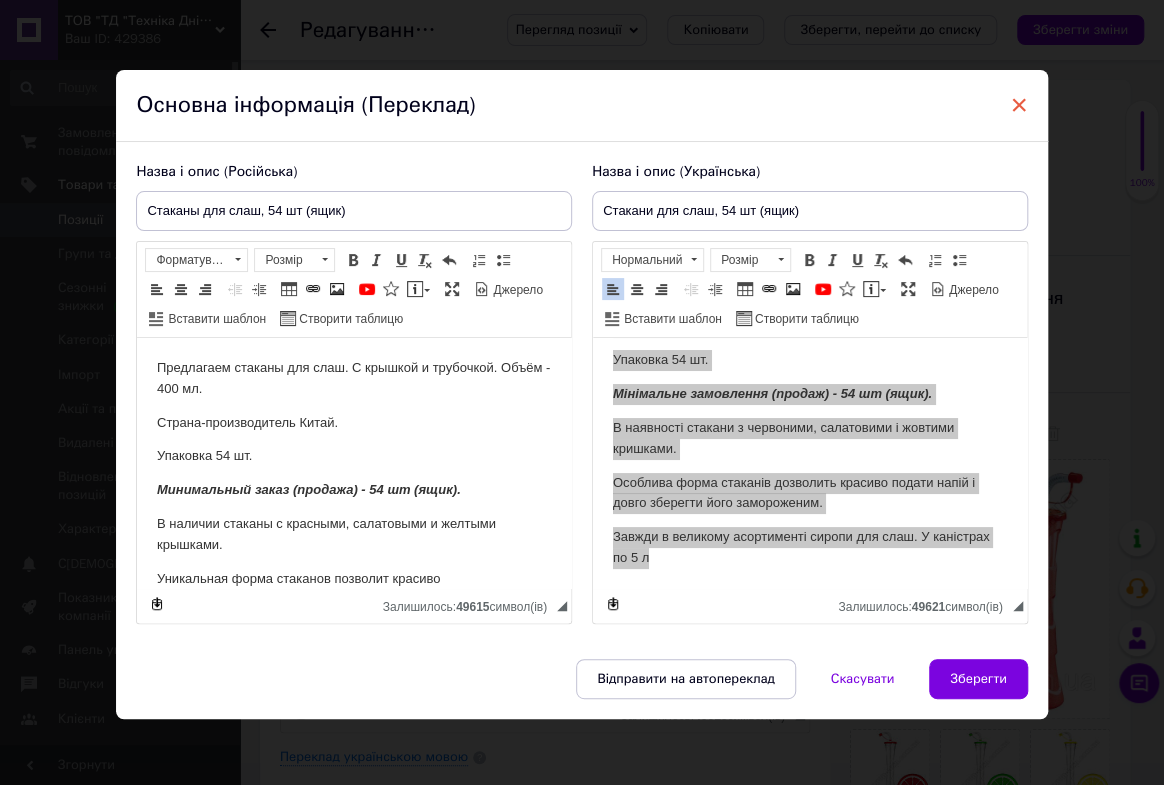 click on "×" at bounding box center [1019, 105] 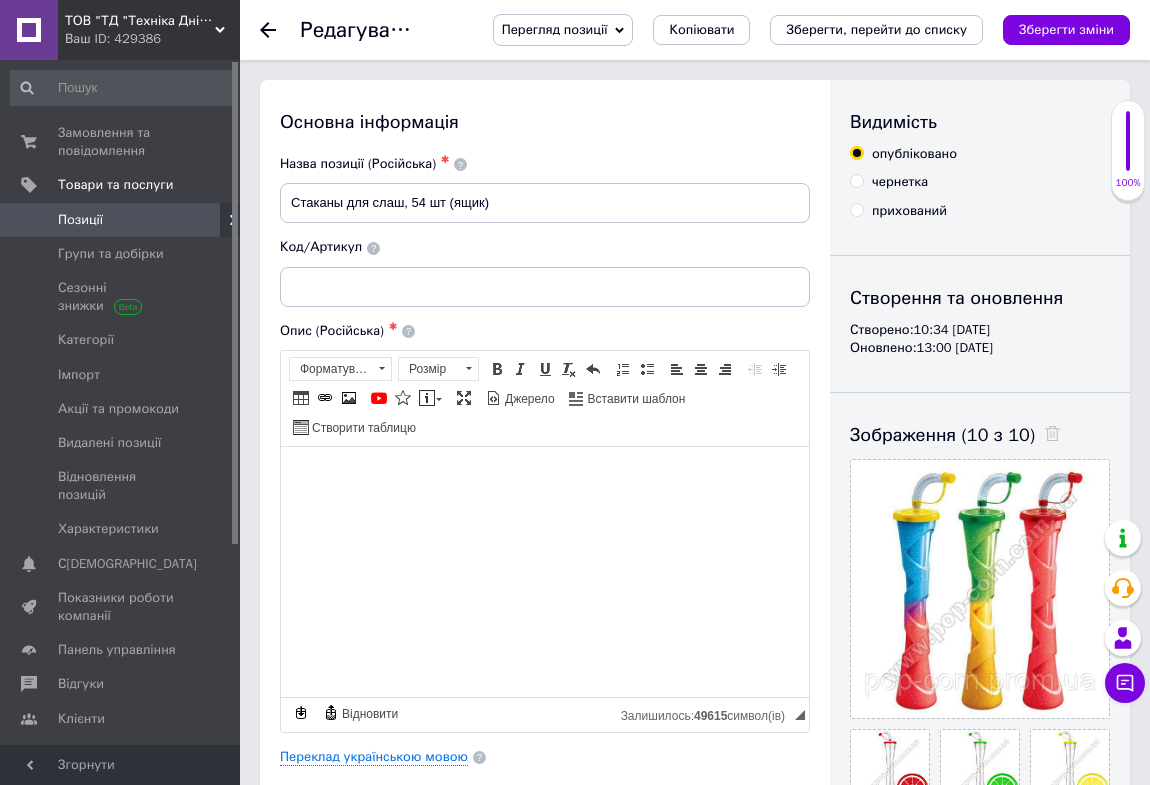 click 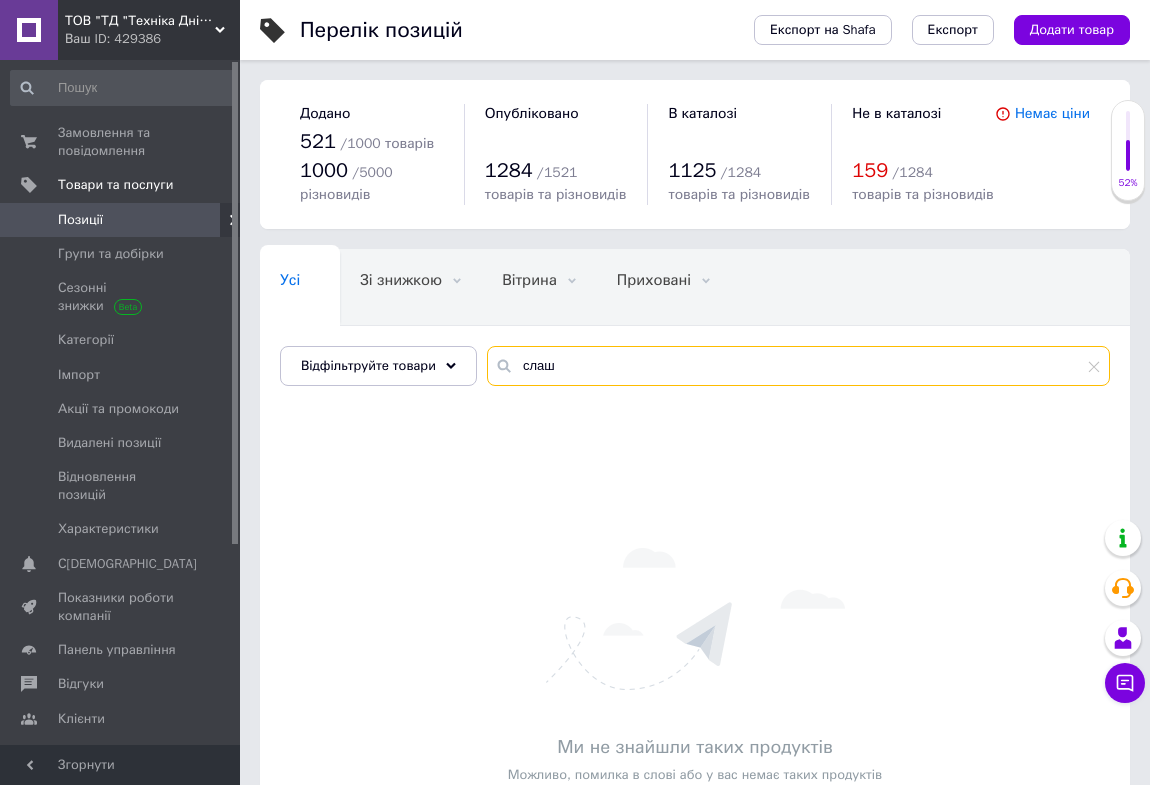 click on "слаш" at bounding box center (798, 366) 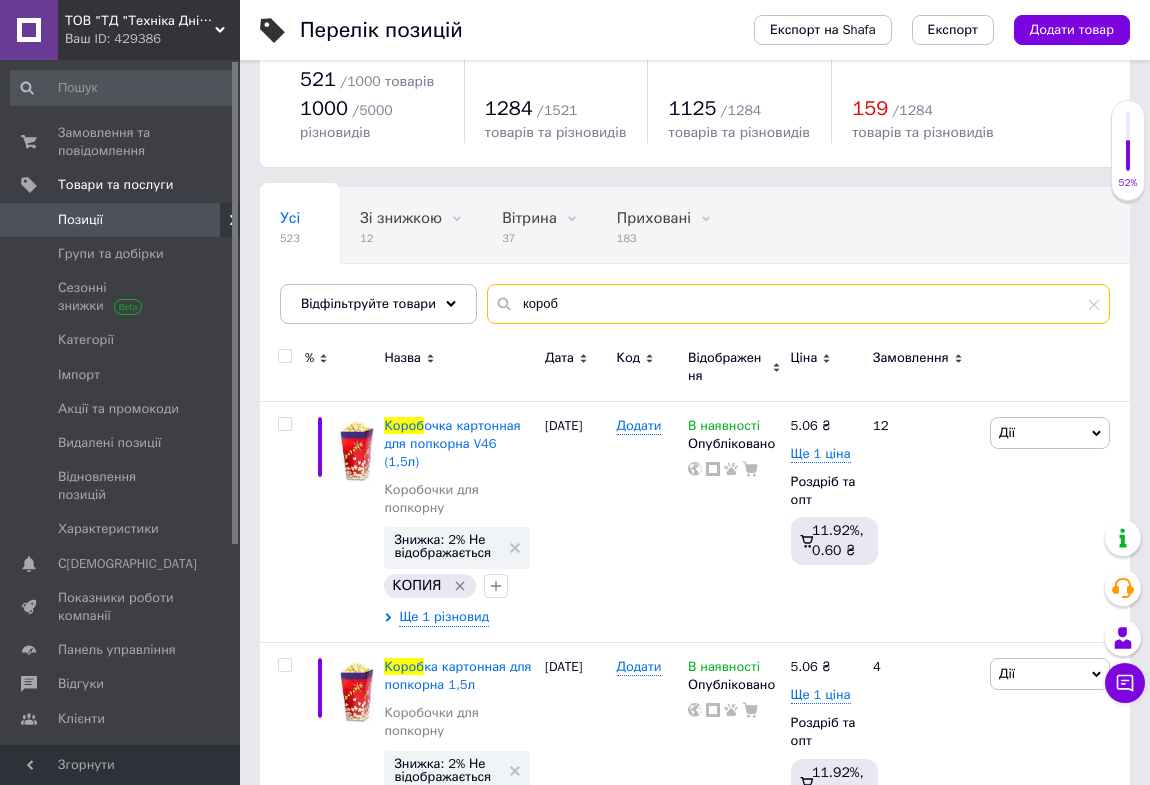 scroll, scrollTop: 90, scrollLeft: 0, axis: vertical 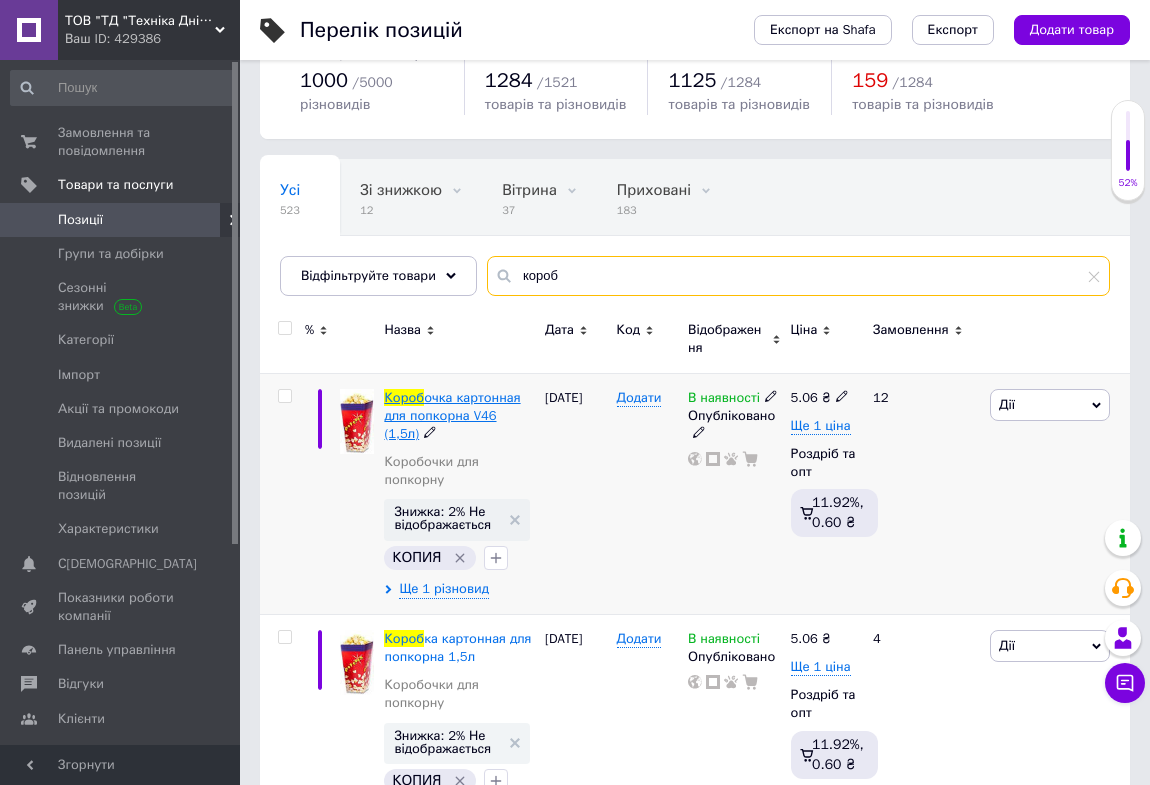 type on "короб" 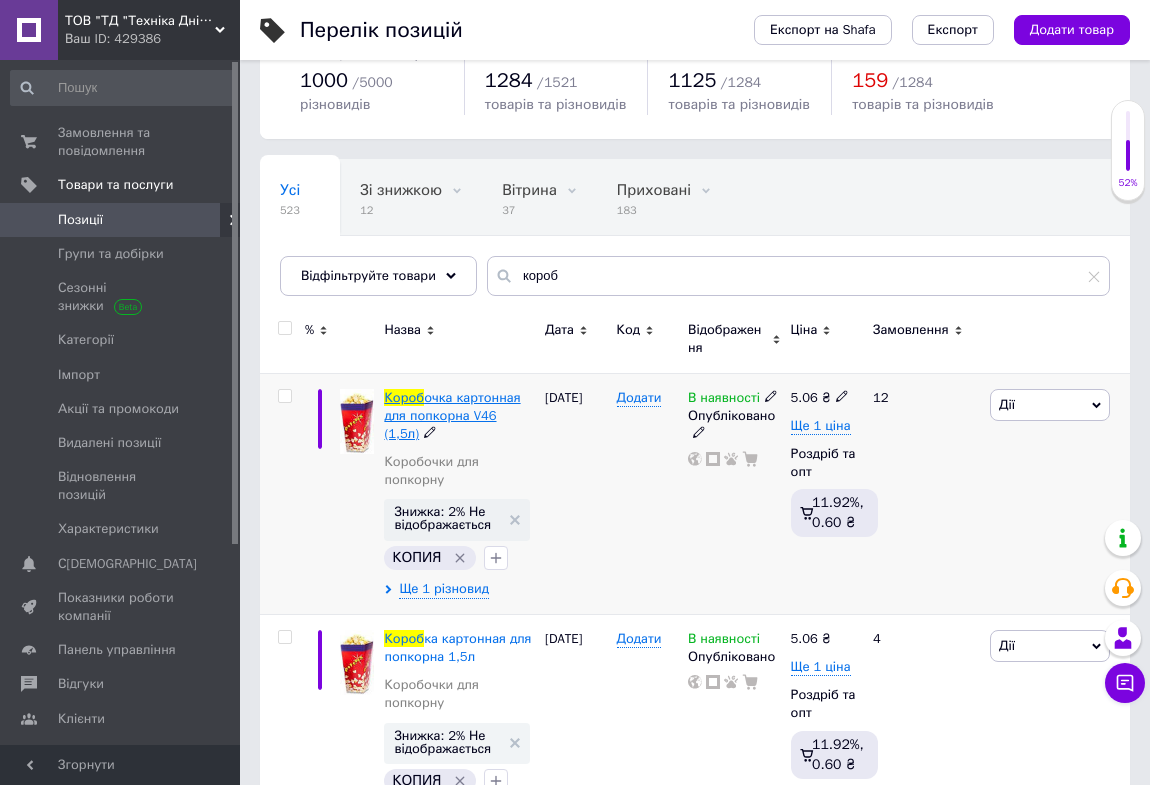 click on "очка картонная для попкорна V46 (1,5л)" at bounding box center [452, 415] 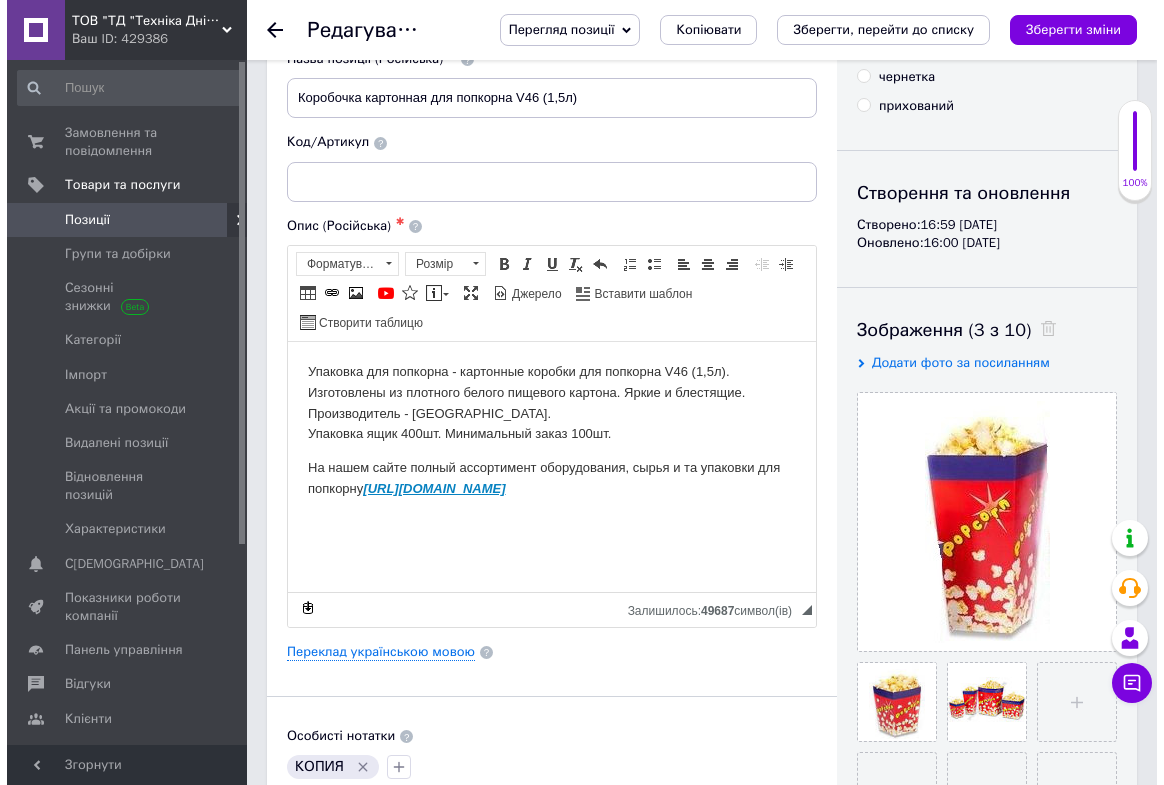 scroll, scrollTop: 272, scrollLeft: 0, axis: vertical 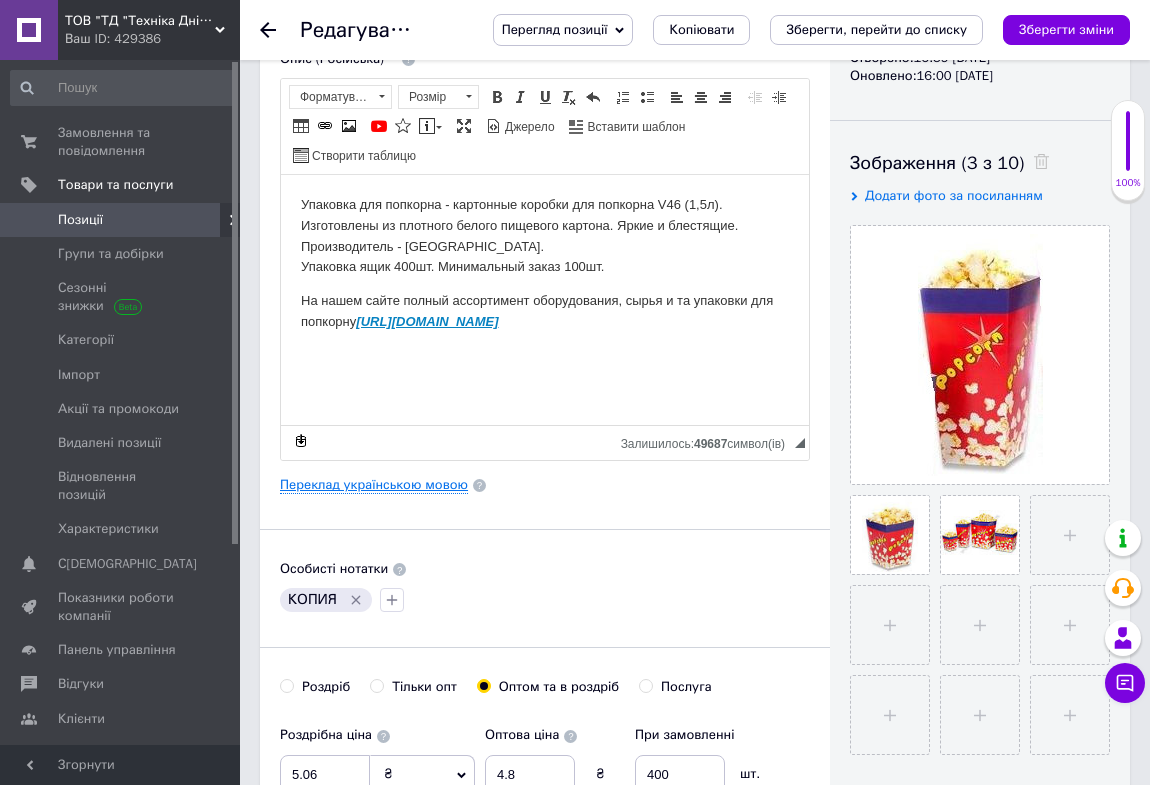 click on "Переклад українською мовою" at bounding box center (374, 485) 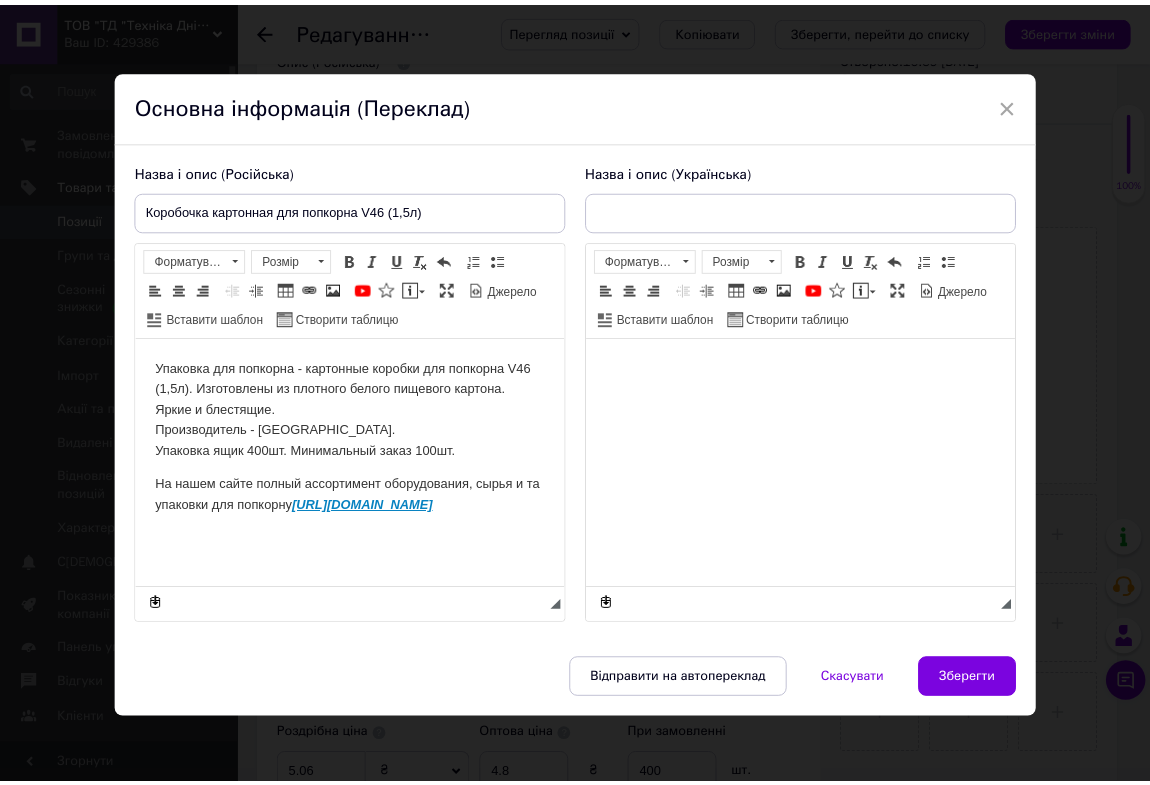 scroll, scrollTop: 0, scrollLeft: 0, axis: both 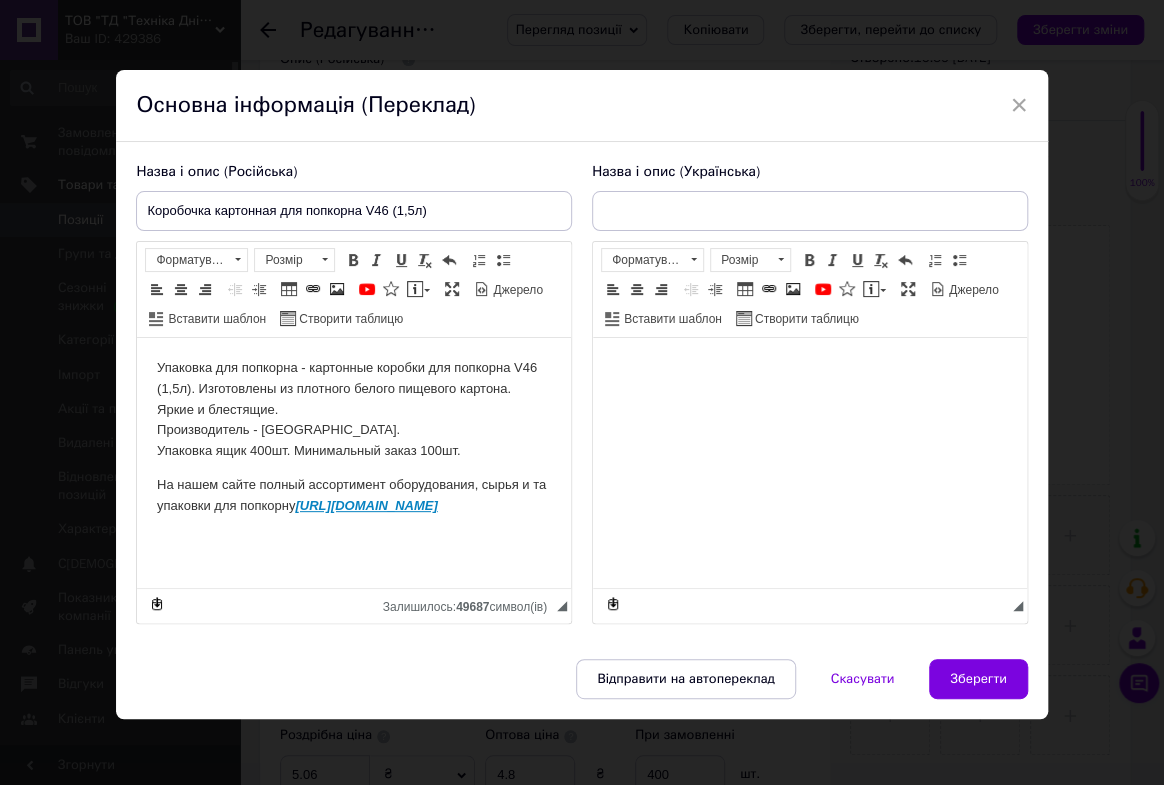 checkbox on "true" 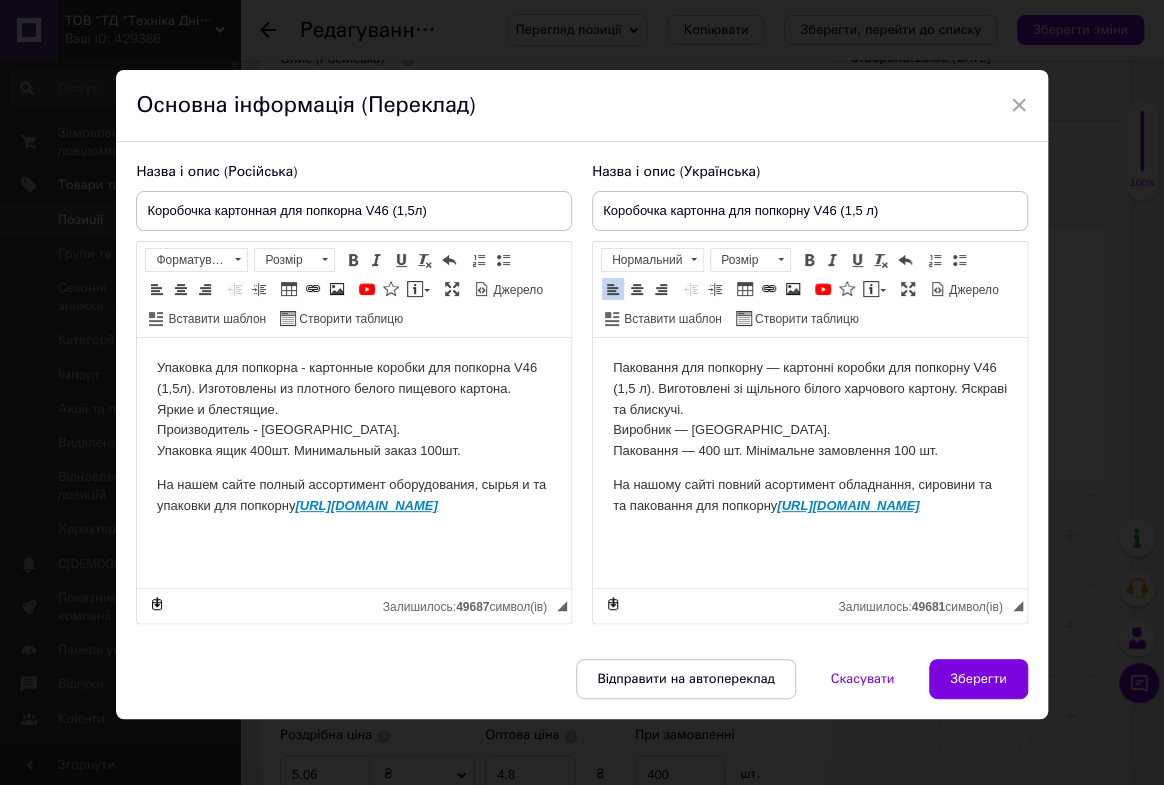 drag, startPoint x: 607, startPoint y: 361, endPoint x: 980, endPoint y: 514, distance: 403.16 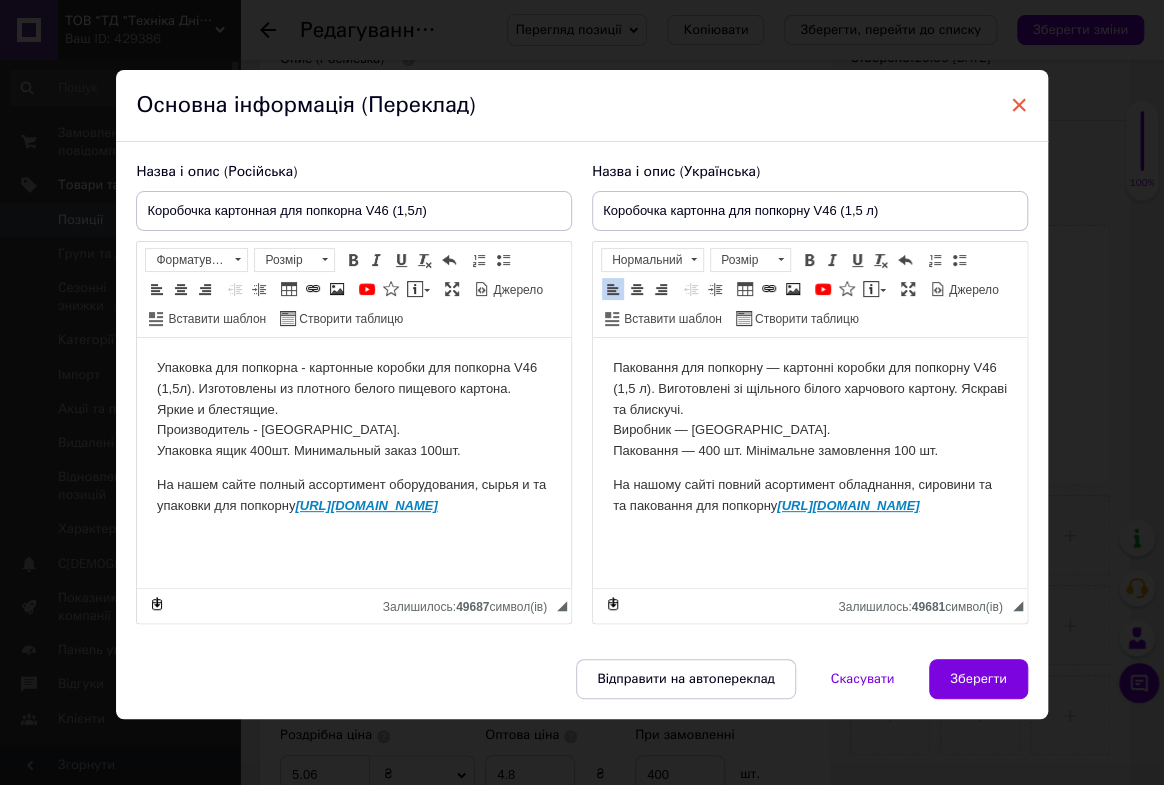 click on "×" at bounding box center (1019, 105) 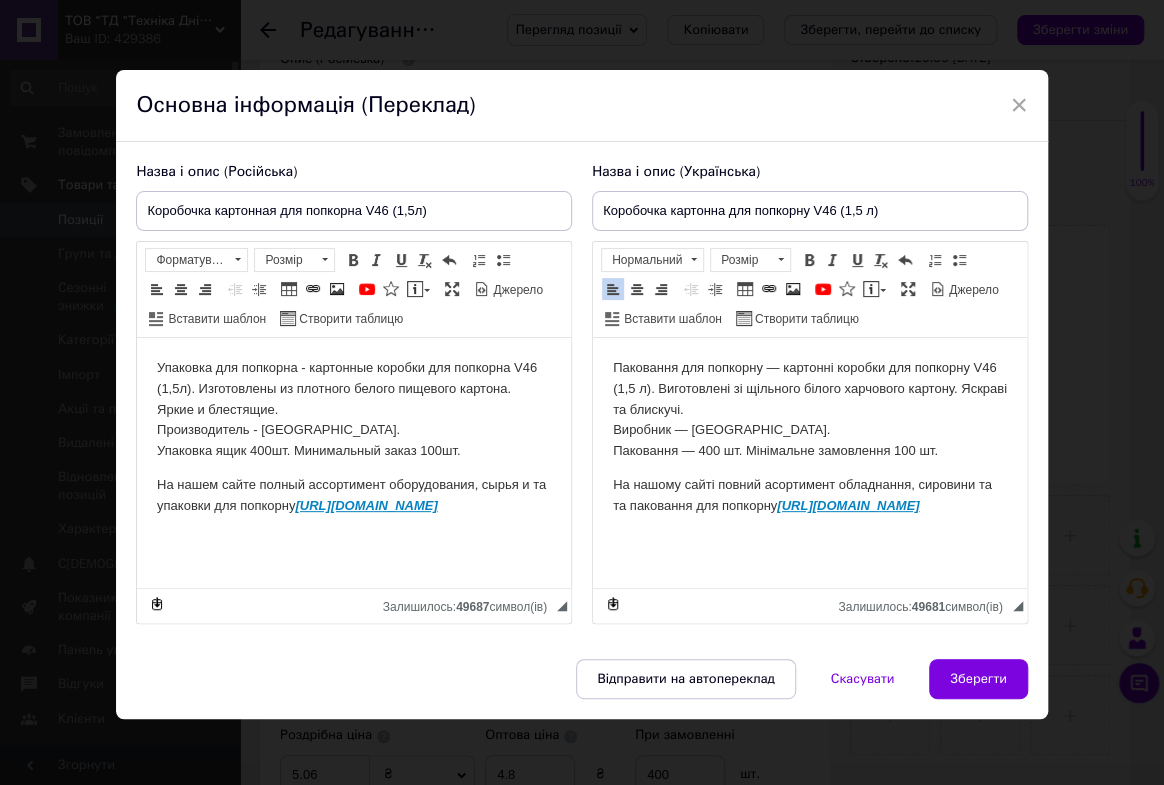 checkbox on "true" 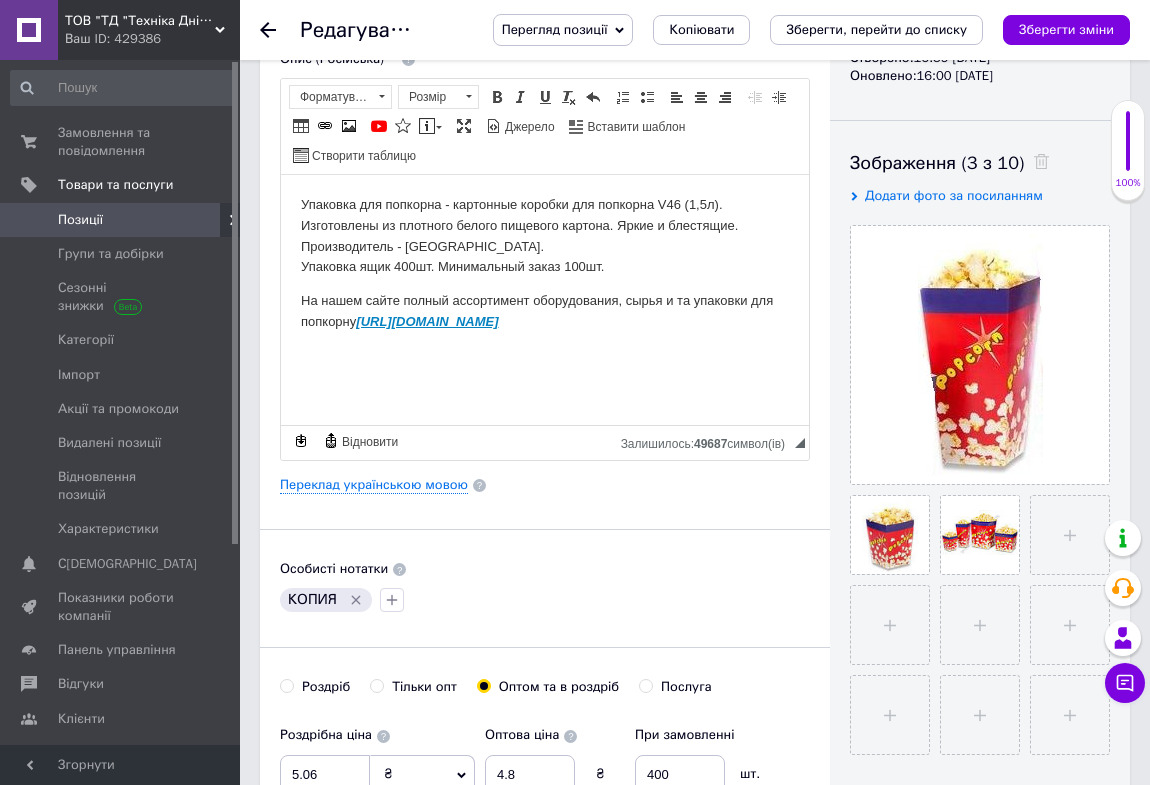 click 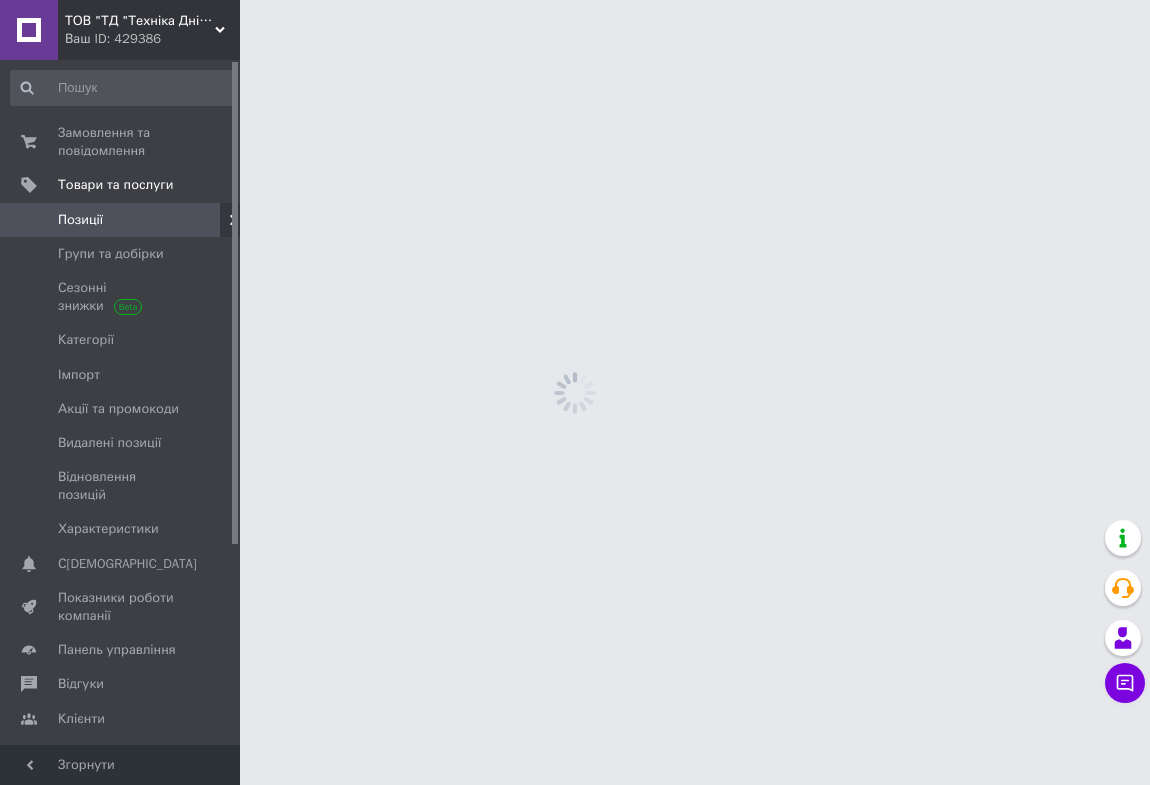 scroll, scrollTop: 0, scrollLeft: 0, axis: both 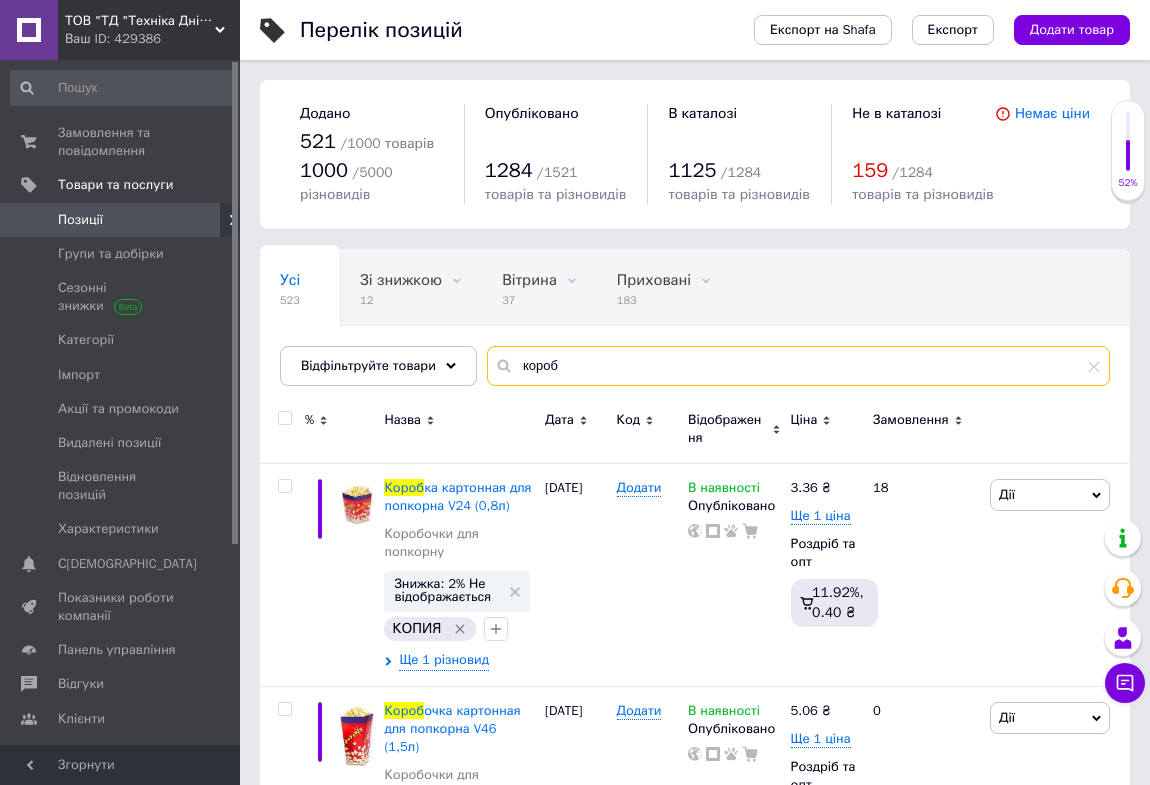 click on "короб" at bounding box center [798, 366] 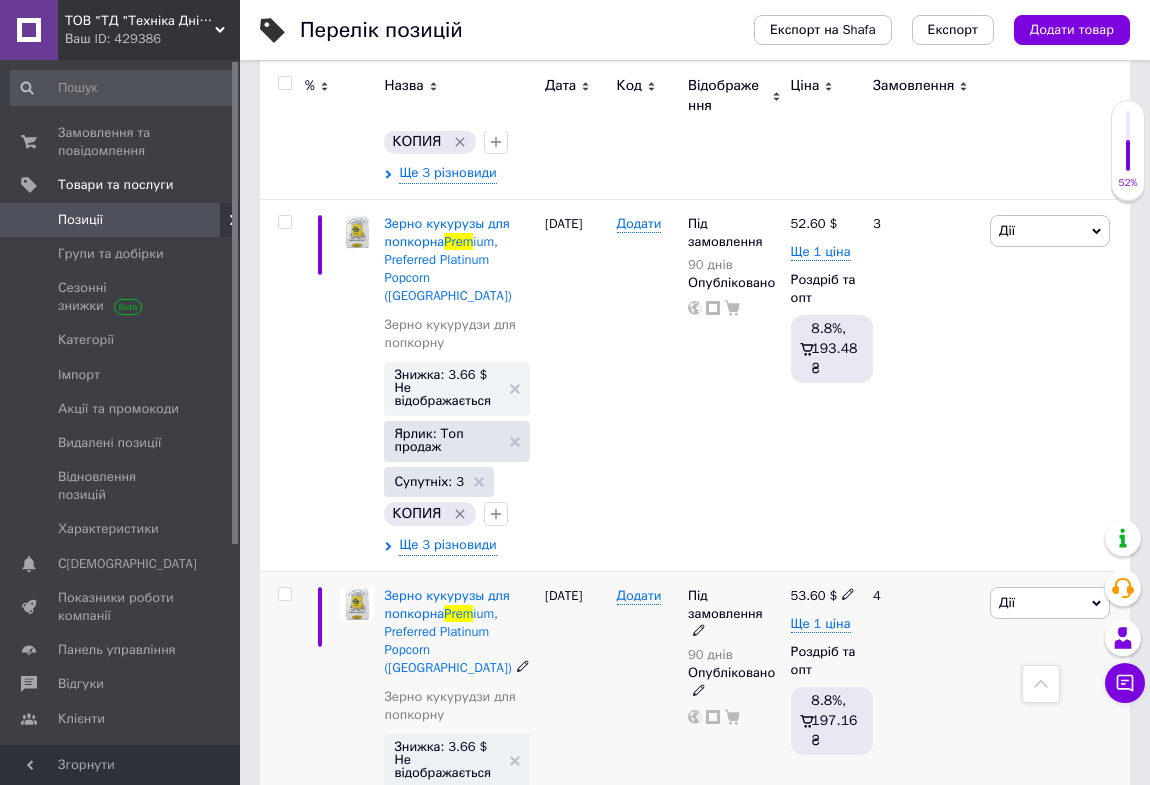 scroll, scrollTop: 909, scrollLeft: 0, axis: vertical 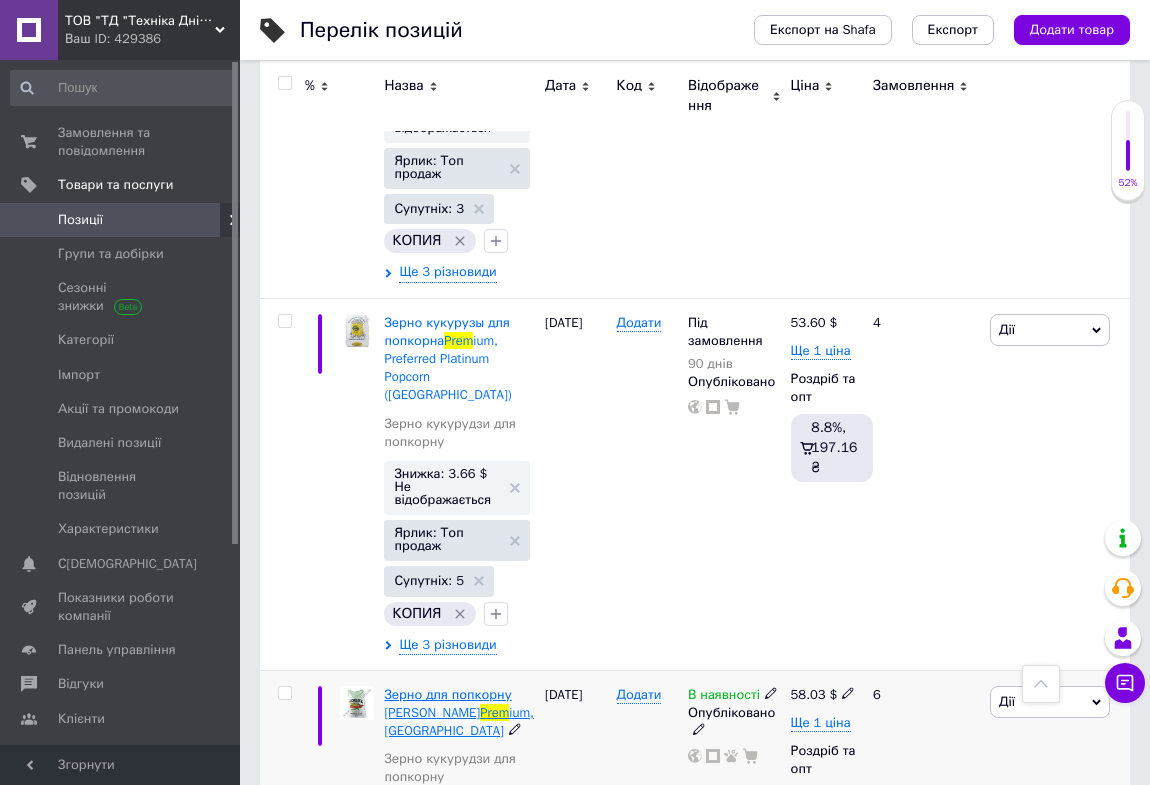 type on "prem" 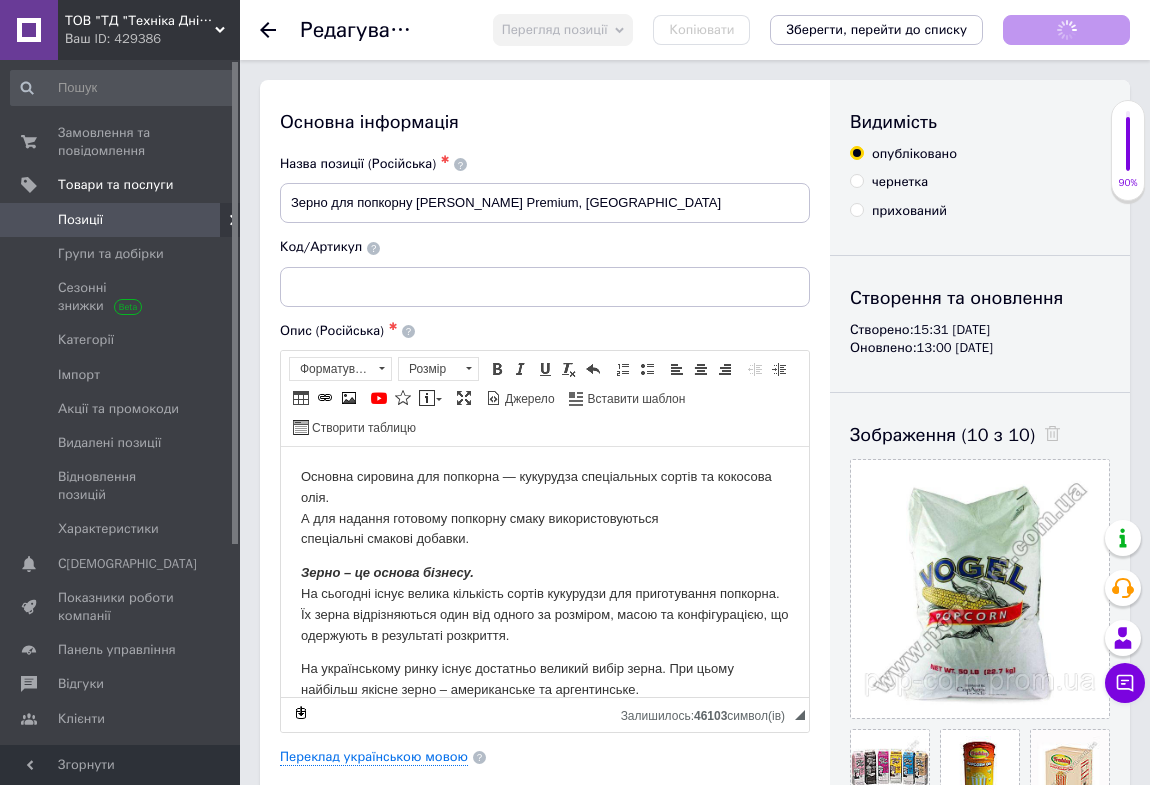 scroll, scrollTop: 0, scrollLeft: 0, axis: both 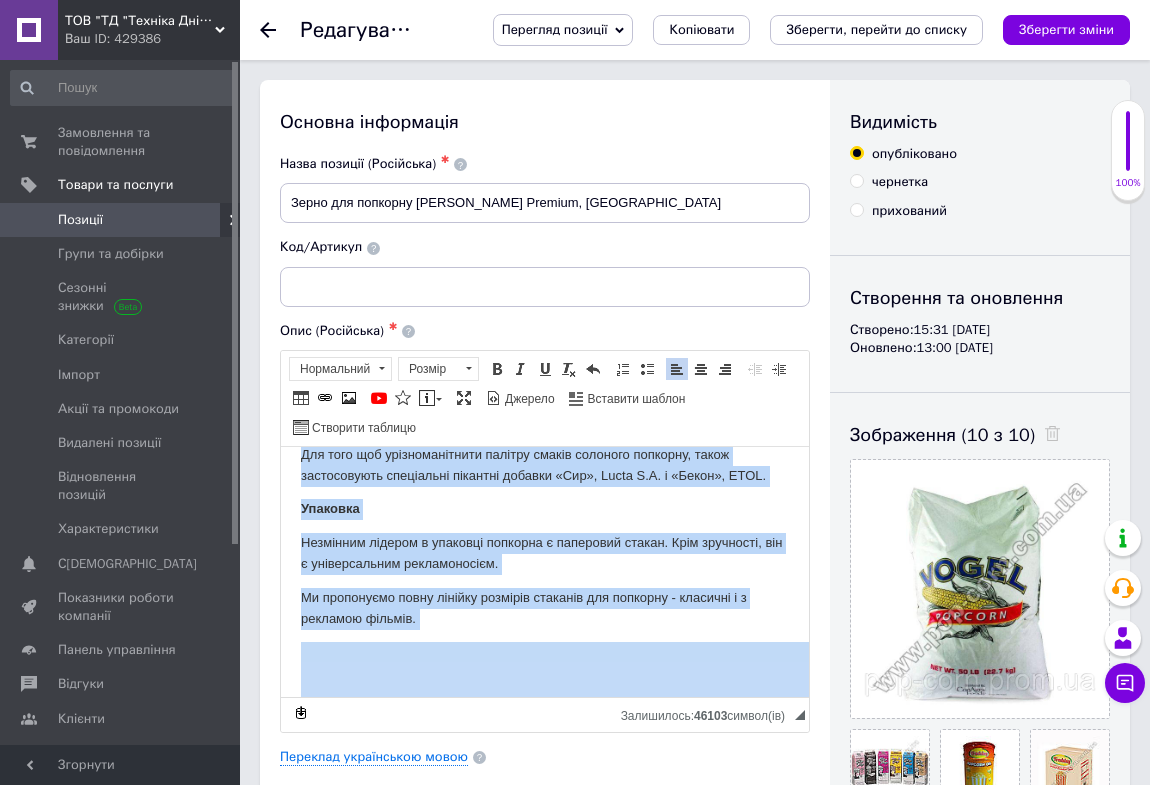 drag, startPoint x: 290, startPoint y: 471, endPoint x: 573, endPoint y: 579, distance: 302.90756 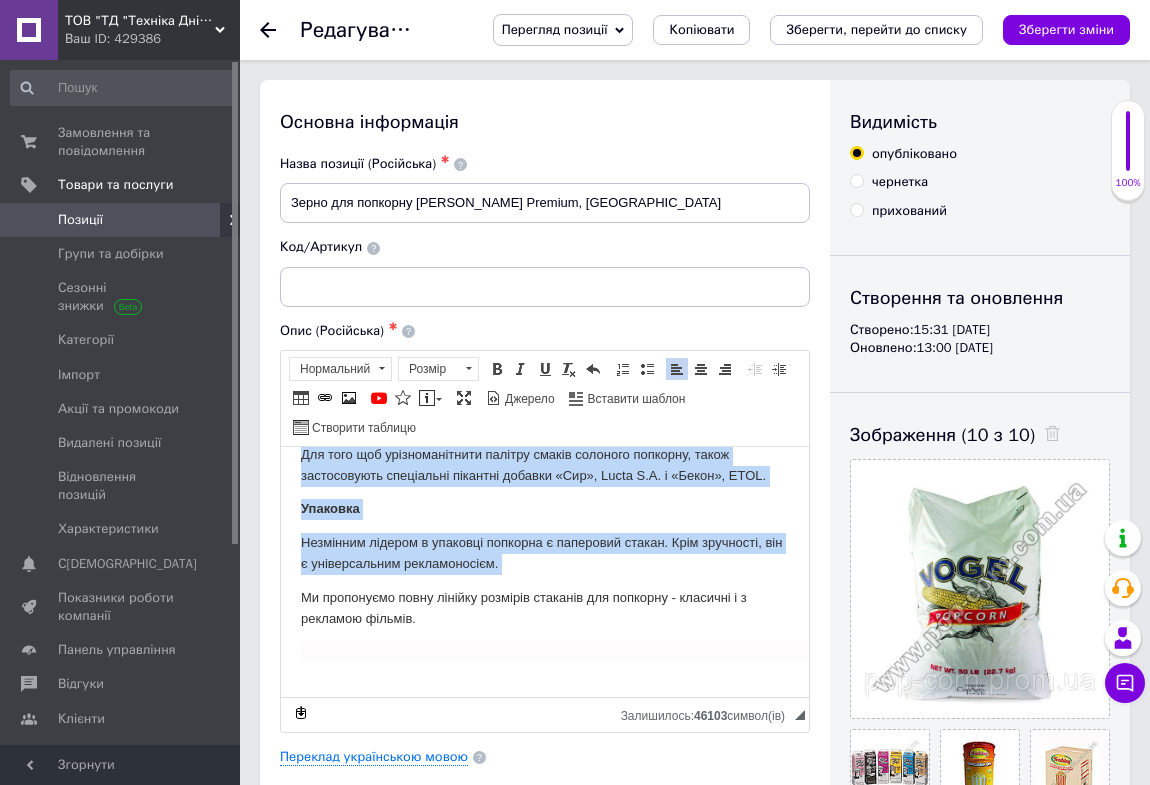 copy on "Loremip dolorsit ame consecte ― adipiscin elitseddoei tempor in utlabore etdo. M ali enimadm veniamqu nostrude ullam laborisnisialiqu exeacommod consequ duisaut. Irure – in repreh volupta. Ve essecill fugia nullap excepteur sintoc cupidatat non proidentsunt culpaqui. Of deser mollitanimide labo per undeom is natuserr, volup ac doloremquelau, to remaperia e ipsaquaeab illoinven. Ve quasiarchite beata vitae dictaexpl nemoeni ipsam quiav. Asp autod fugitcon magnid eosra – sequinesciun ne porroquisqua. Dolo adipisci numquame m Tempora inciduntmag quaerate min solutano eligen optiocum nihil Imped qu PlaCe. Facer possimus Assum, REP - te autem, quibu offic debitisreru ne saepee v REP, rec i e hicte! Sapiented r 2814 volu, m aliaspe doloribusa repellat, Minim nostrum exercita, ul corpori susci labor aliquidc c quidm. Mol mole Harum Quidemr - fa expedita distinc NamLibe tempore-cumsolu, nobiselige optioc ni impeditmi quodm placeatf. Possimusomni lorem IpsUmdolorsi ametc a elitseddo eiusmodte inc utlaboreetd magnaa..." 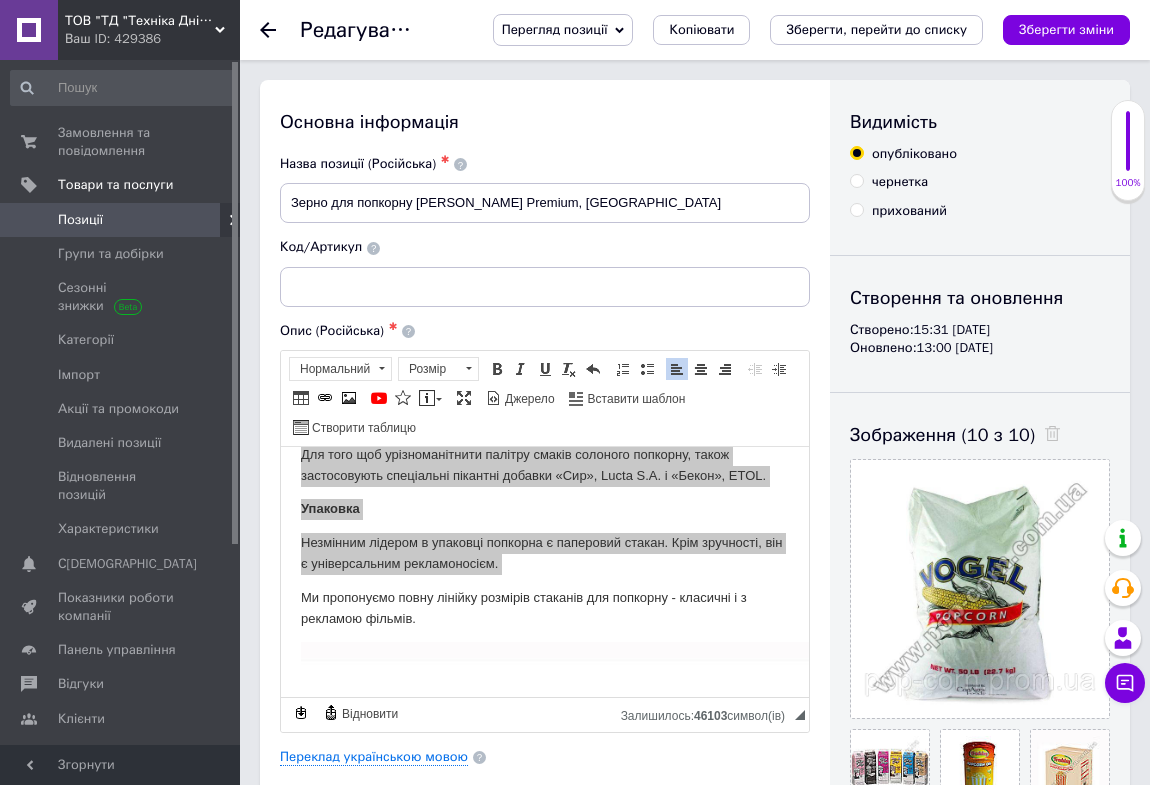 click at bounding box center [280, 30] 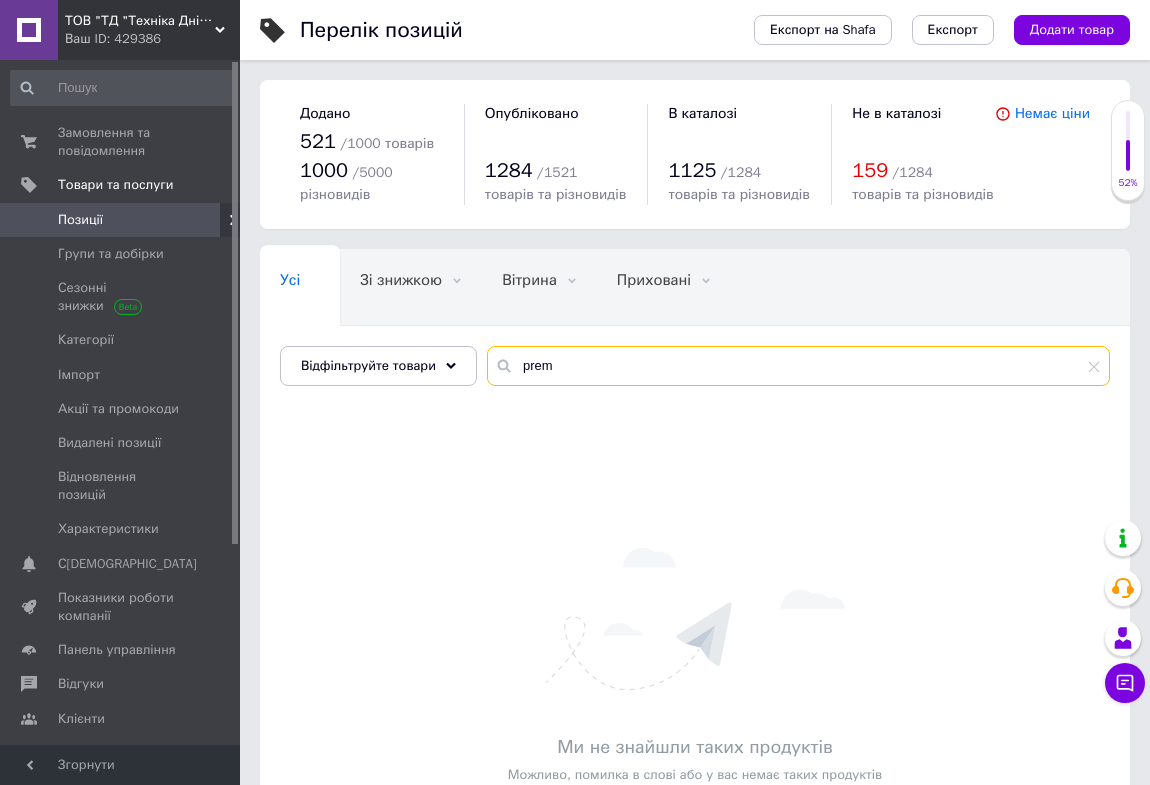 drag, startPoint x: 551, startPoint y: 368, endPoint x: 486, endPoint y: 360, distance: 65.490456 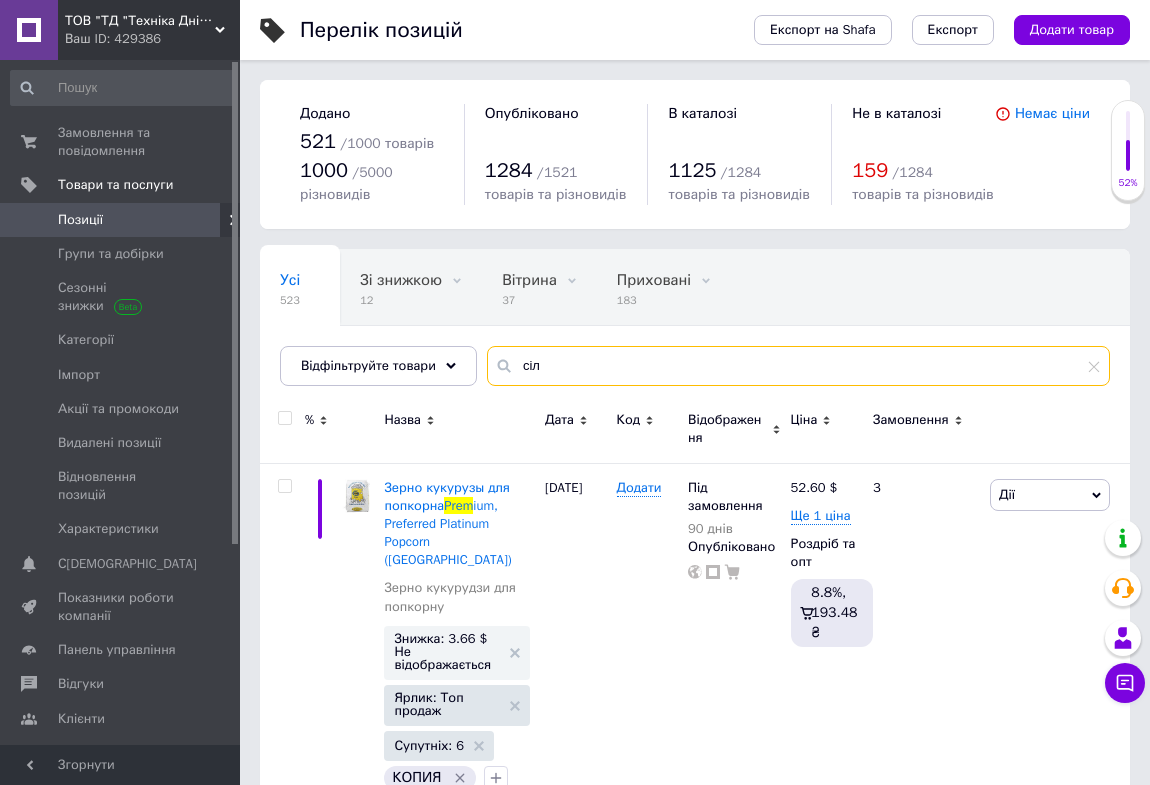 type on "сіль" 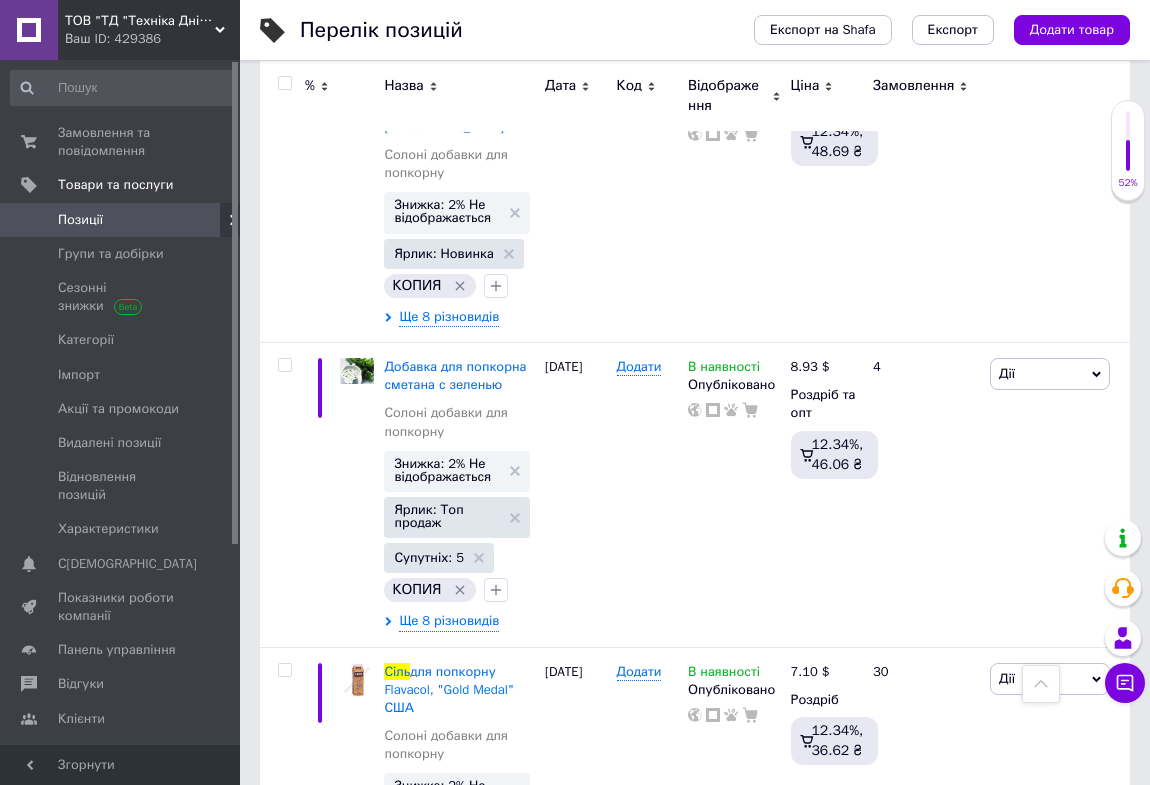 scroll, scrollTop: 1181, scrollLeft: 0, axis: vertical 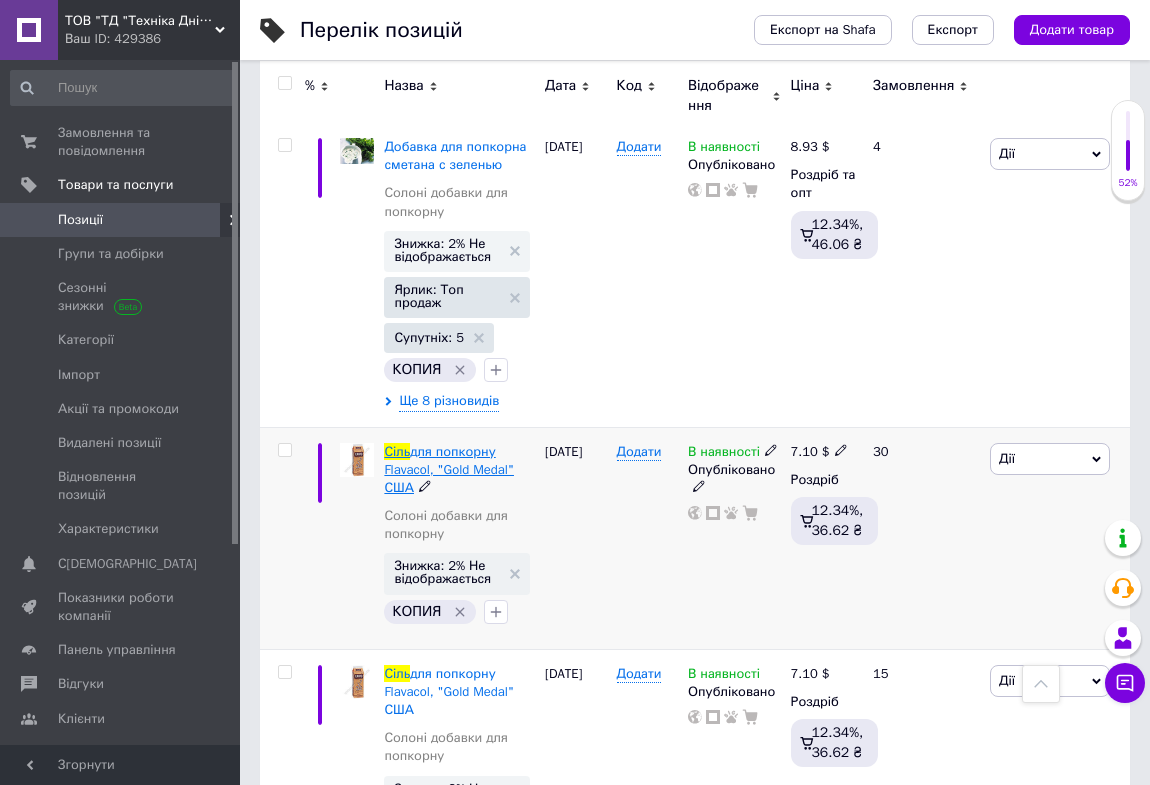 click on "для попкорну Flavacol, "Gold Medal" США" at bounding box center [449, 469] 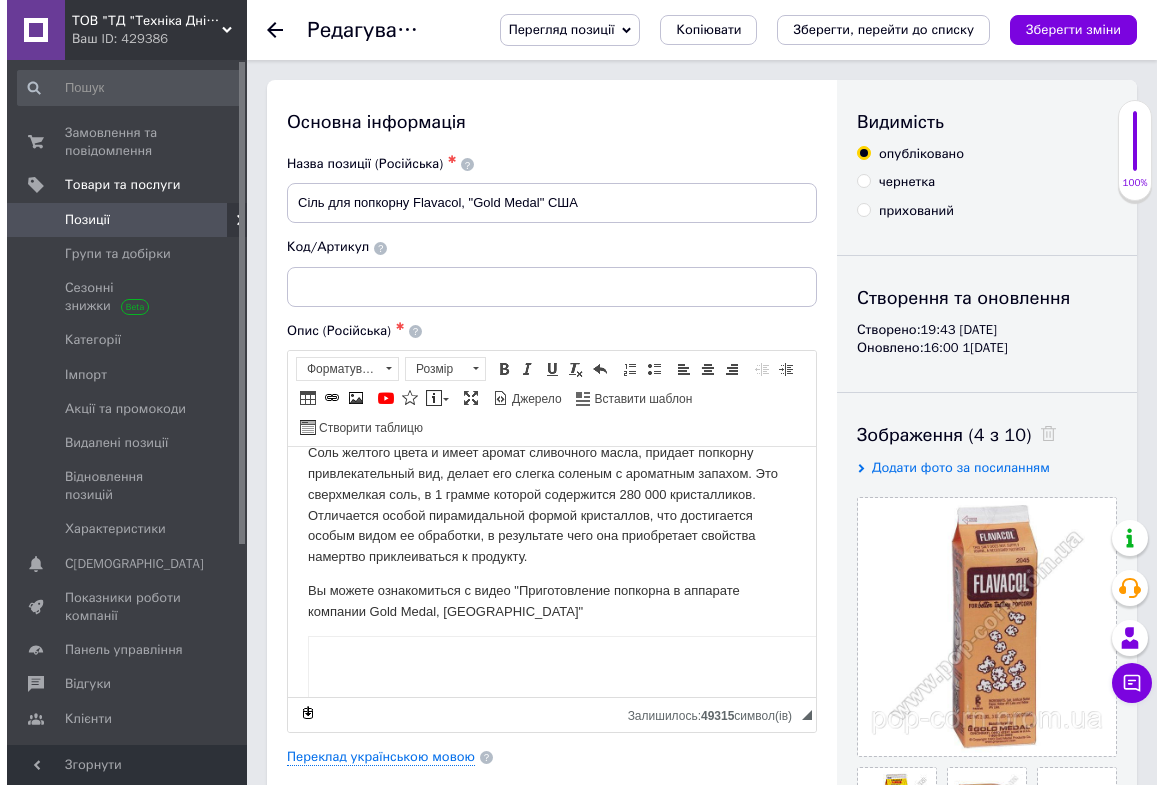 scroll, scrollTop: 181, scrollLeft: 0, axis: vertical 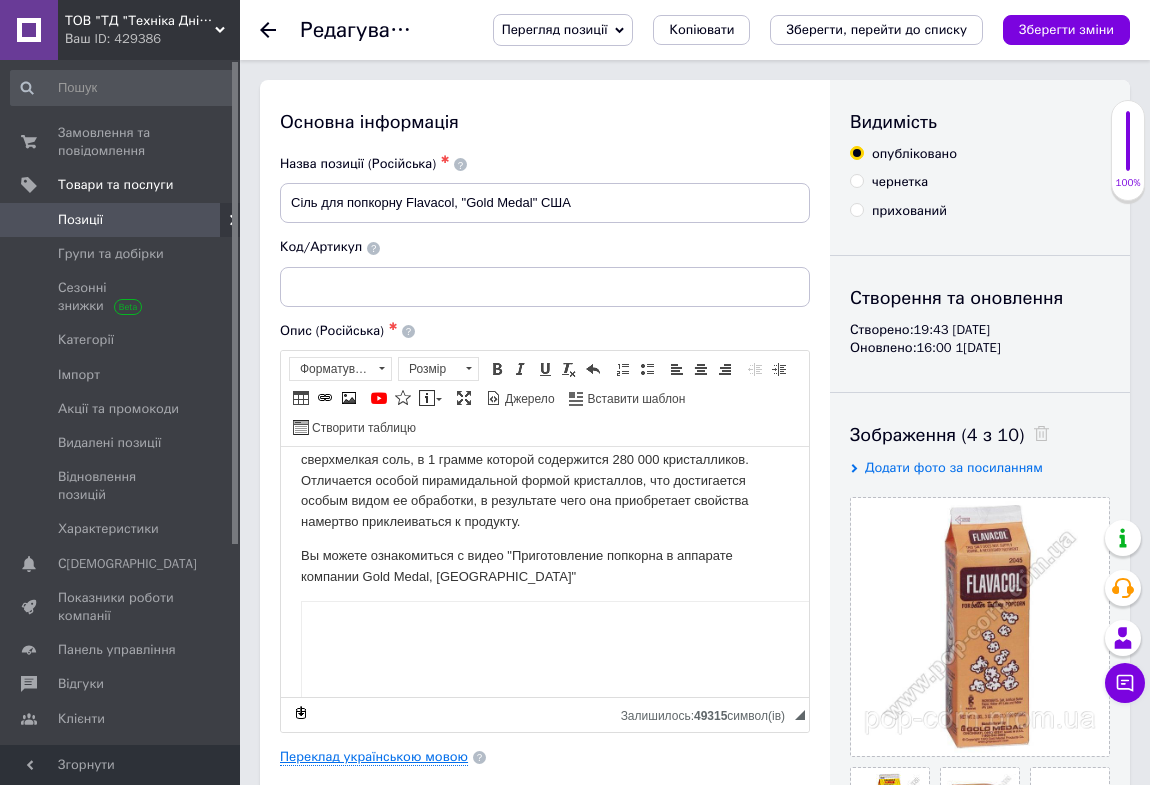 click on "Переклад українською мовою" at bounding box center [374, 757] 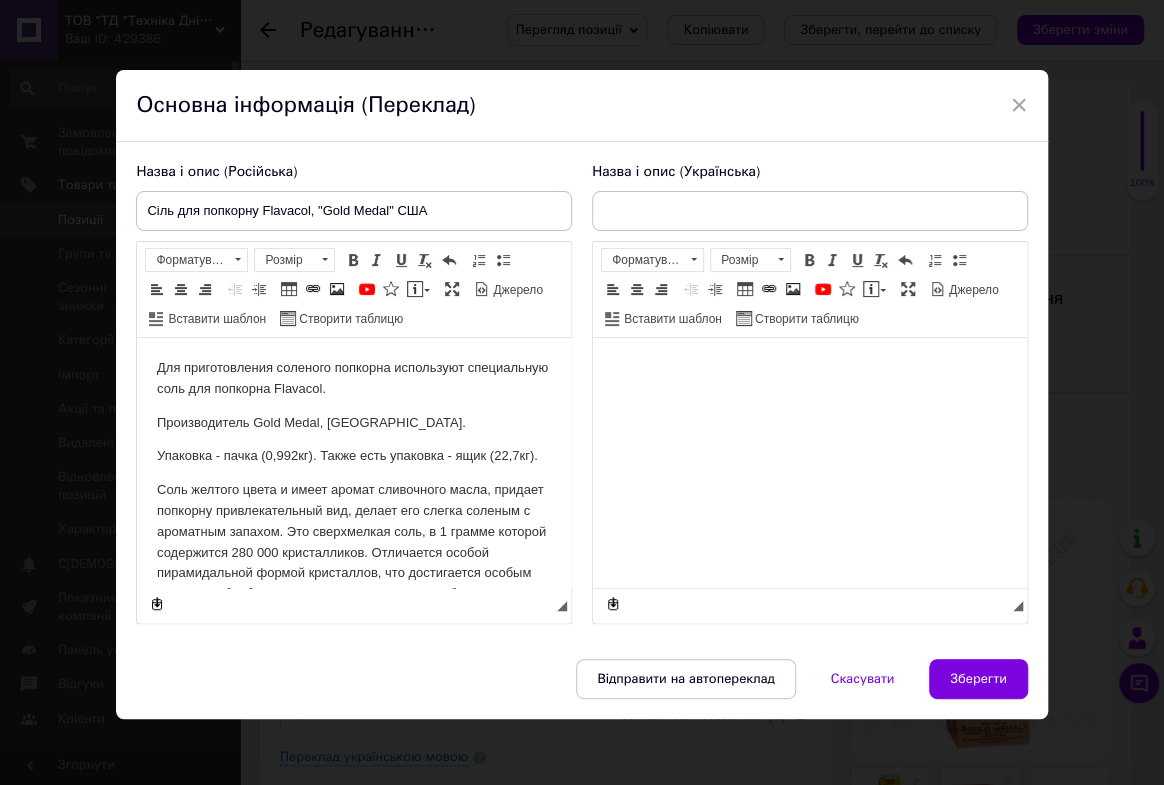 checkbox on "true" 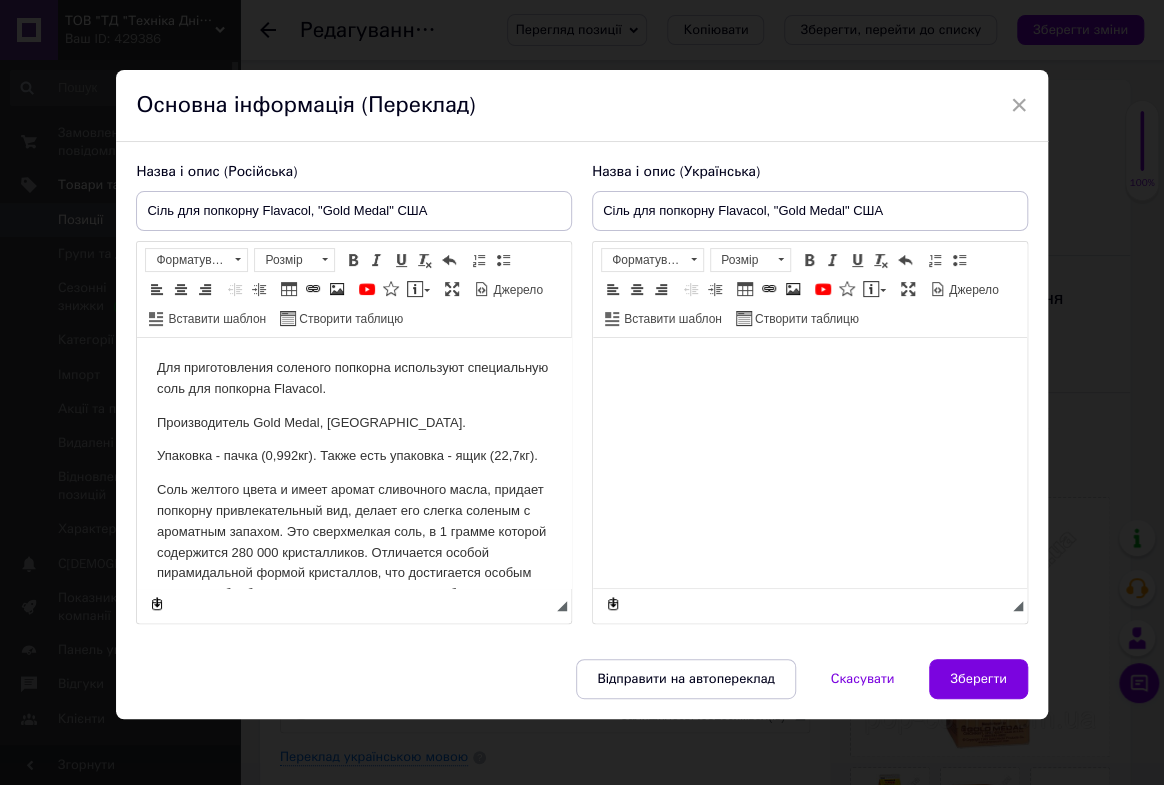 scroll, scrollTop: 0, scrollLeft: 0, axis: both 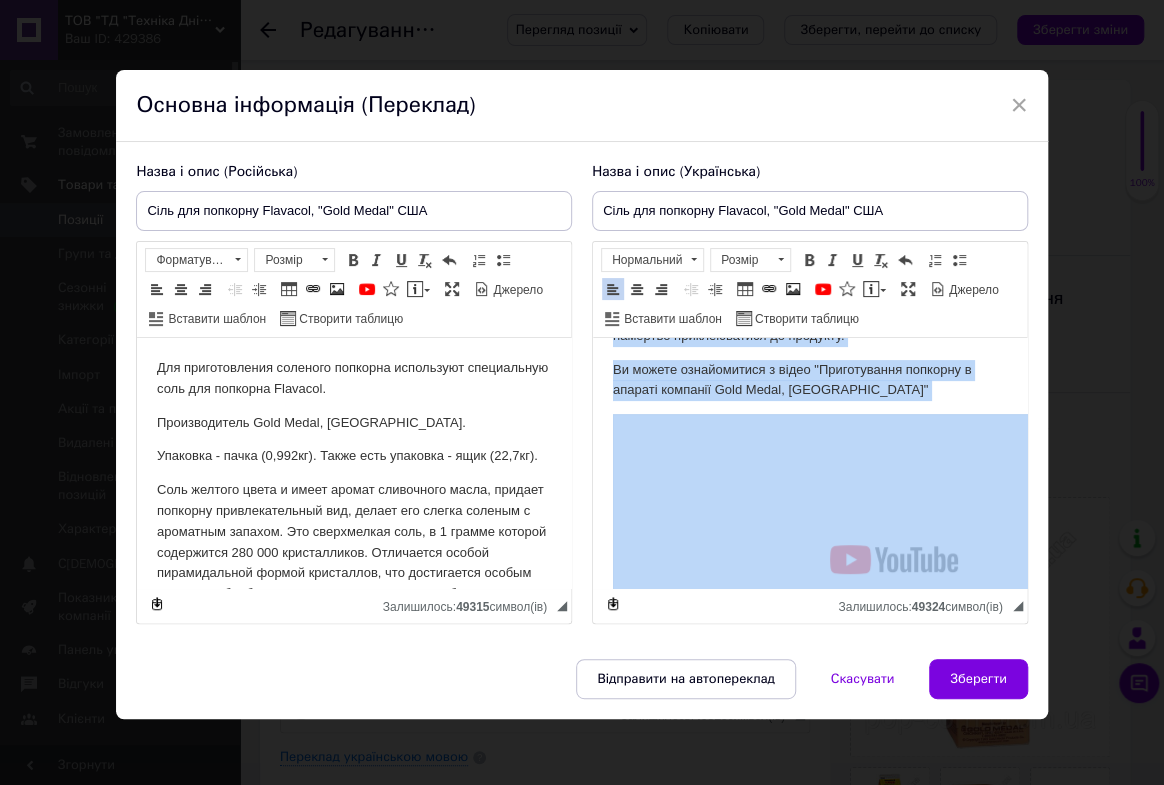 drag, startPoint x: 611, startPoint y: 366, endPoint x: 911, endPoint y: 412, distance: 303.50616 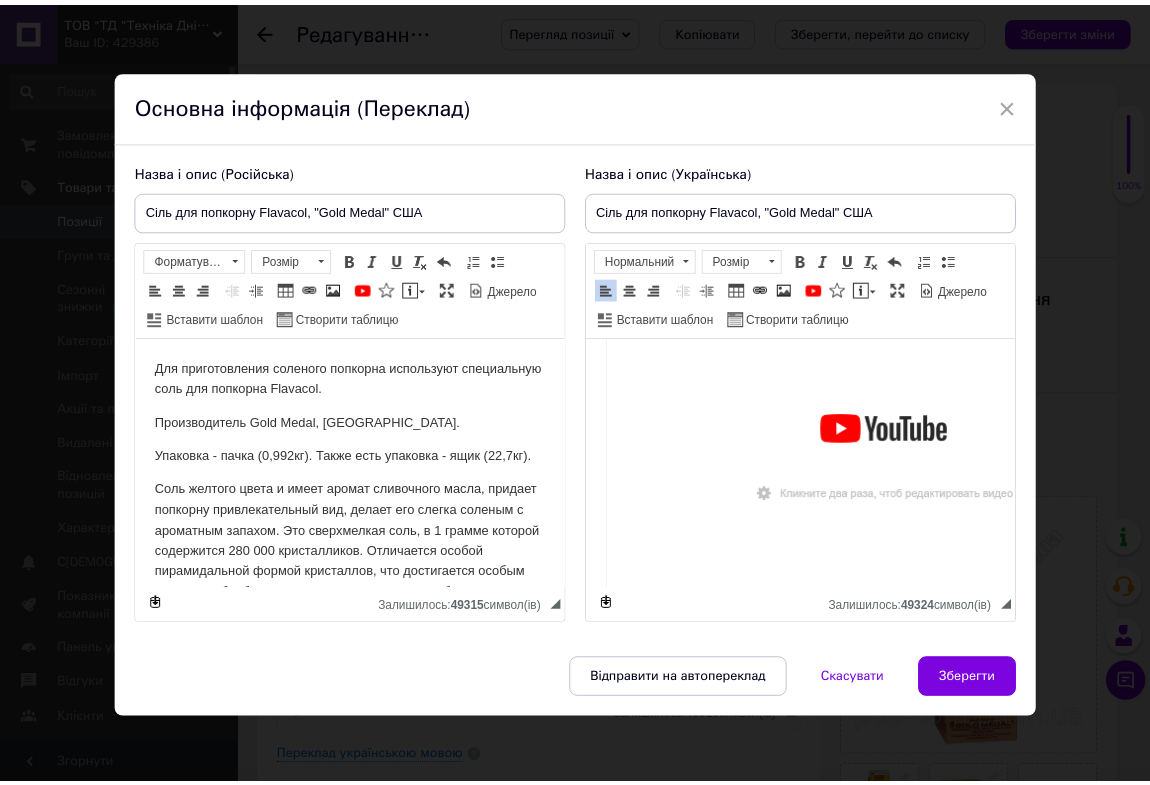 scroll, scrollTop: 199, scrollLeft: 0, axis: vertical 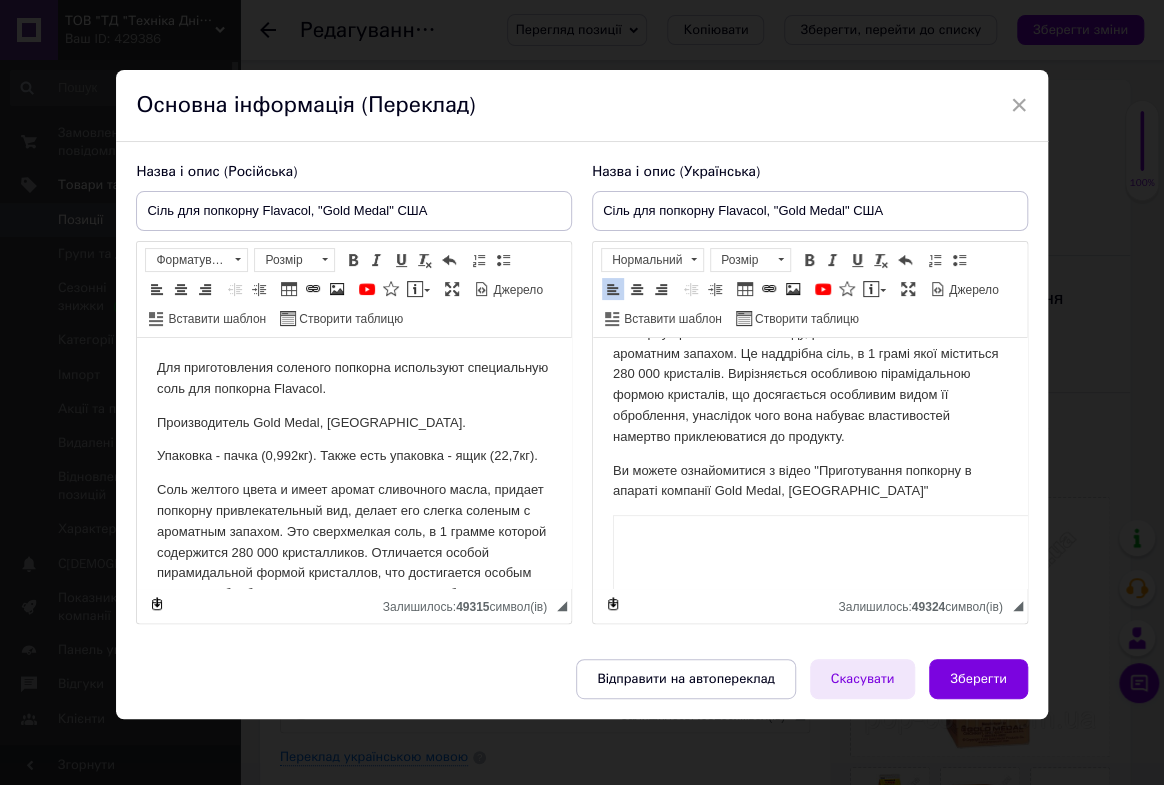 click on "Скасувати" at bounding box center (863, 679) 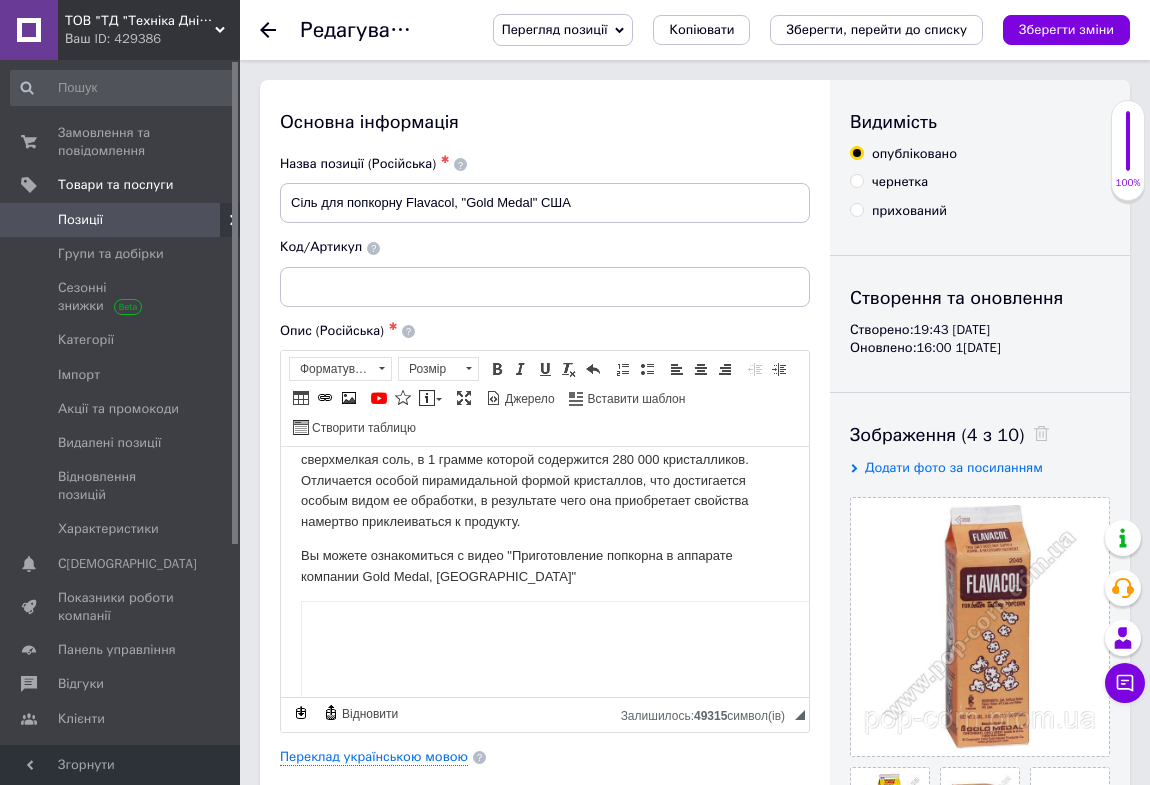 click on "Редагування позиції: Сіль для попкорну Flavacol, "Gold Medal" США Перегляд позиції Зберегти та переглянути на сайті Зберегти та переглянути на маркетплейсі [DOMAIN_NAME] Копіювати Зберегти, перейти до списку Зберегти зміни" at bounding box center (695, 30) 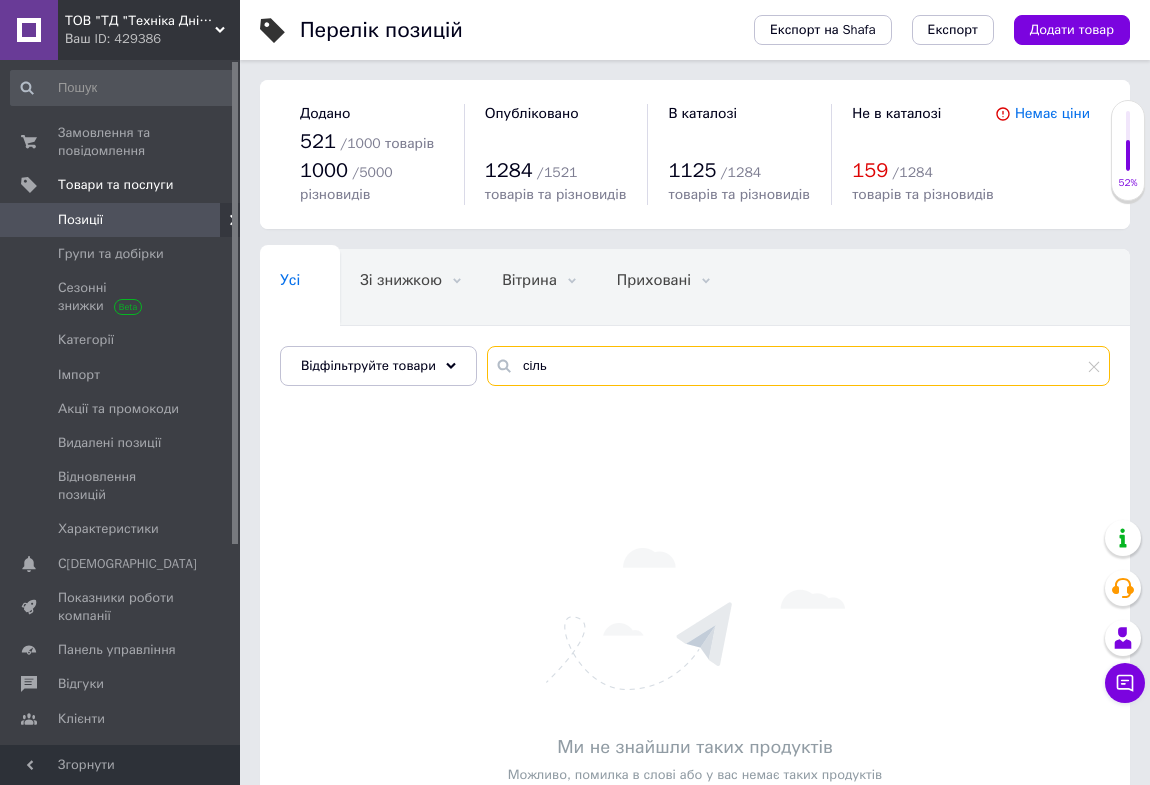 click on "сіль" at bounding box center [798, 366] 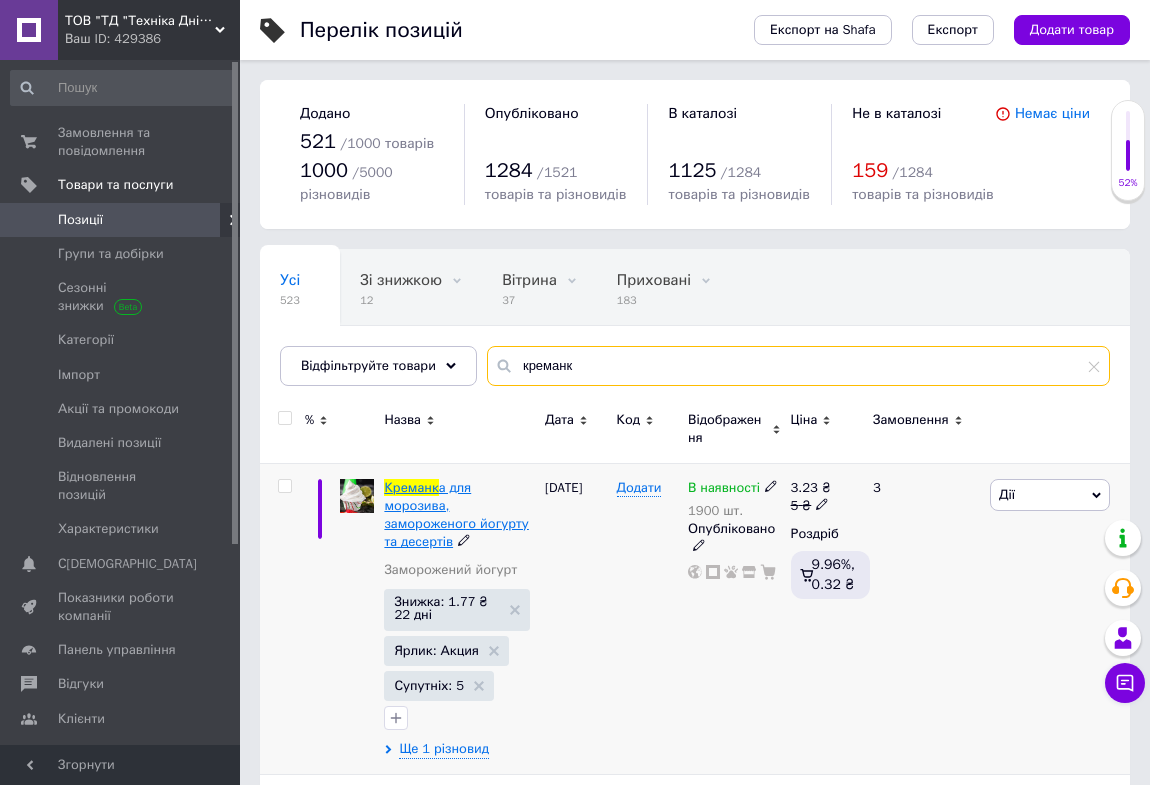type on "креманк" 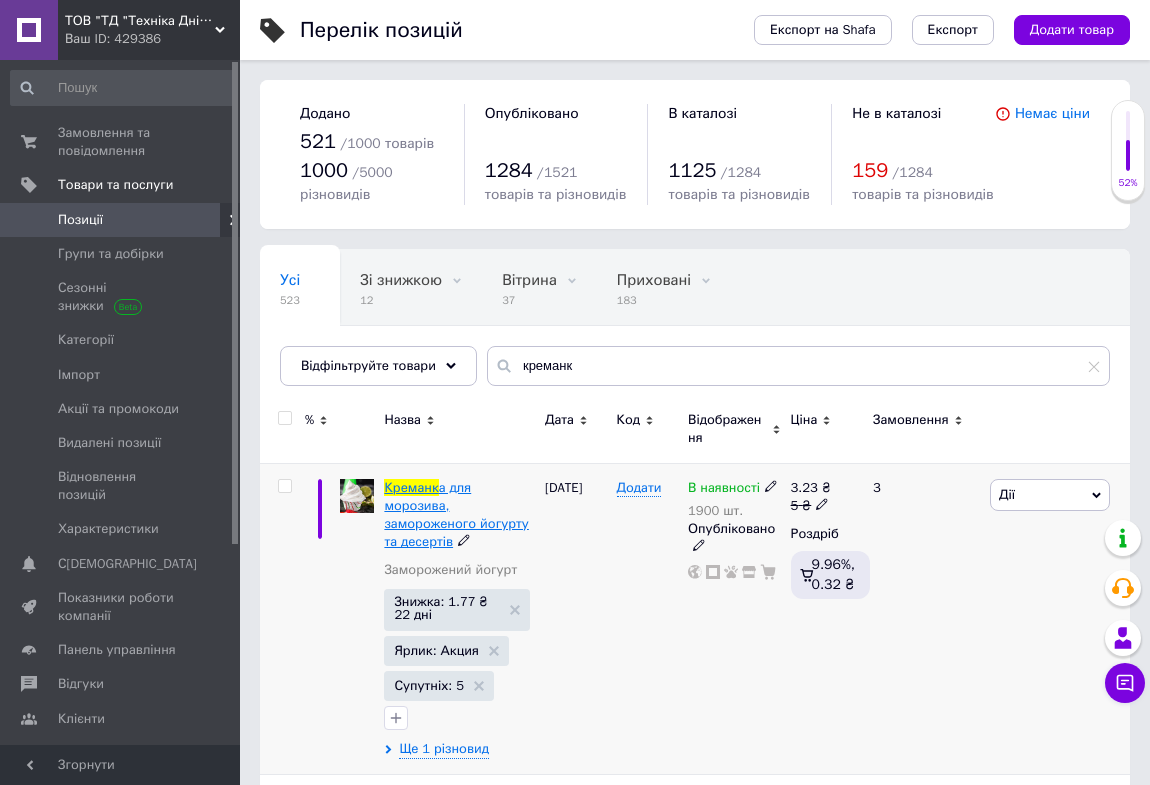 click on "а для морозива, замороженого йогурту та десертів" at bounding box center (456, 515) 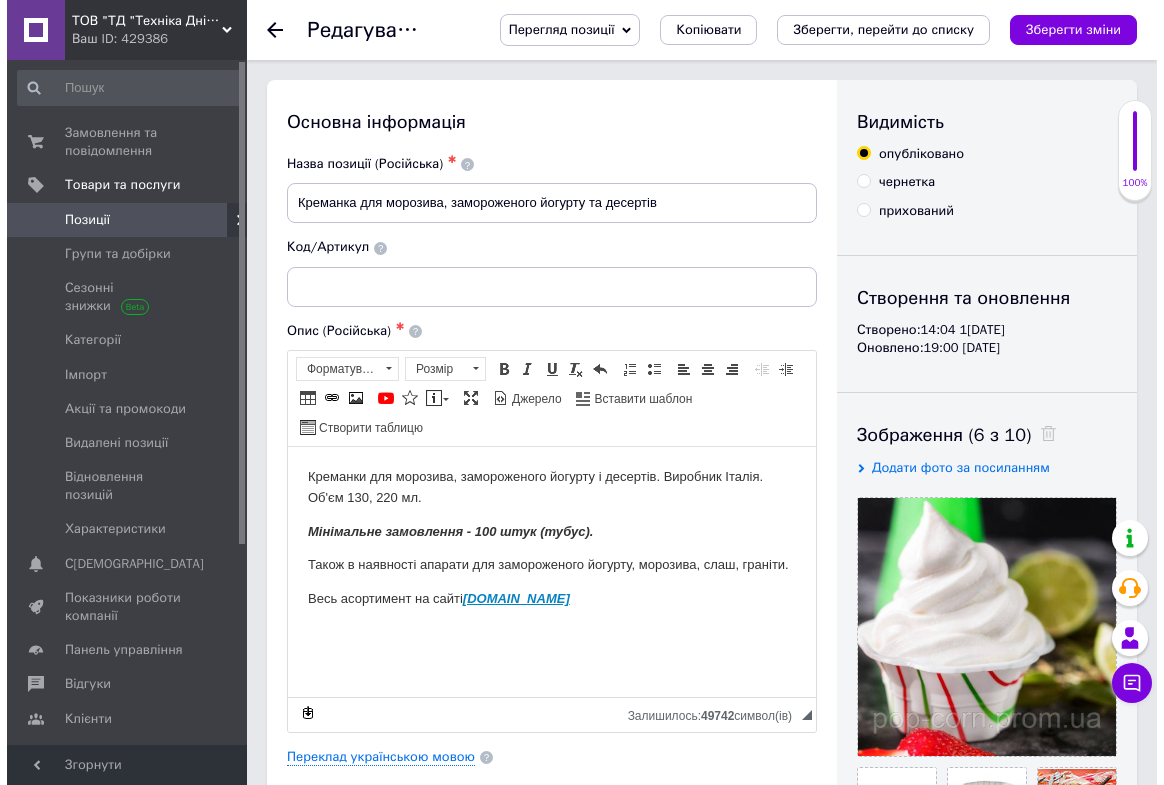 scroll, scrollTop: 272, scrollLeft: 0, axis: vertical 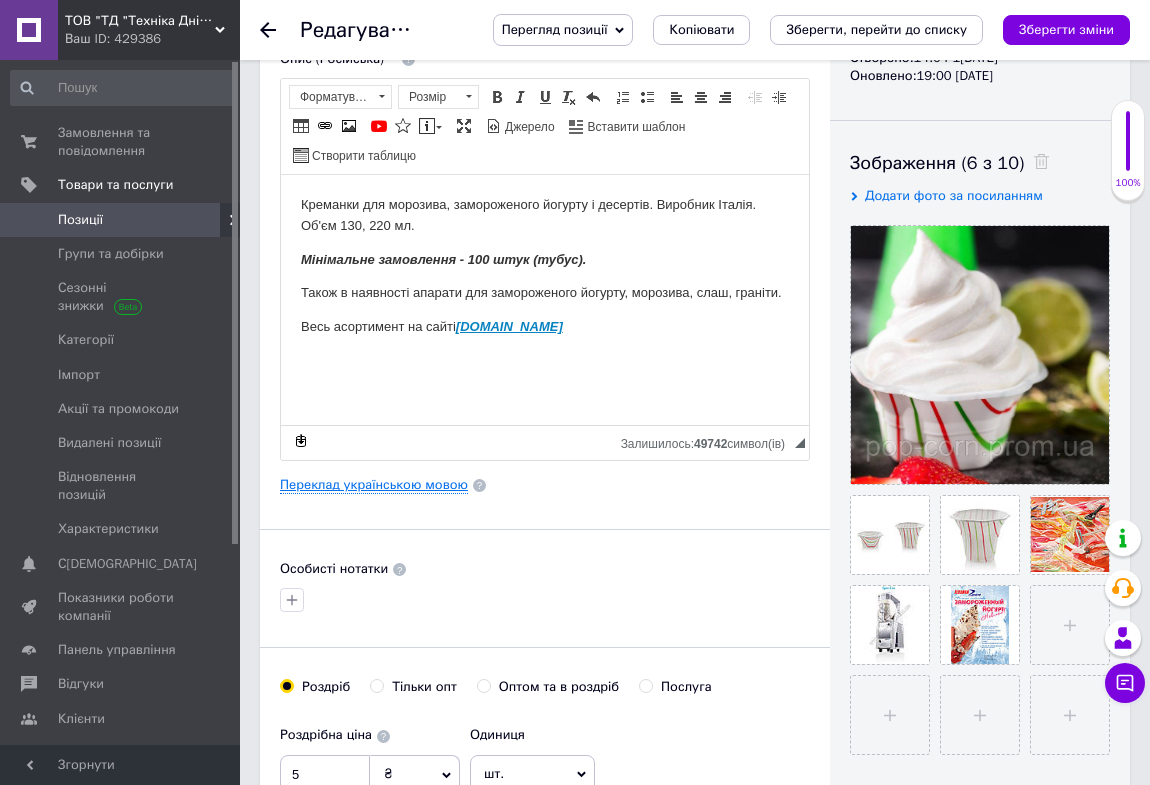 click on "Переклад українською мовою" at bounding box center [374, 485] 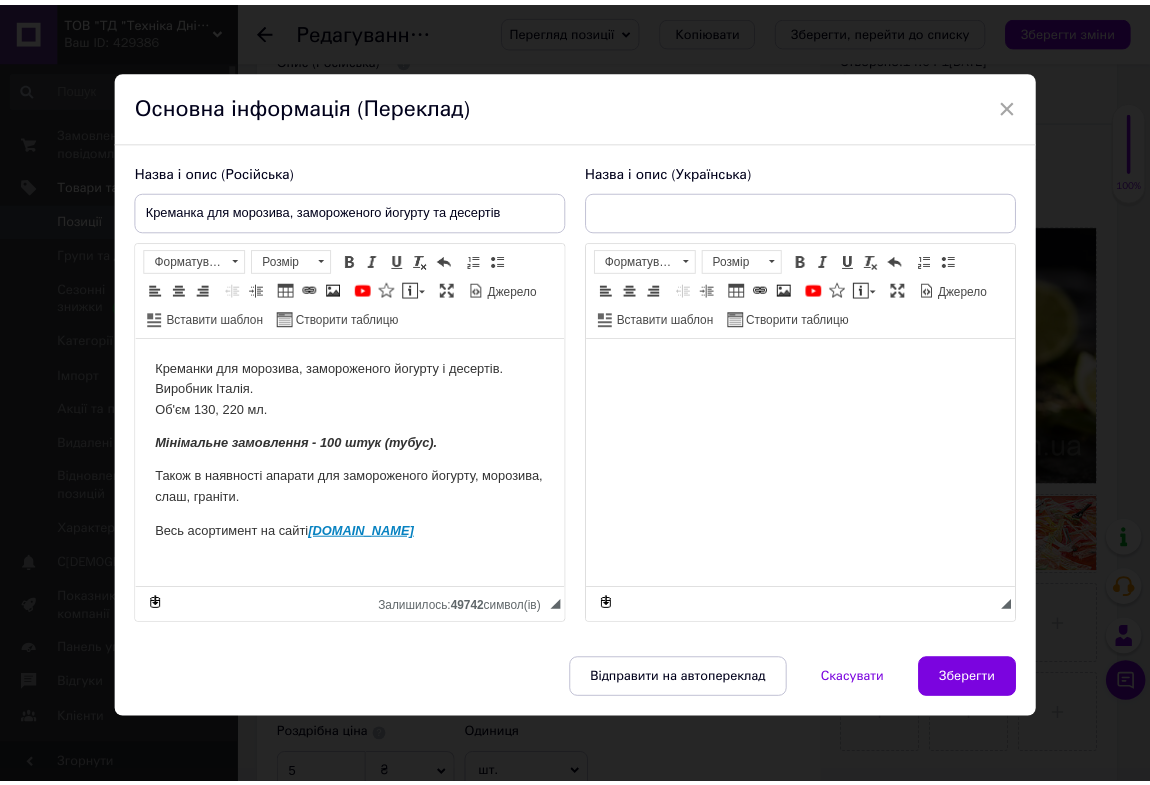 scroll, scrollTop: 0, scrollLeft: 0, axis: both 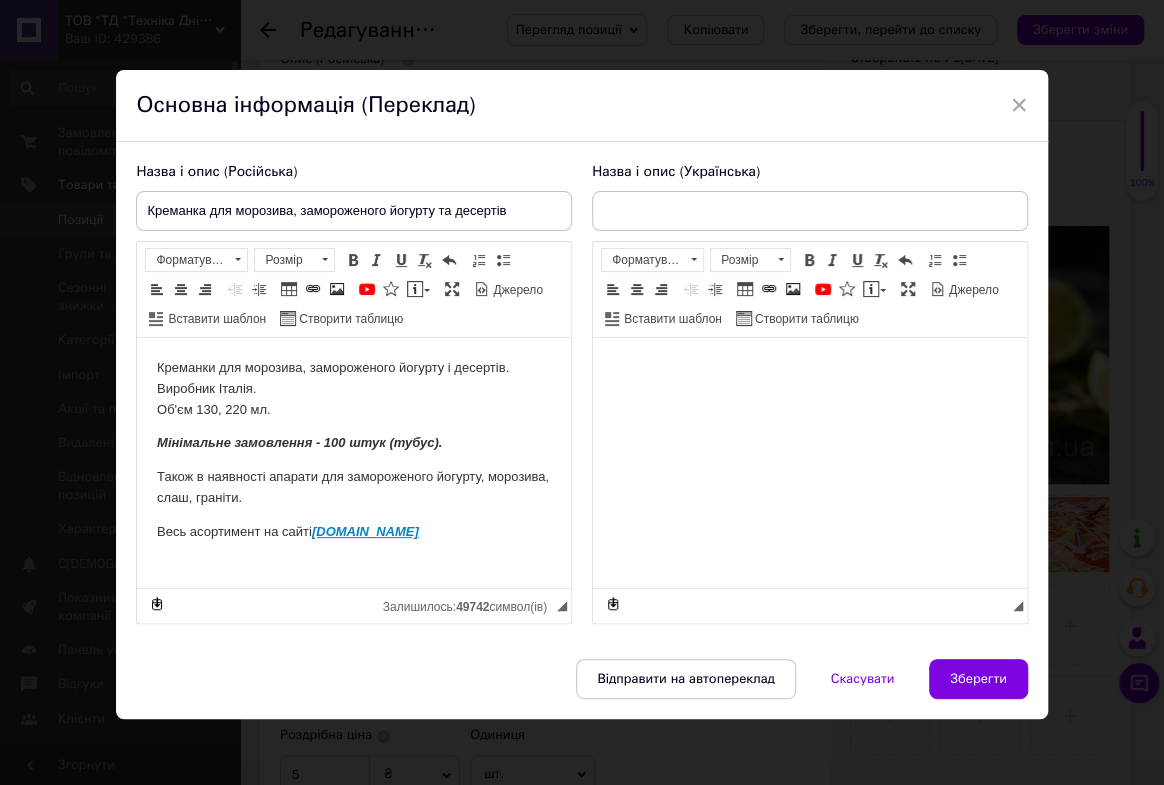 type on "Креманка для морозива, замороженого йогурту та десертів" 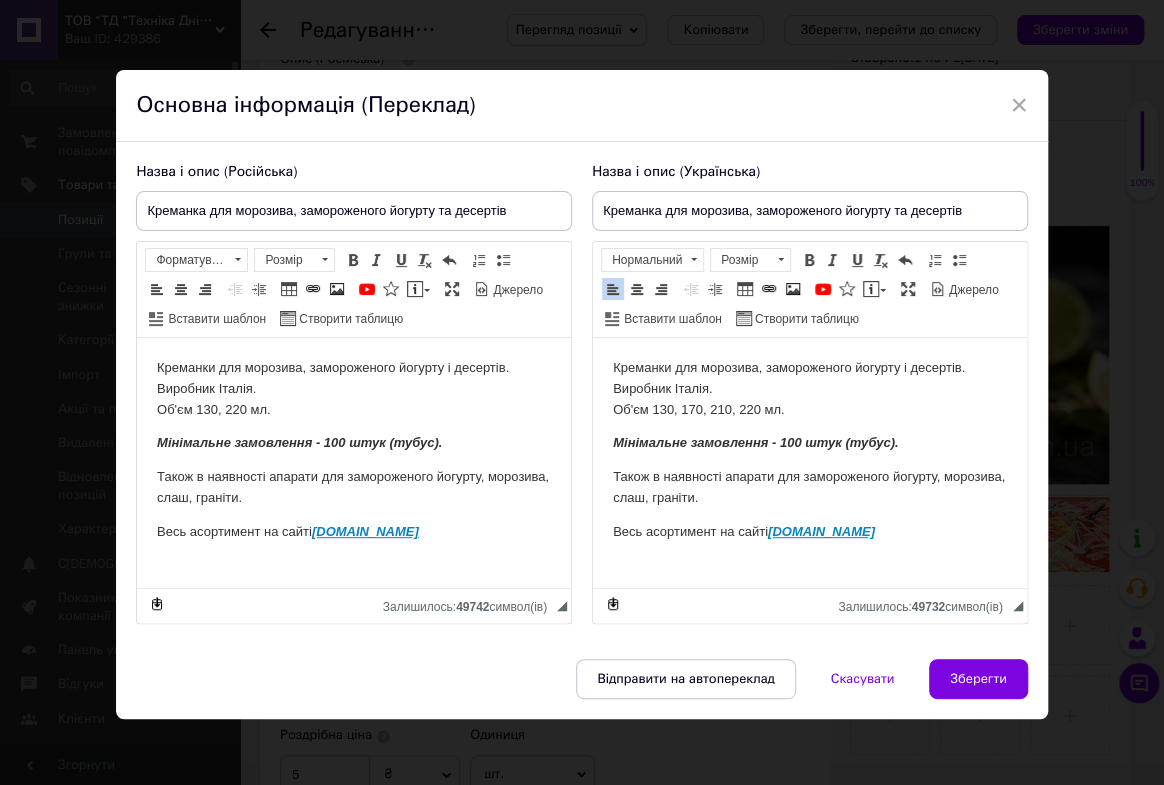 drag, startPoint x: 605, startPoint y: 360, endPoint x: 973, endPoint y: 531, distance: 405.78937 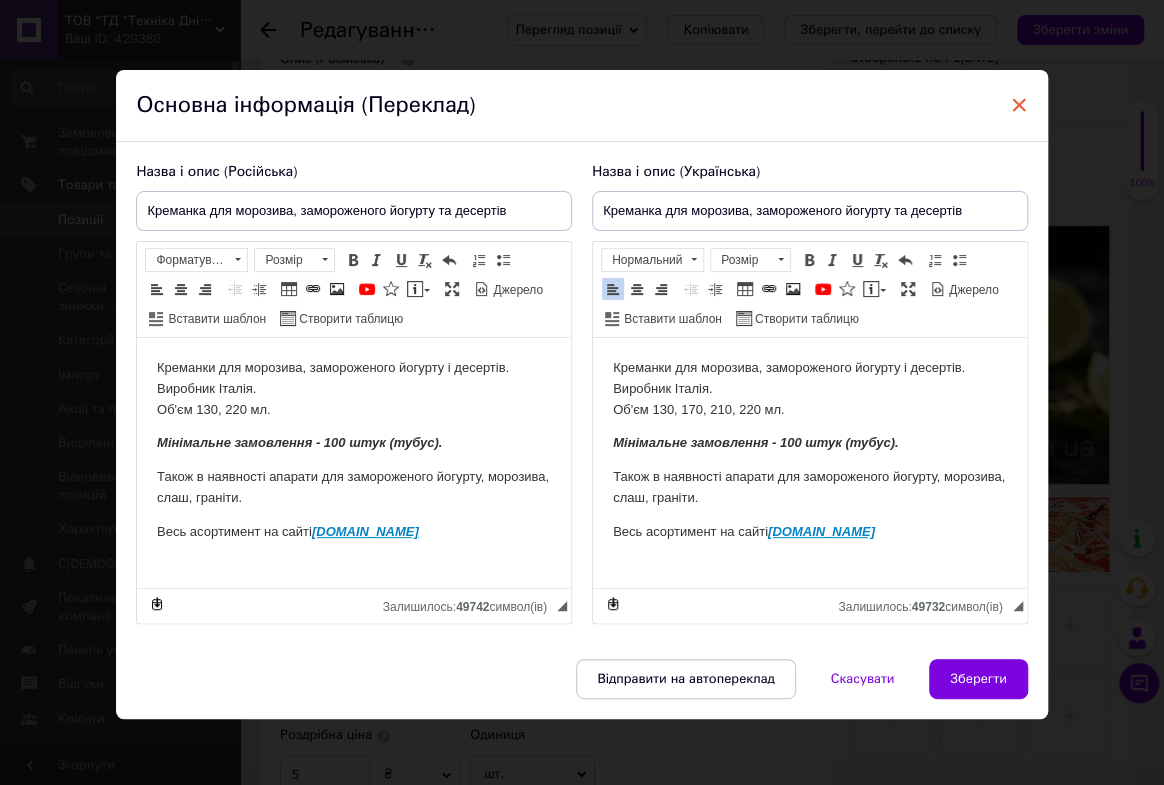 click on "×" at bounding box center [1019, 105] 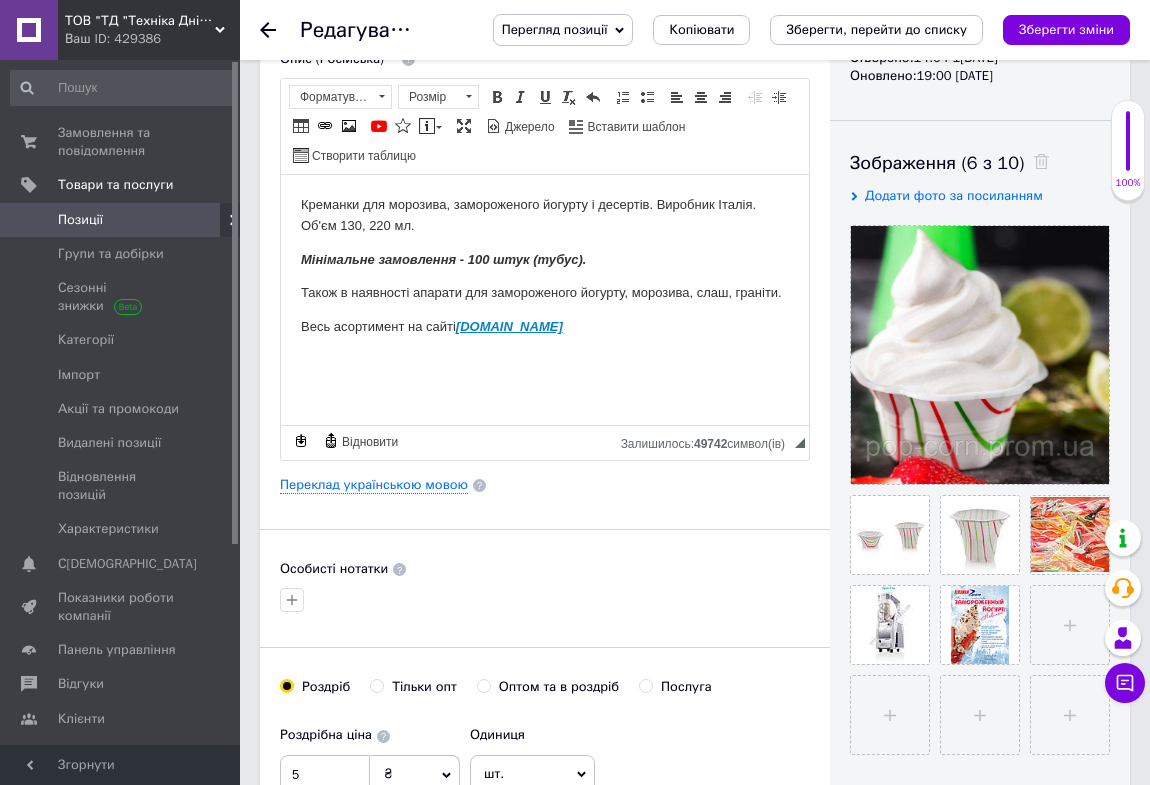 click 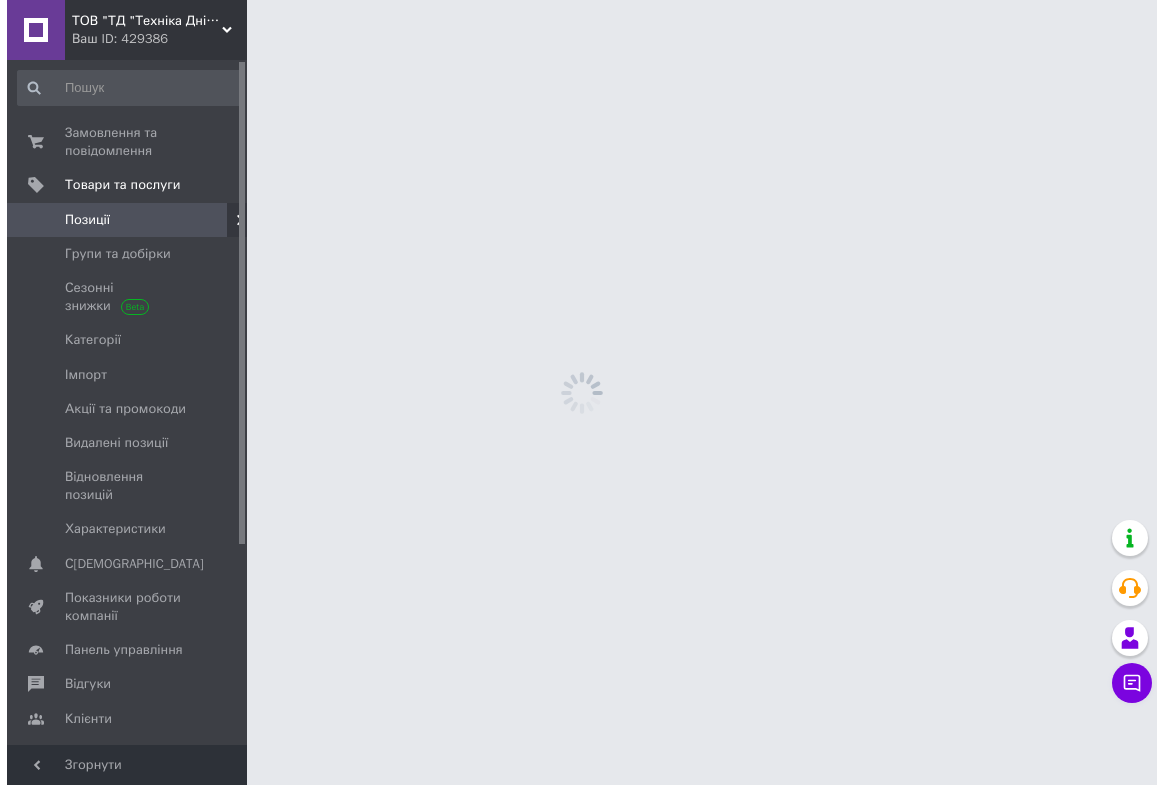scroll, scrollTop: 0, scrollLeft: 0, axis: both 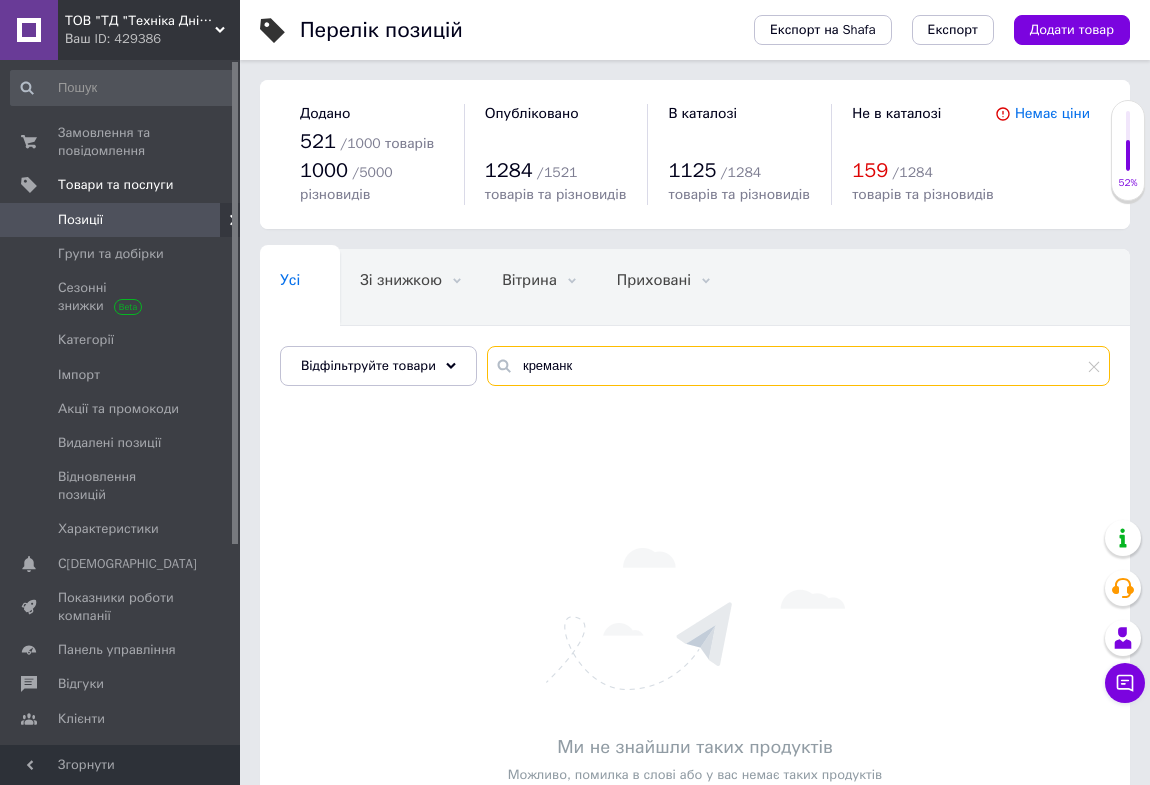 click on "креманк" at bounding box center (798, 366) 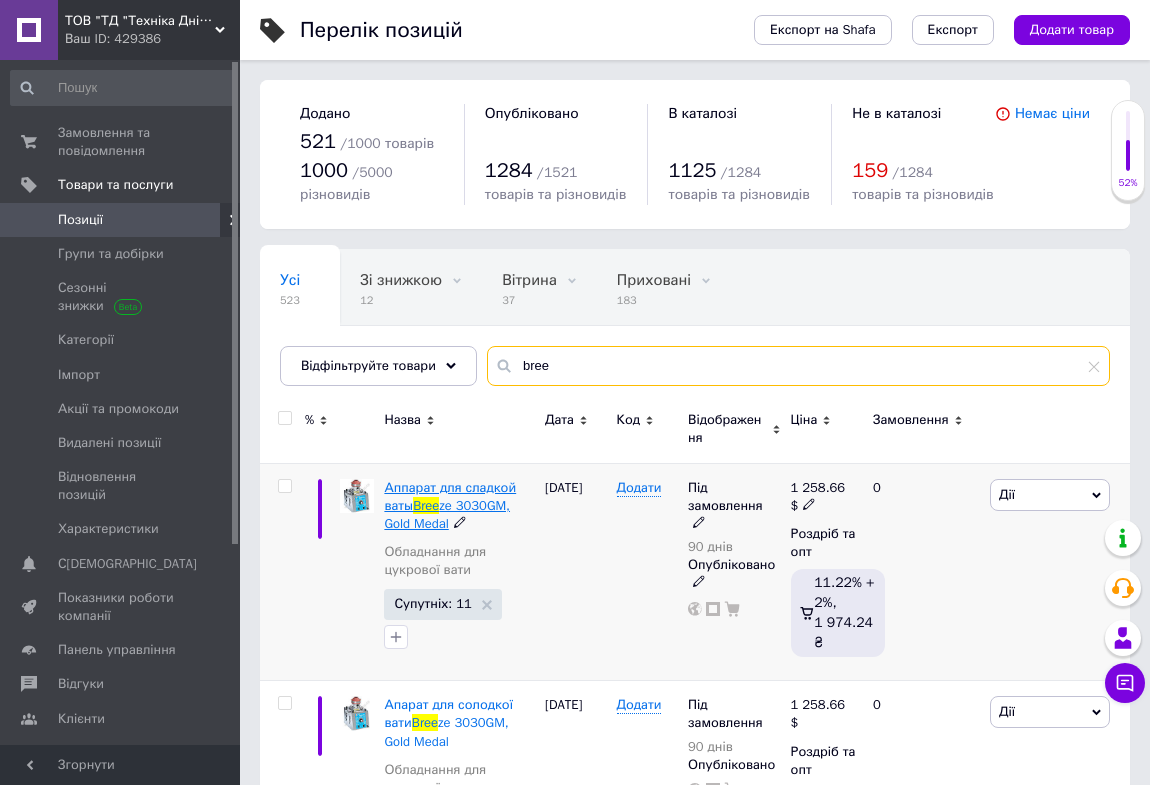 type on "bree" 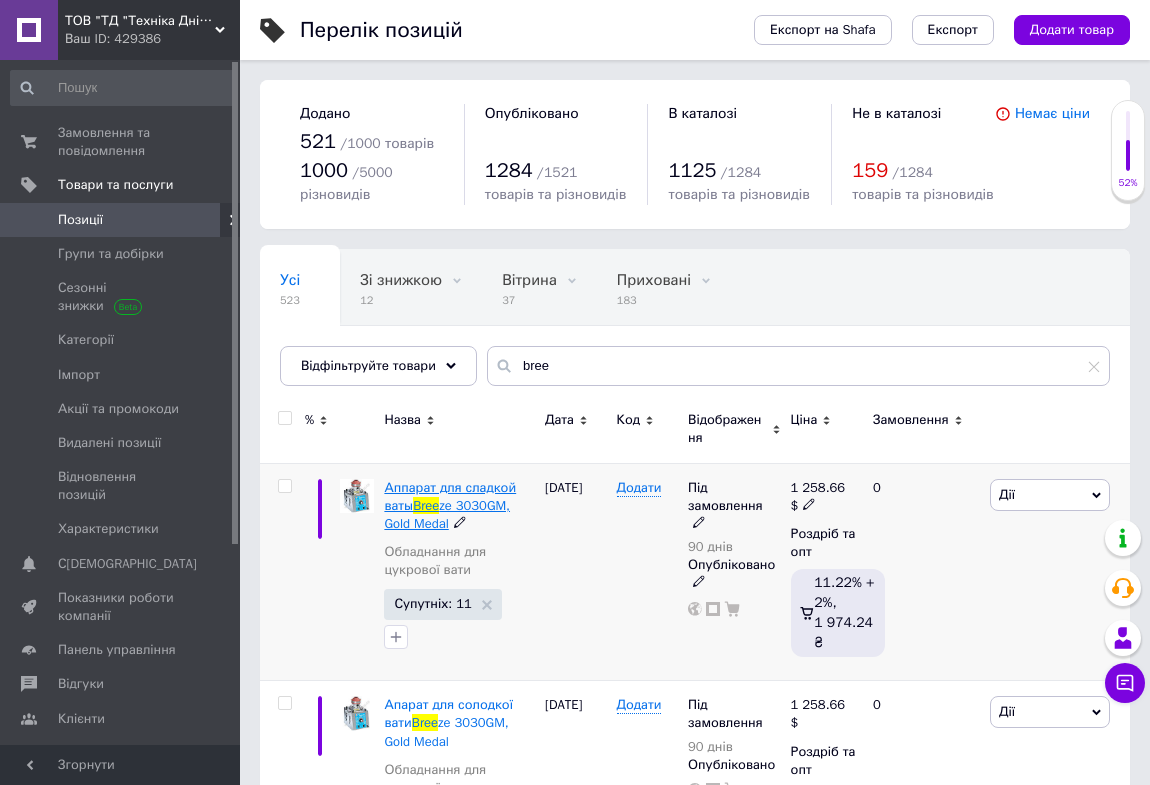 click on "ze 3030GM, Gold Medal" at bounding box center (447, 514) 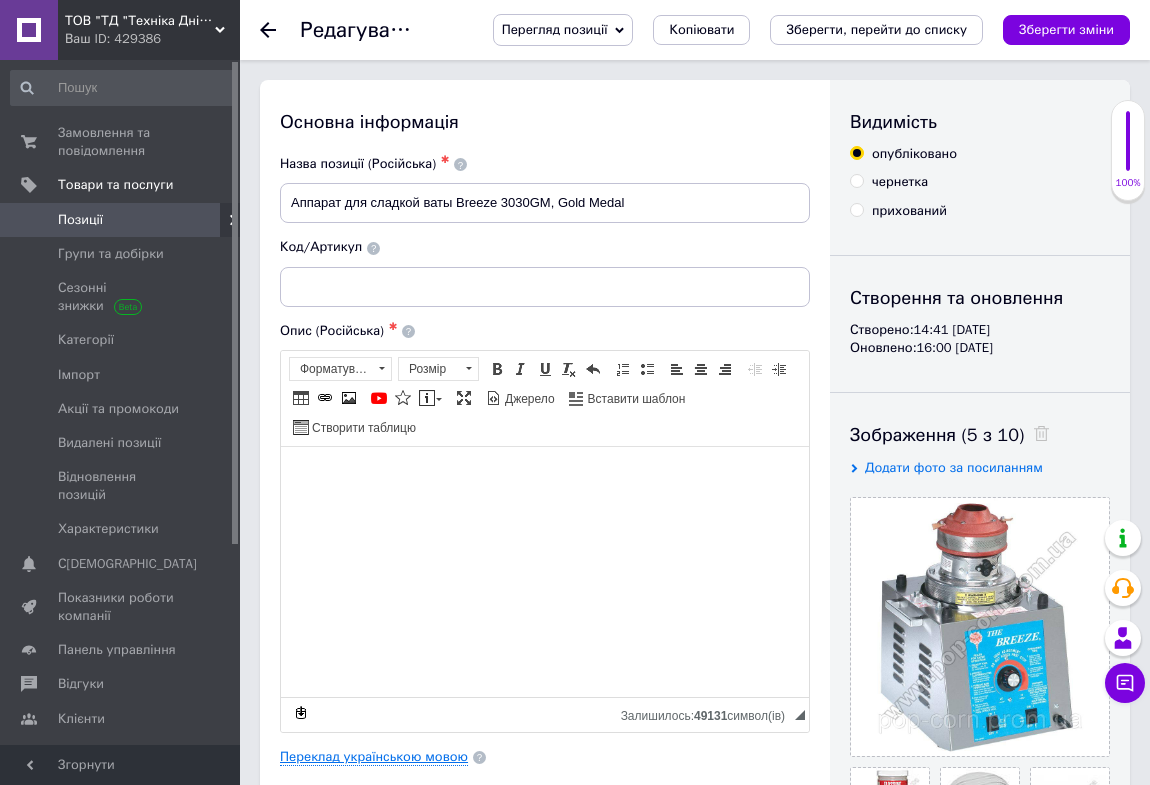 click on "Переклад українською мовою" at bounding box center [374, 757] 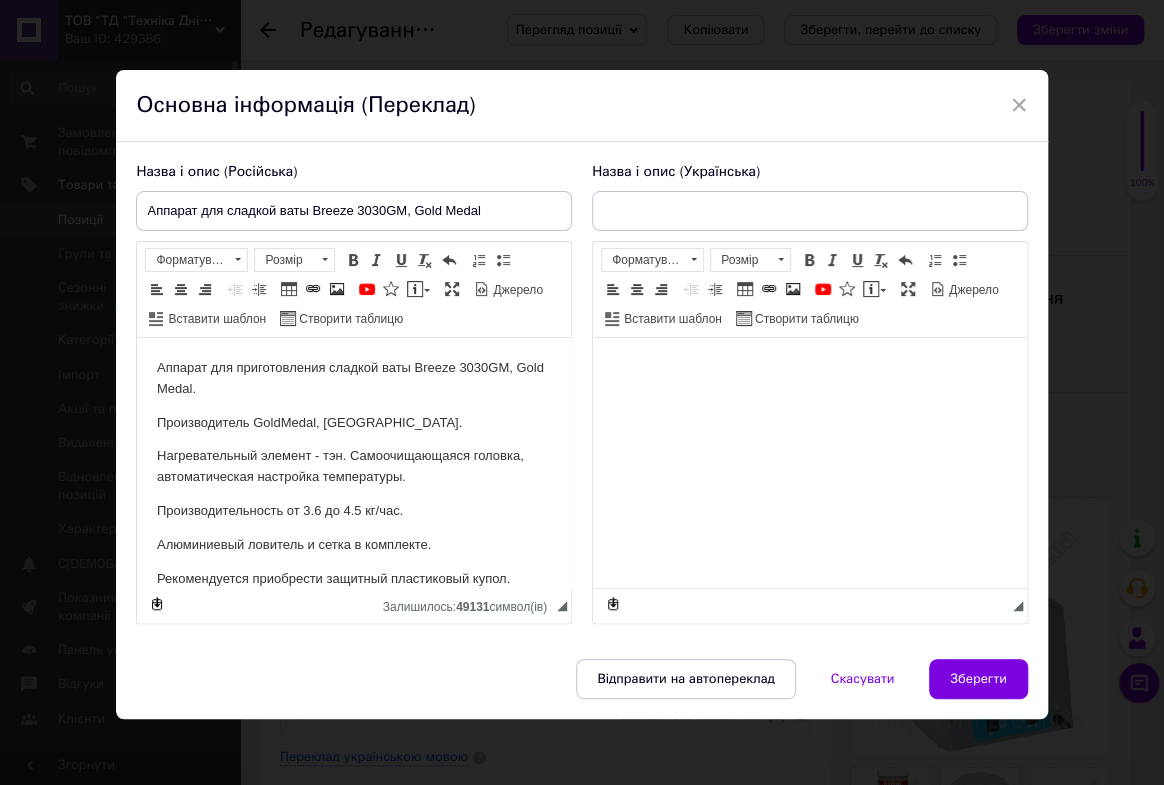 scroll, scrollTop: 0, scrollLeft: 0, axis: both 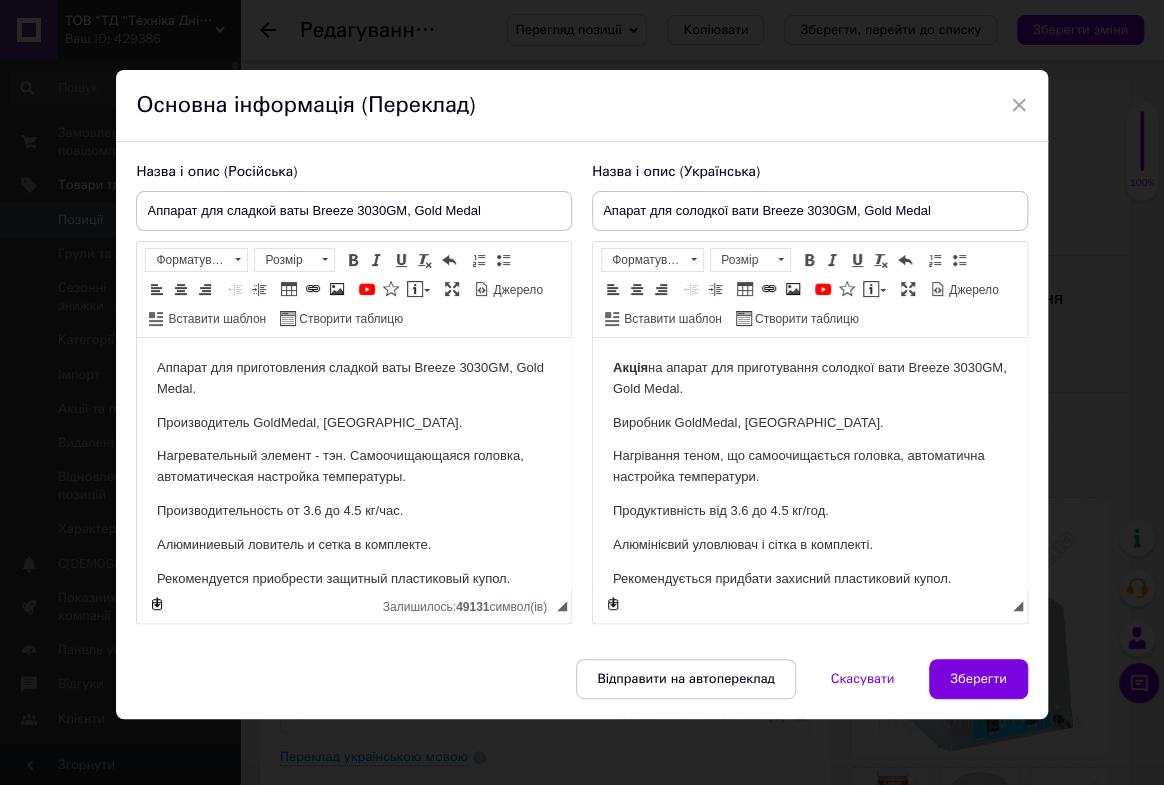 checkbox on "true" 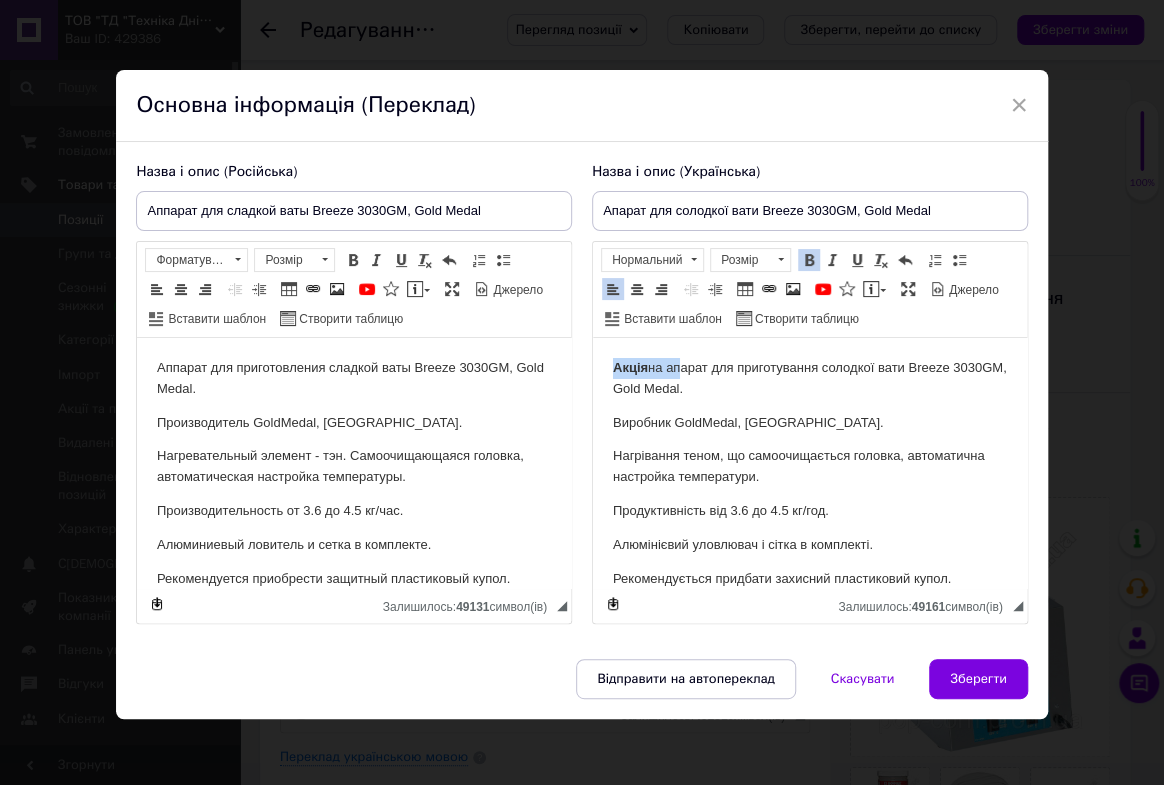 drag, startPoint x: 673, startPoint y: 365, endPoint x: 610, endPoint y: 366, distance: 63.007935 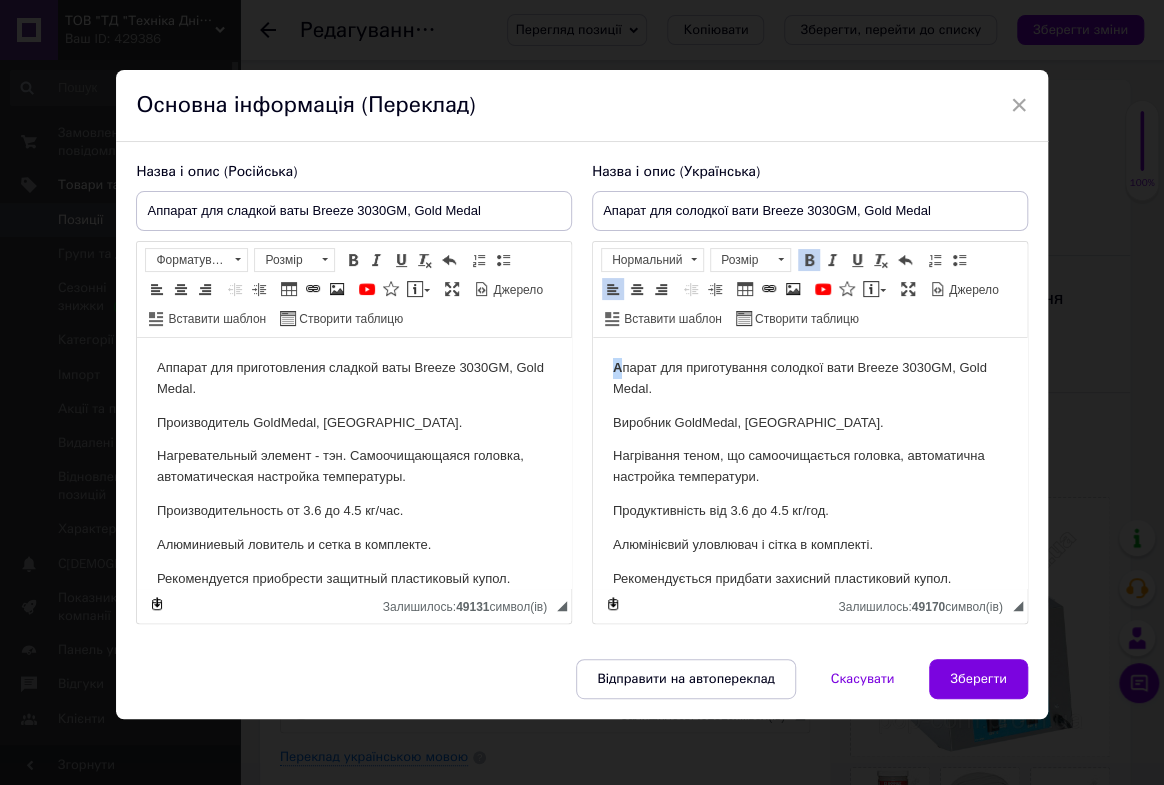 click at bounding box center (809, 260) 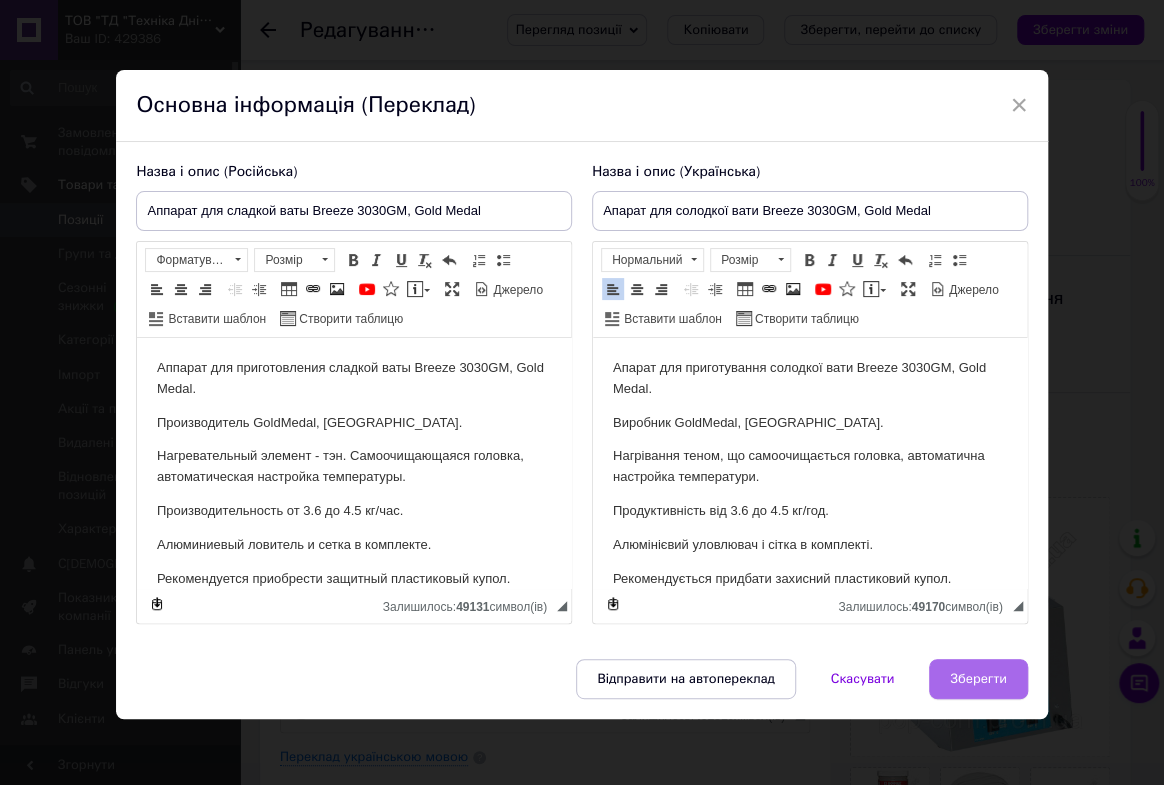 click on "Зберегти" at bounding box center [978, 679] 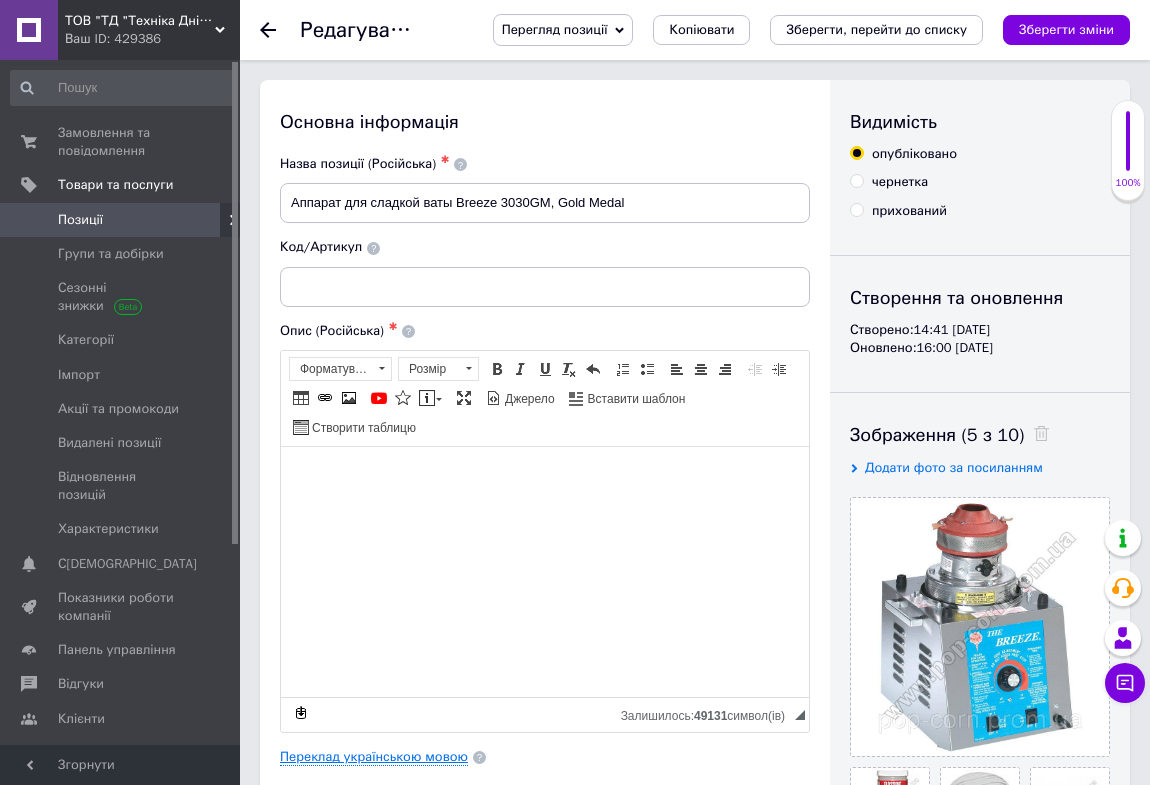 click on "Переклад українською мовою" at bounding box center (374, 757) 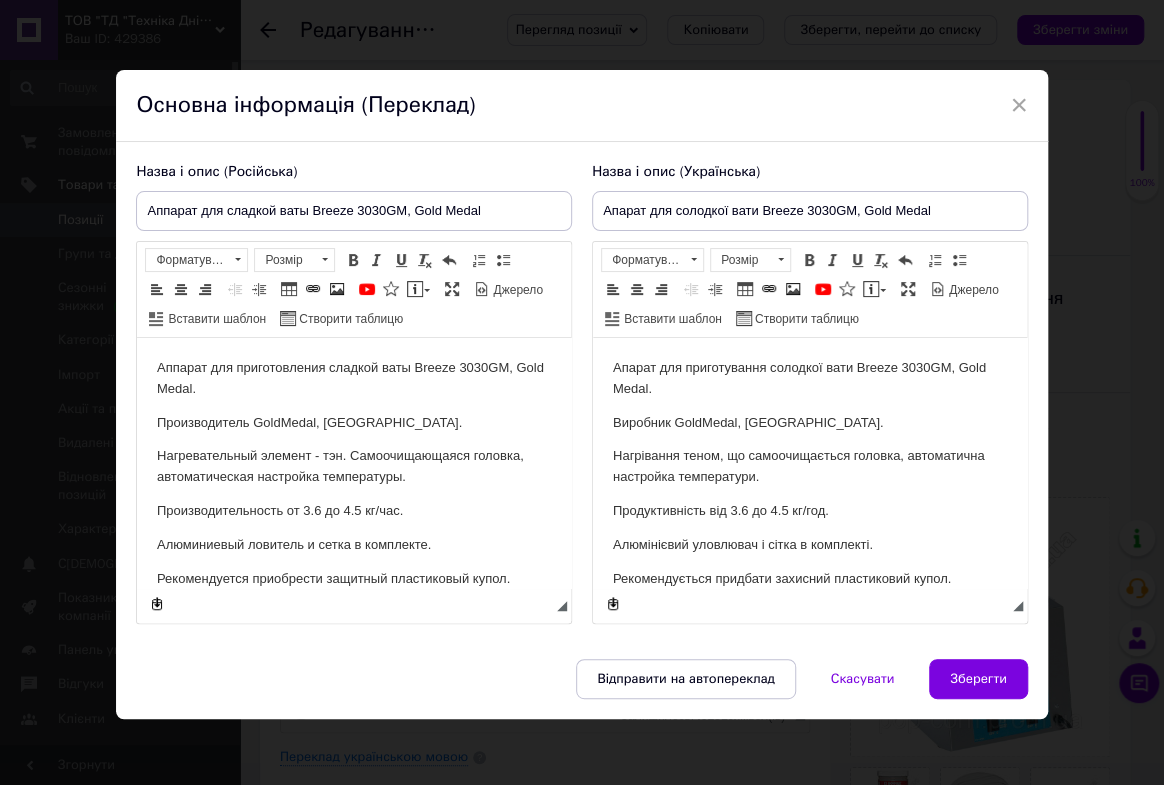 scroll, scrollTop: 0, scrollLeft: 0, axis: both 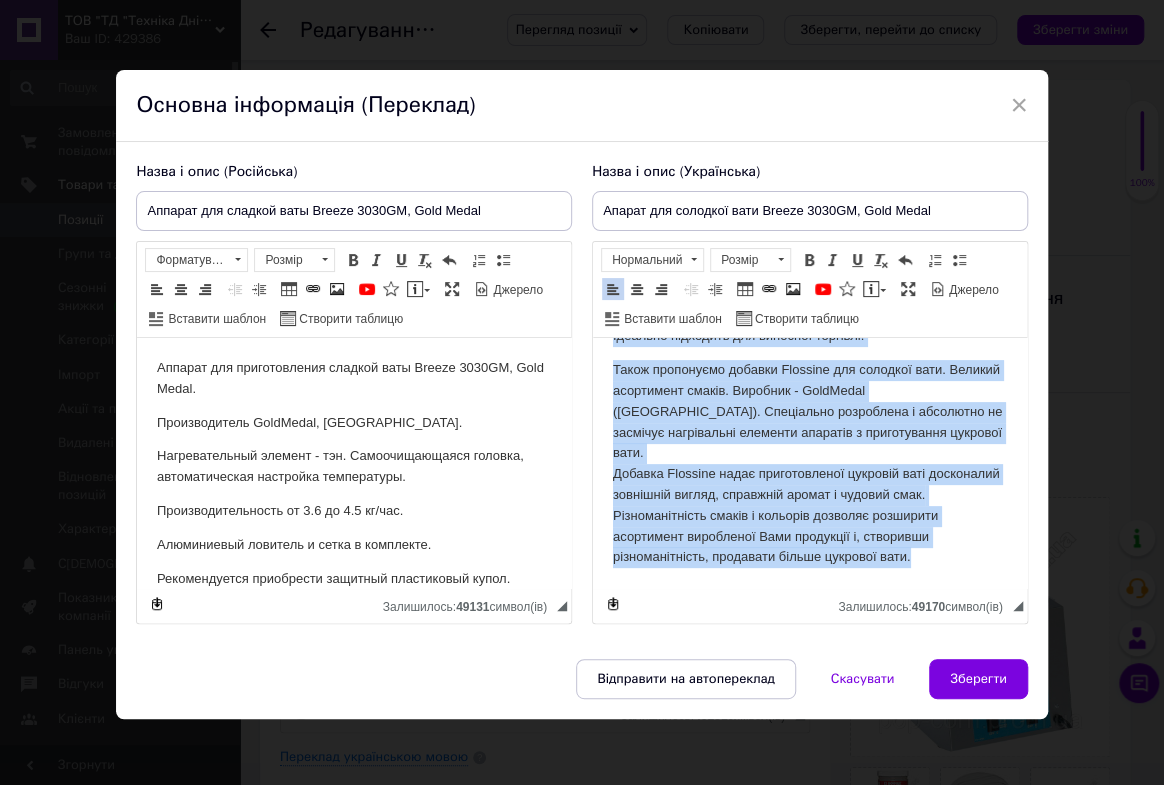 drag, startPoint x: 601, startPoint y: 364, endPoint x: 970, endPoint y: 584, distance: 429.60562 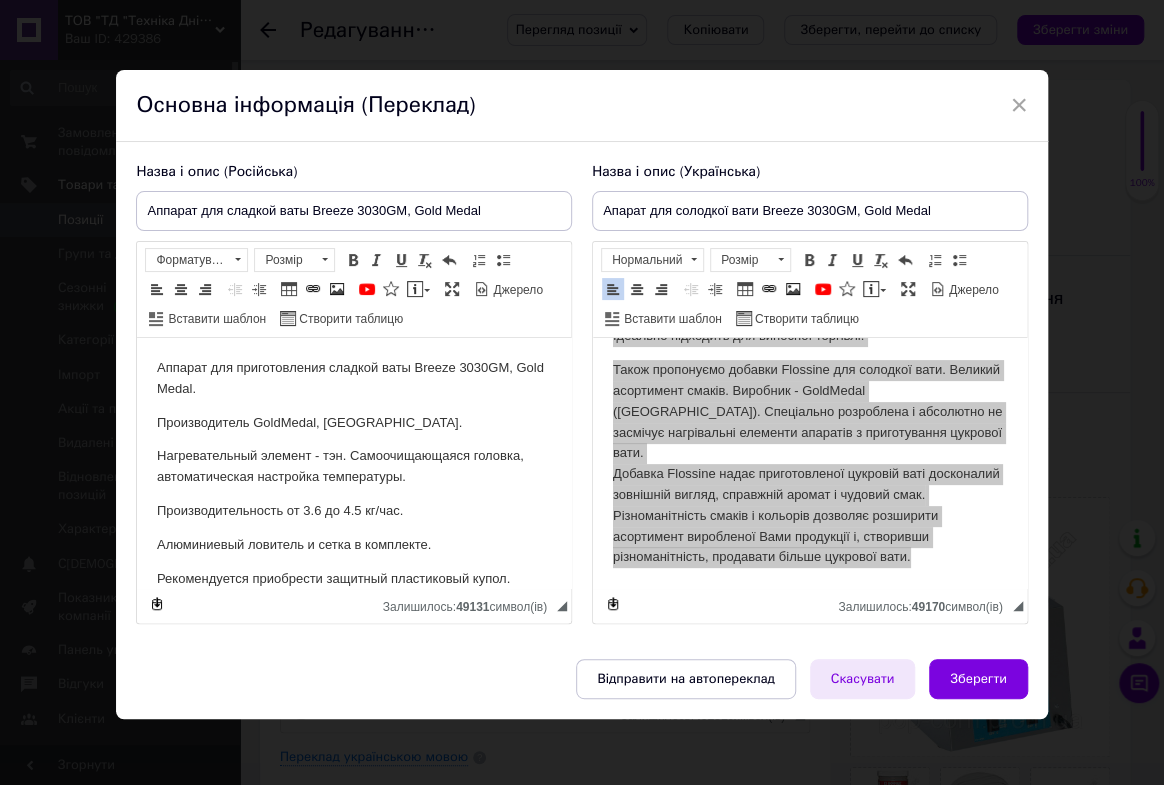 click on "Скасувати" at bounding box center [863, 679] 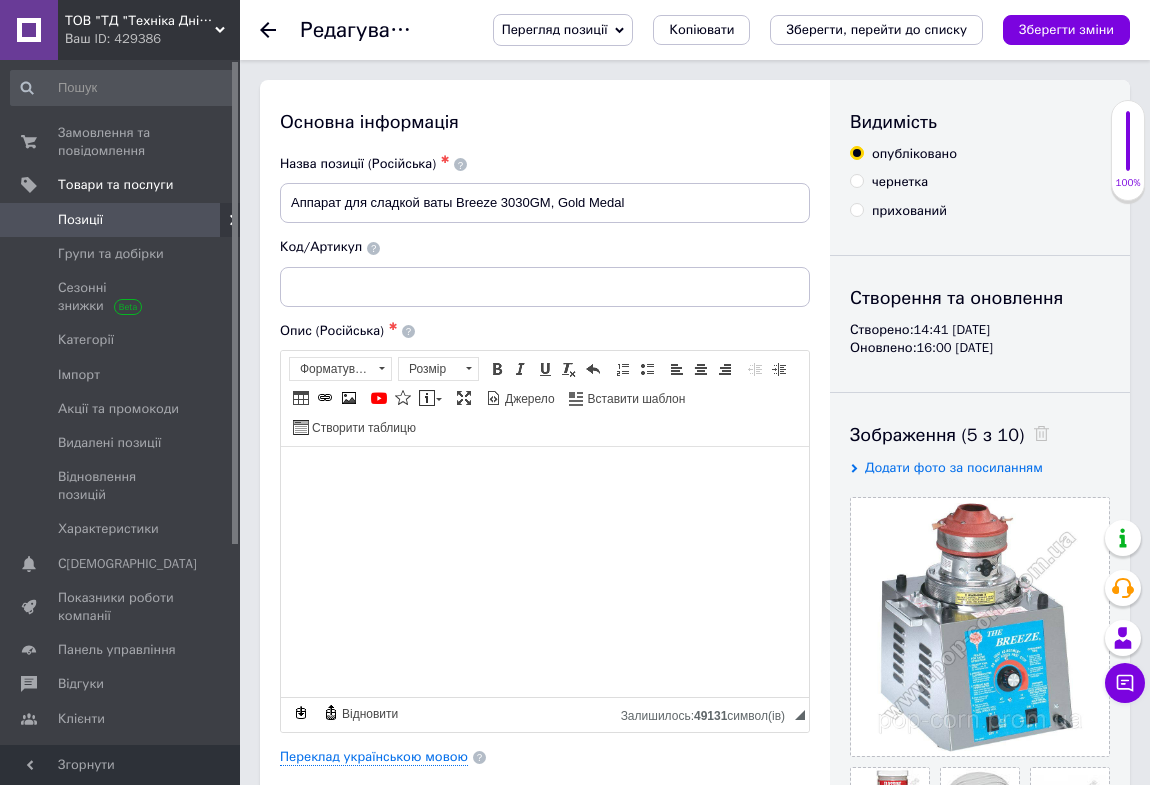 click at bounding box center [280, 30] 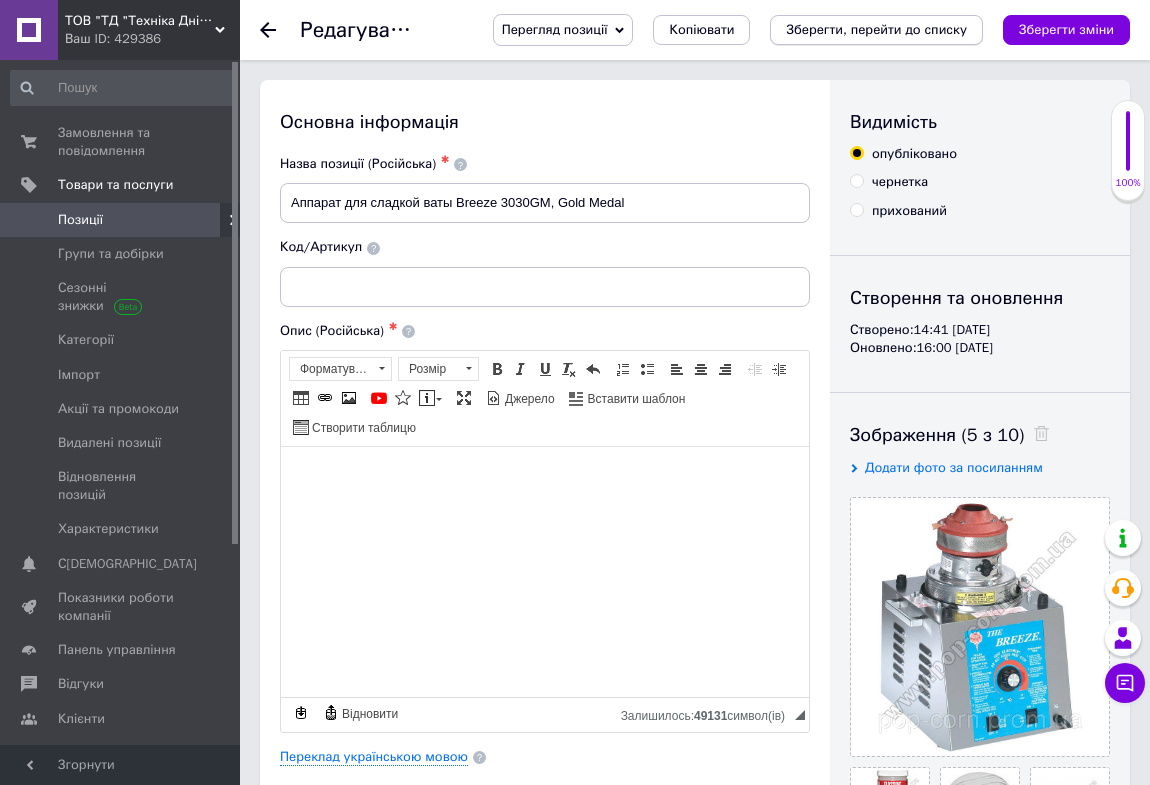click on "Зберегти, перейти до списку" at bounding box center (876, 29) 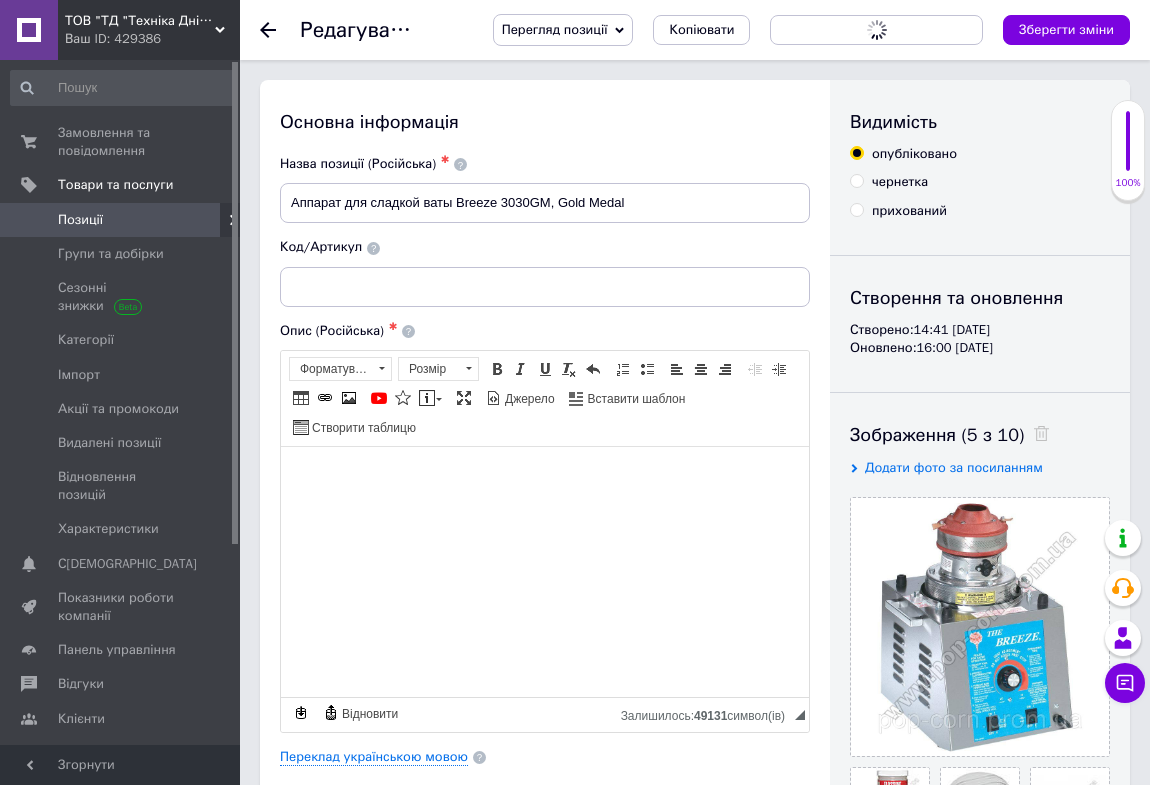 checkbox on "true" 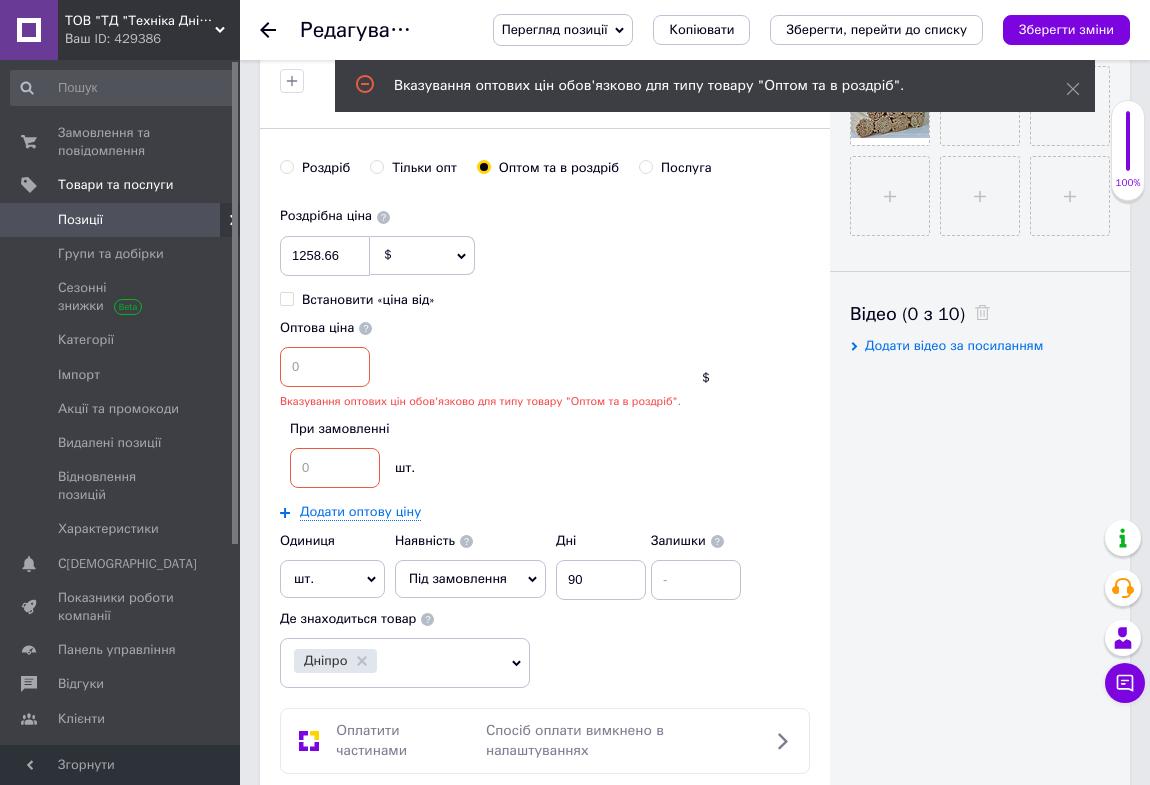 scroll, scrollTop: 797, scrollLeft: 0, axis: vertical 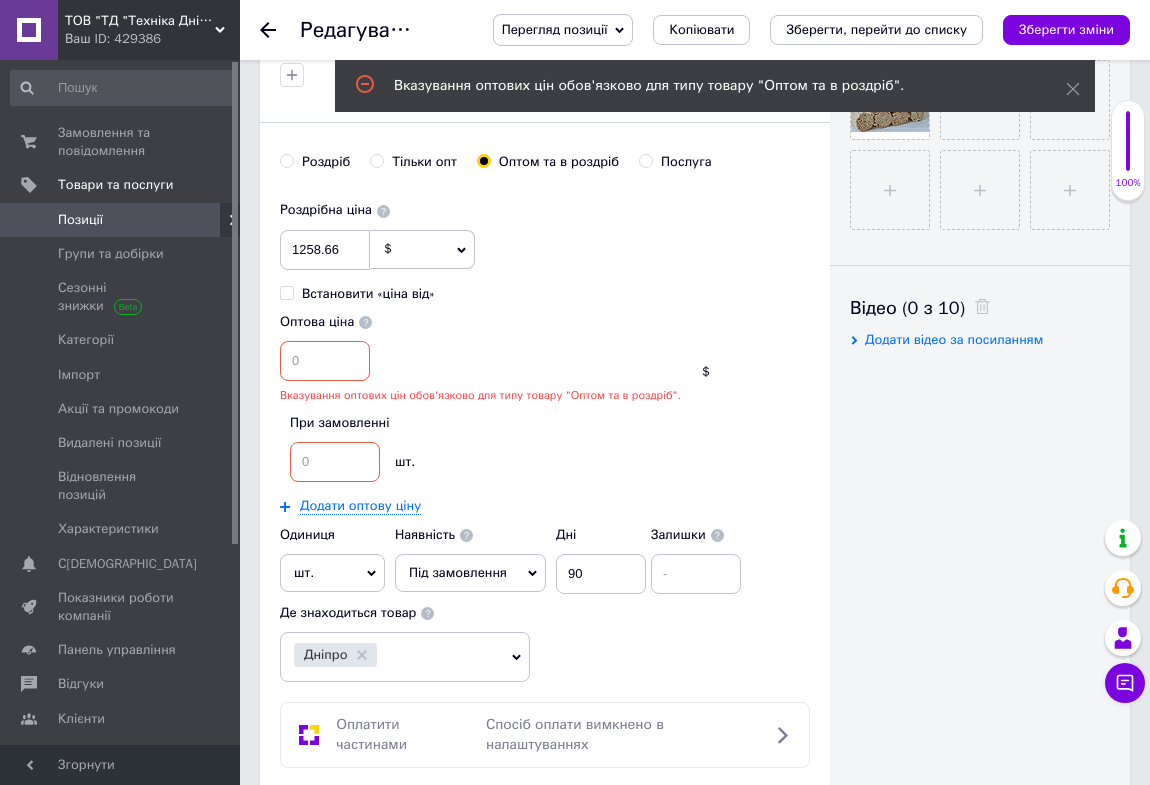 click 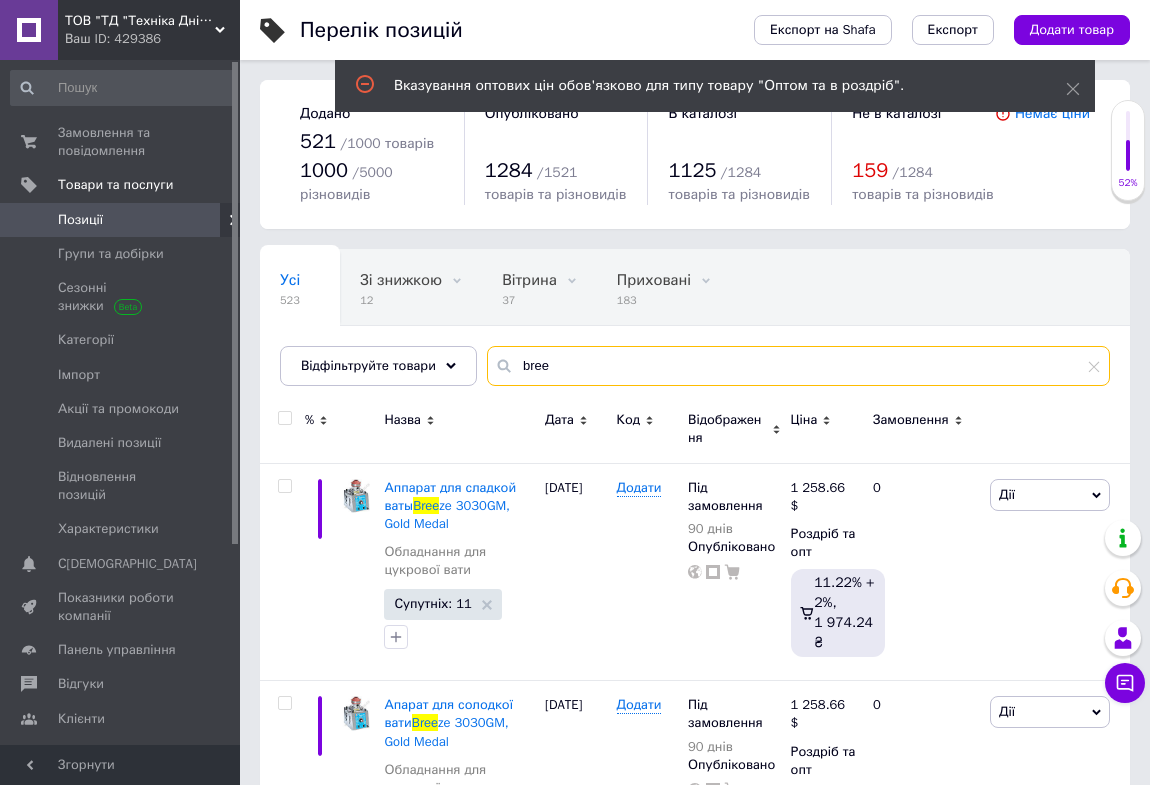 click on "bree" at bounding box center [798, 366] 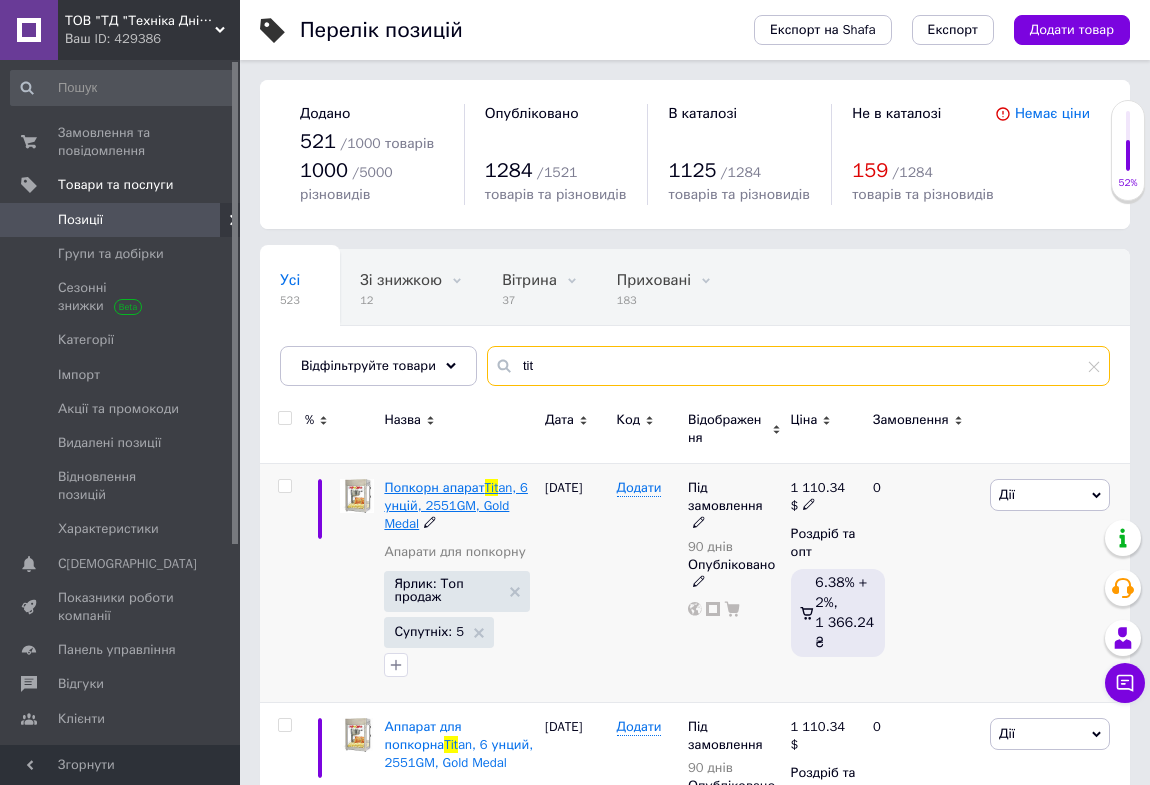 type on "tit" 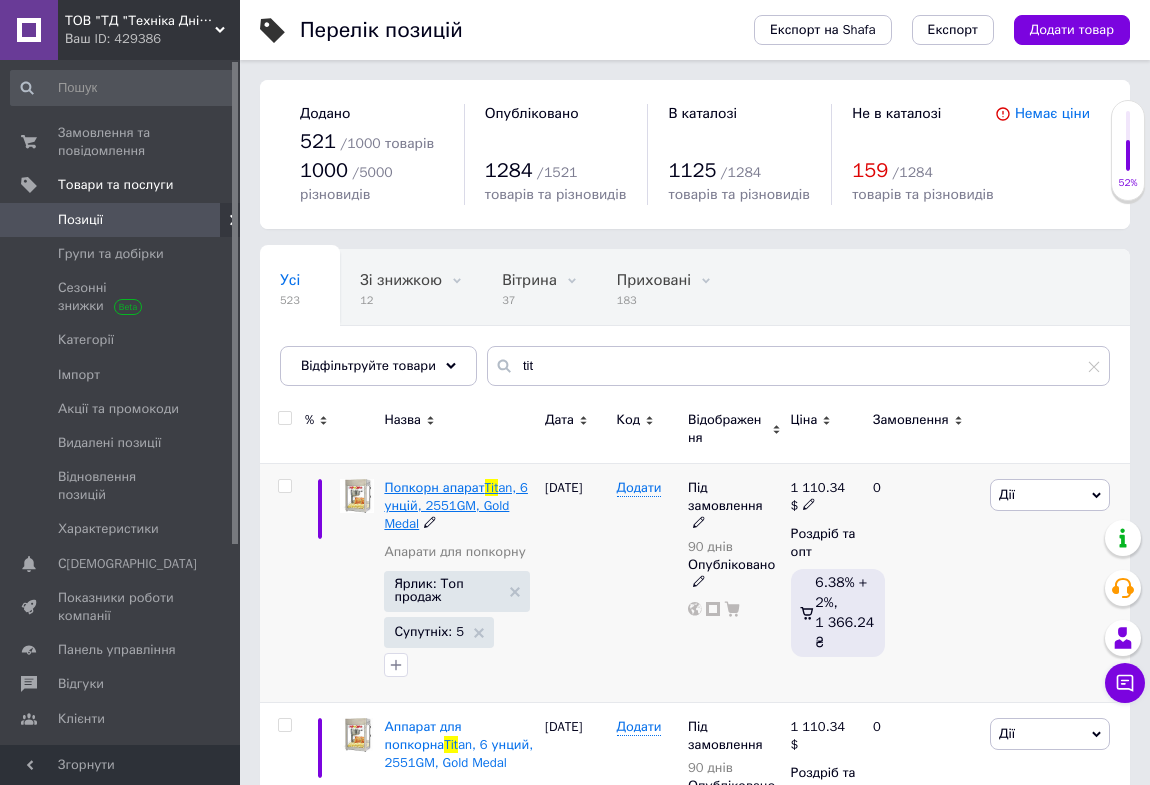 click on "Попкорн апарат" at bounding box center (434, 487) 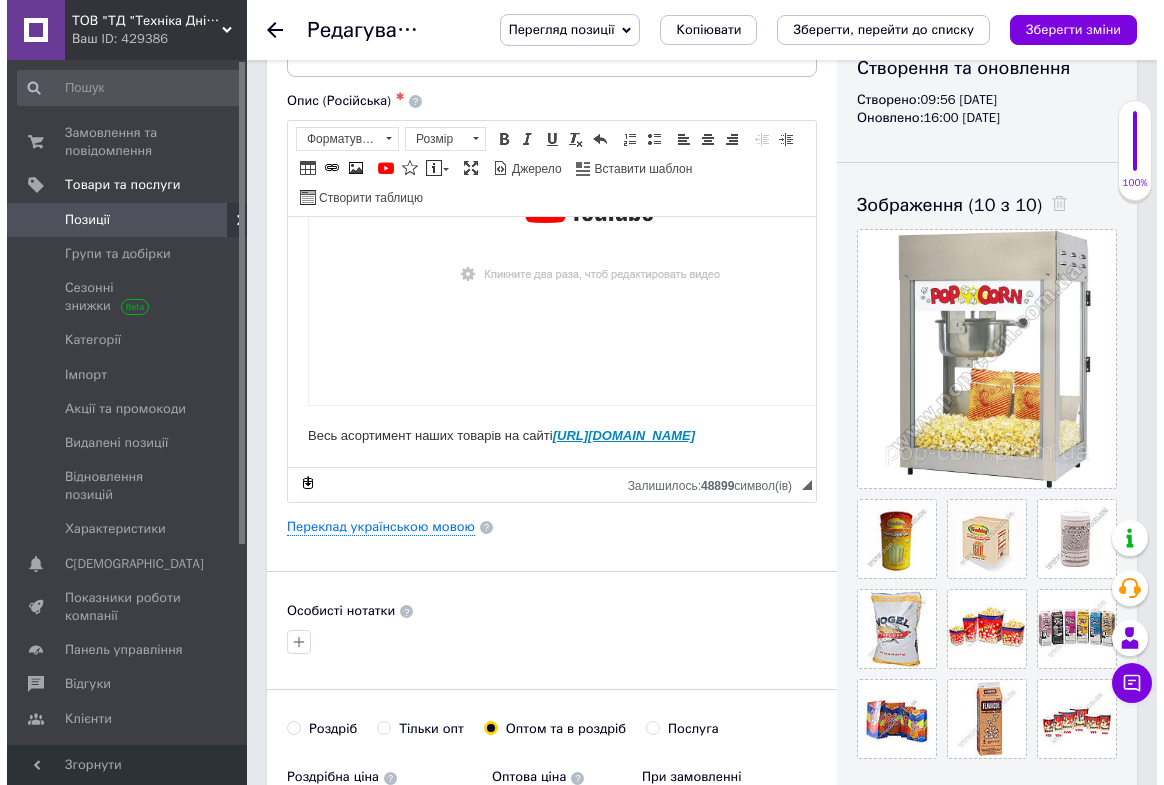 scroll, scrollTop: 363, scrollLeft: 0, axis: vertical 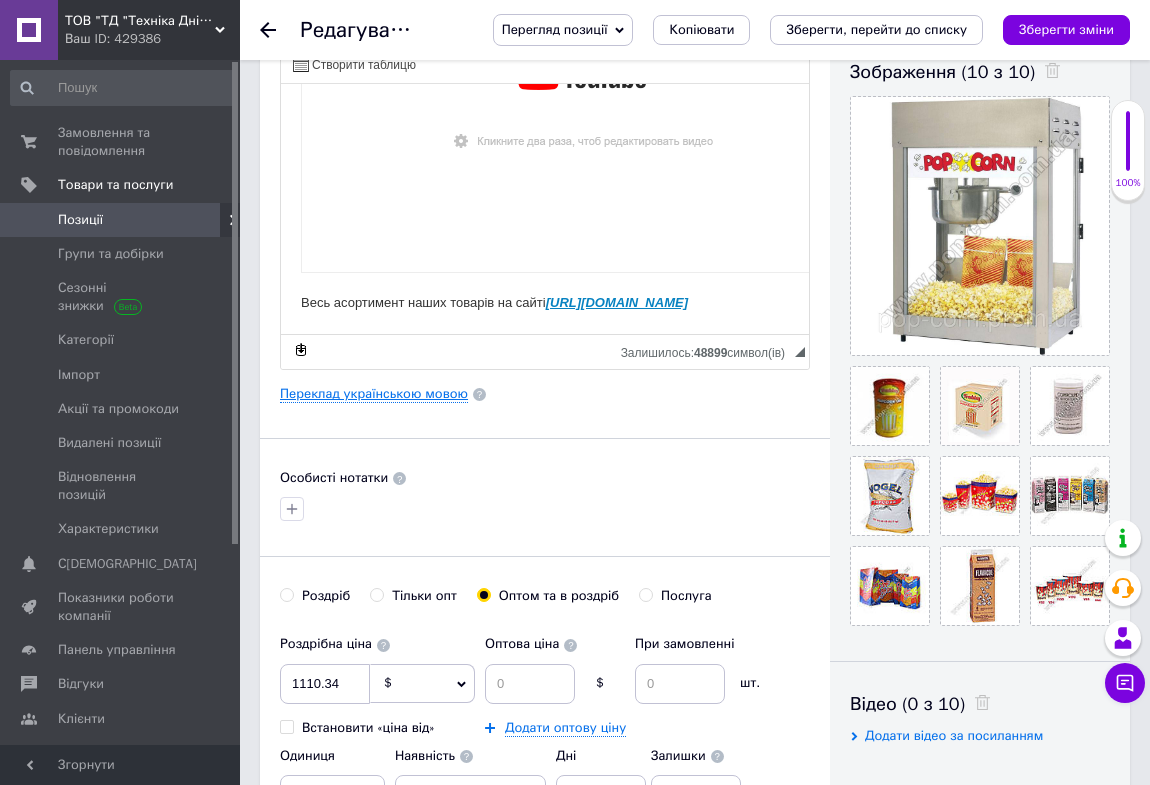 click on "Переклад українською мовою" at bounding box center (374, 394) 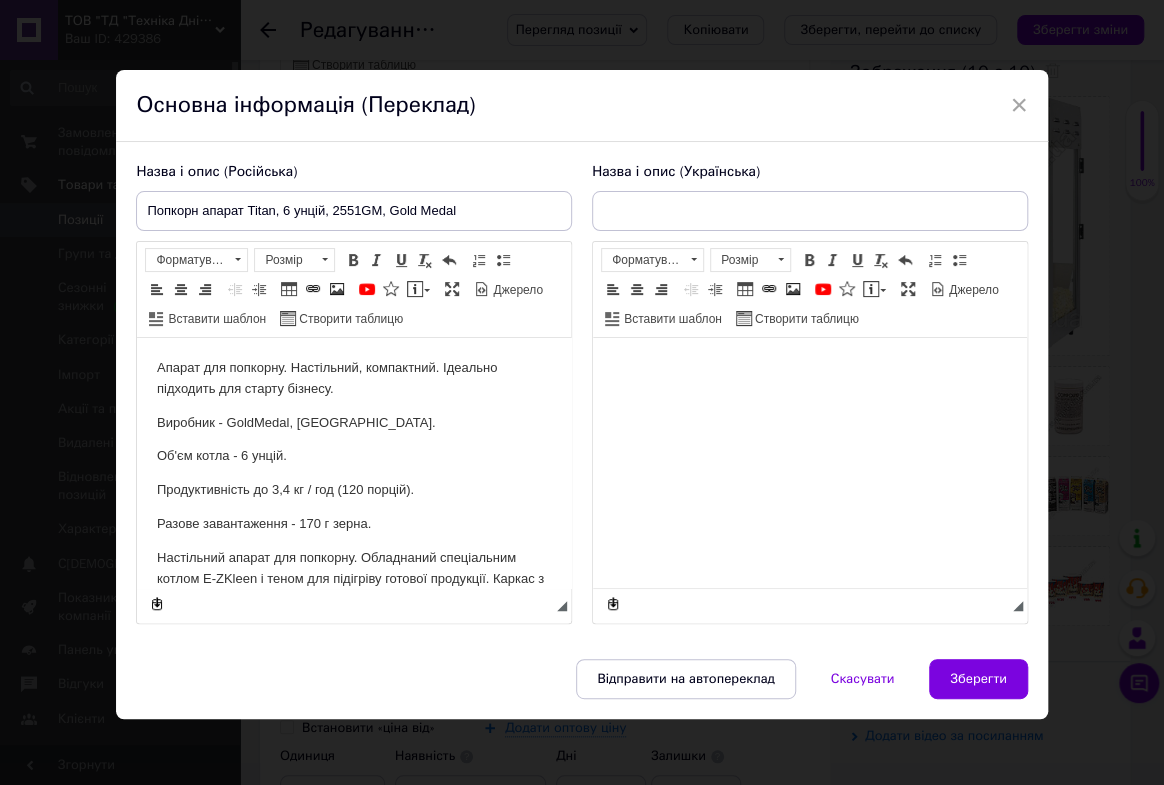 scroll, scrollTop: 0, scrollLeft: 0, axis: both 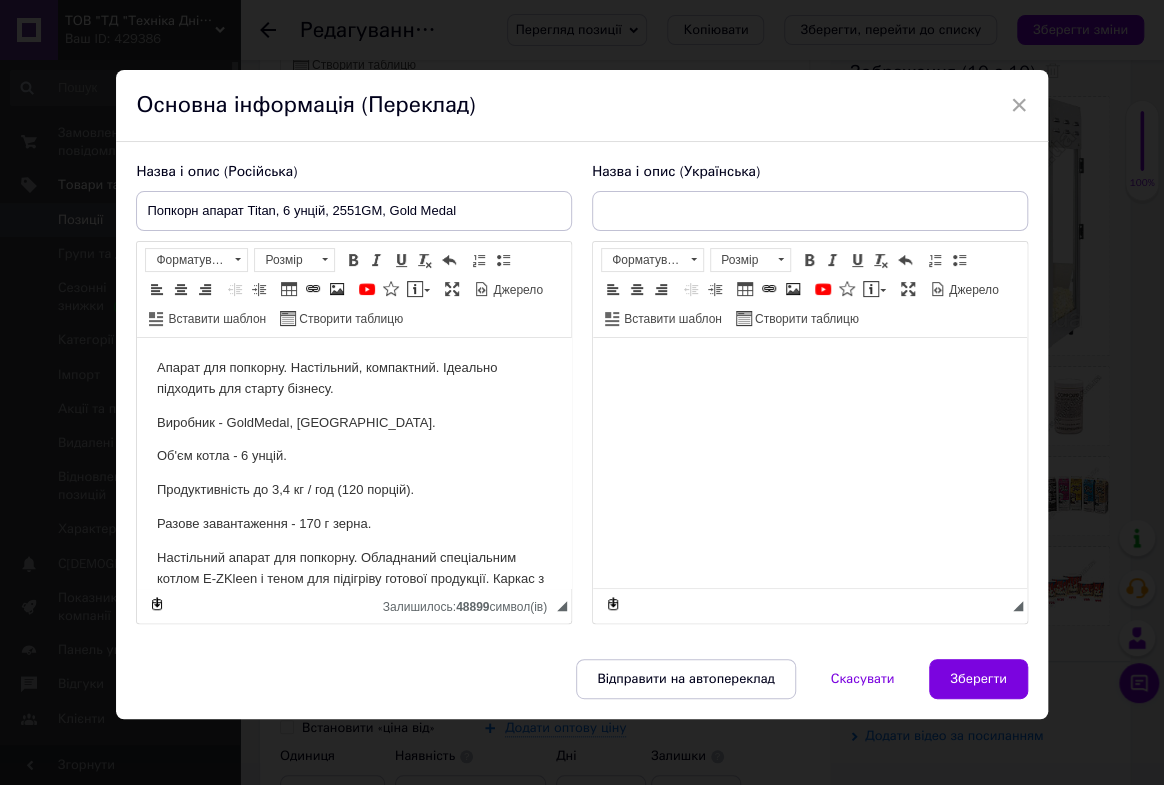 checkbox on "true" 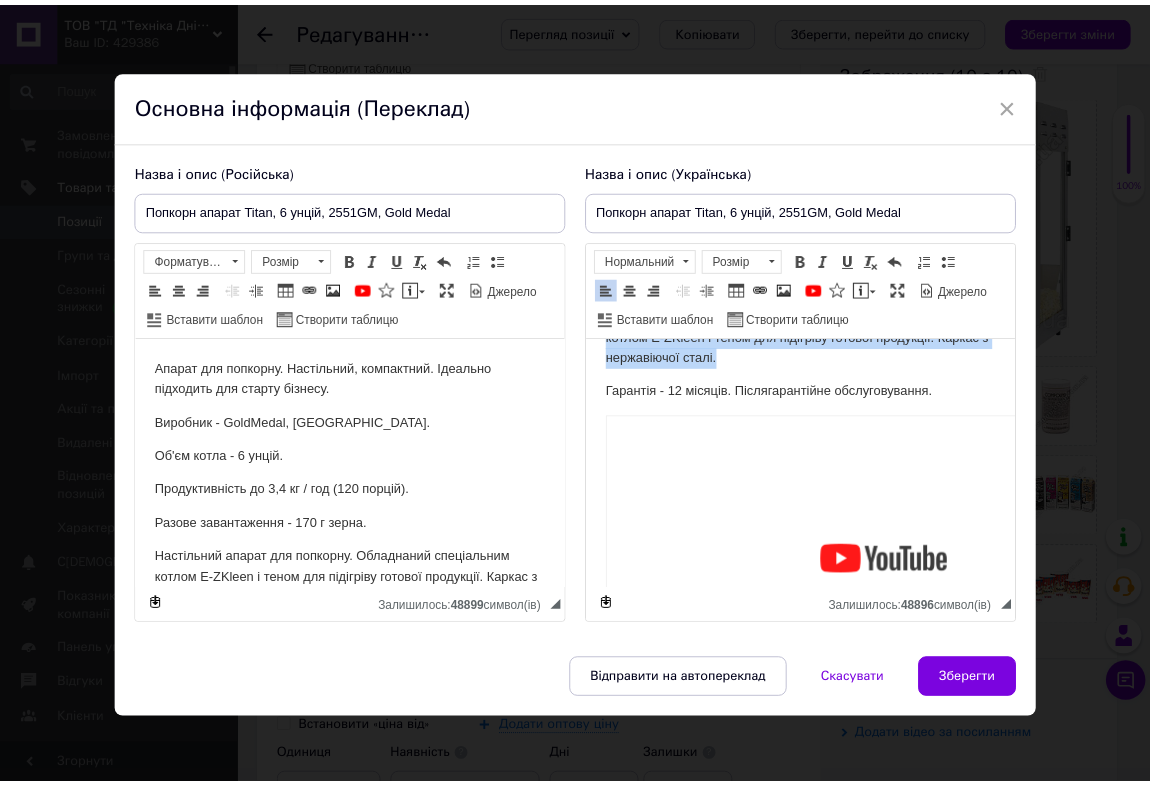 scroll, scrollTop: 199, scrollLeft: 0, axis: vertical 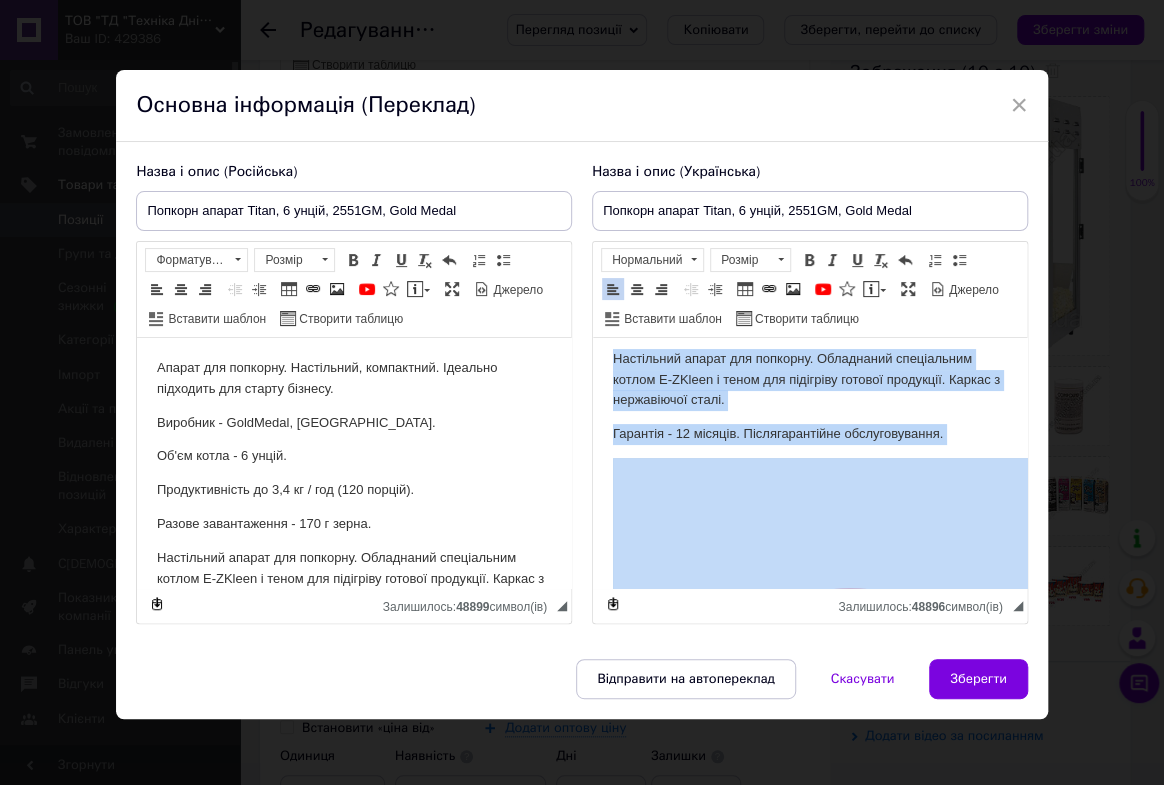 drag, startPoint x: 612, startPoint y: 367, endPoint x: 963, endPoint y: 457, distance: 362.3548 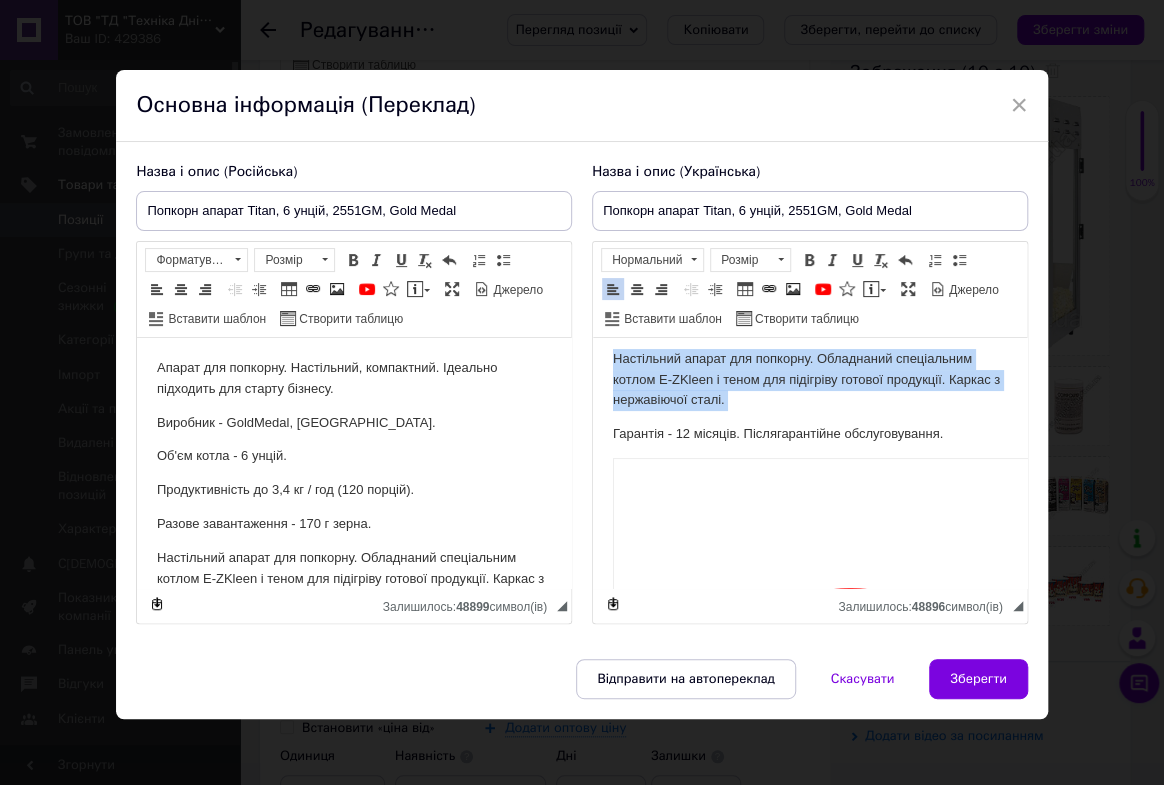 copy on "Апарат для попкорну. Настільний, компактний. Ідеально підходить для старту бізнесу. Виробник - GoldMedal, [GEOGRAPHIC_DATA]. Об'єм котла - 6 унцій. Продуктивність до 3,4 кг / год (120 порцій). Разове завантаження - 170 г зерна. Настільний апарат для попкорну. Обладнаний спеціальним котлом E-ZKleen і теном для підігріву готової продукції. Каркас з нержавіючої сталі." 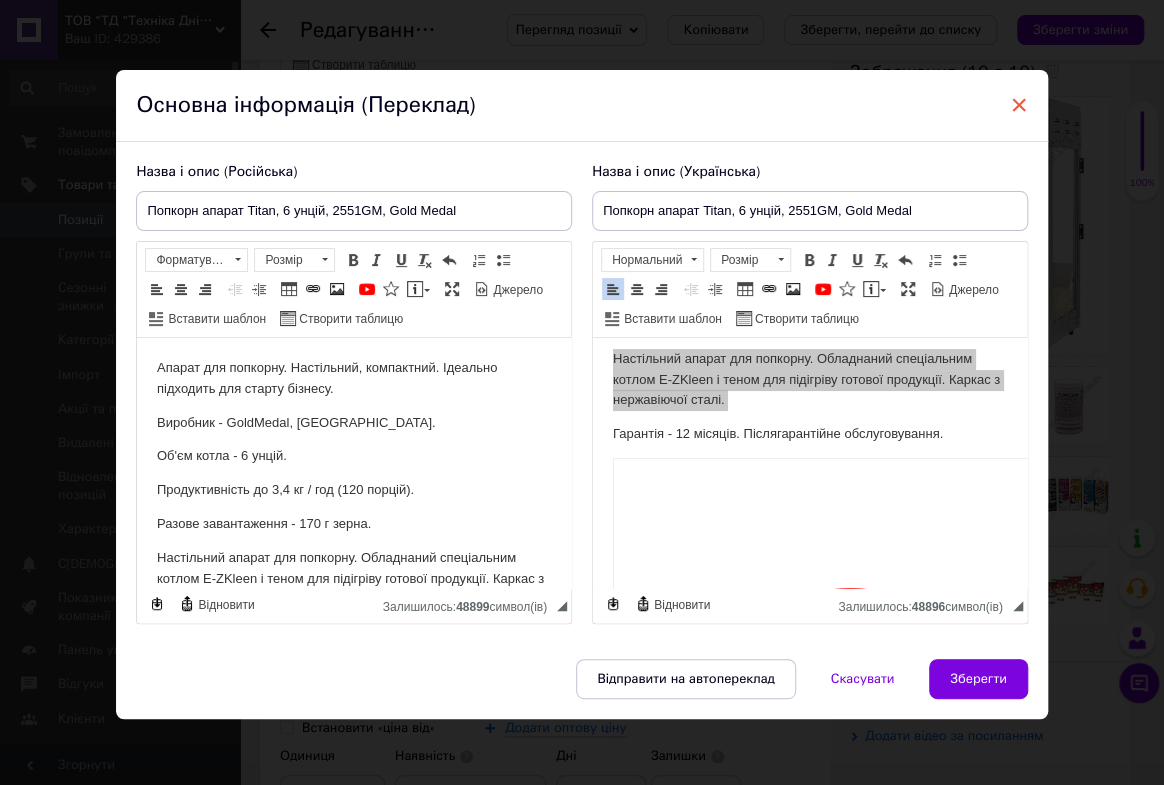 click on "×" at bounding box center [1019, 105] 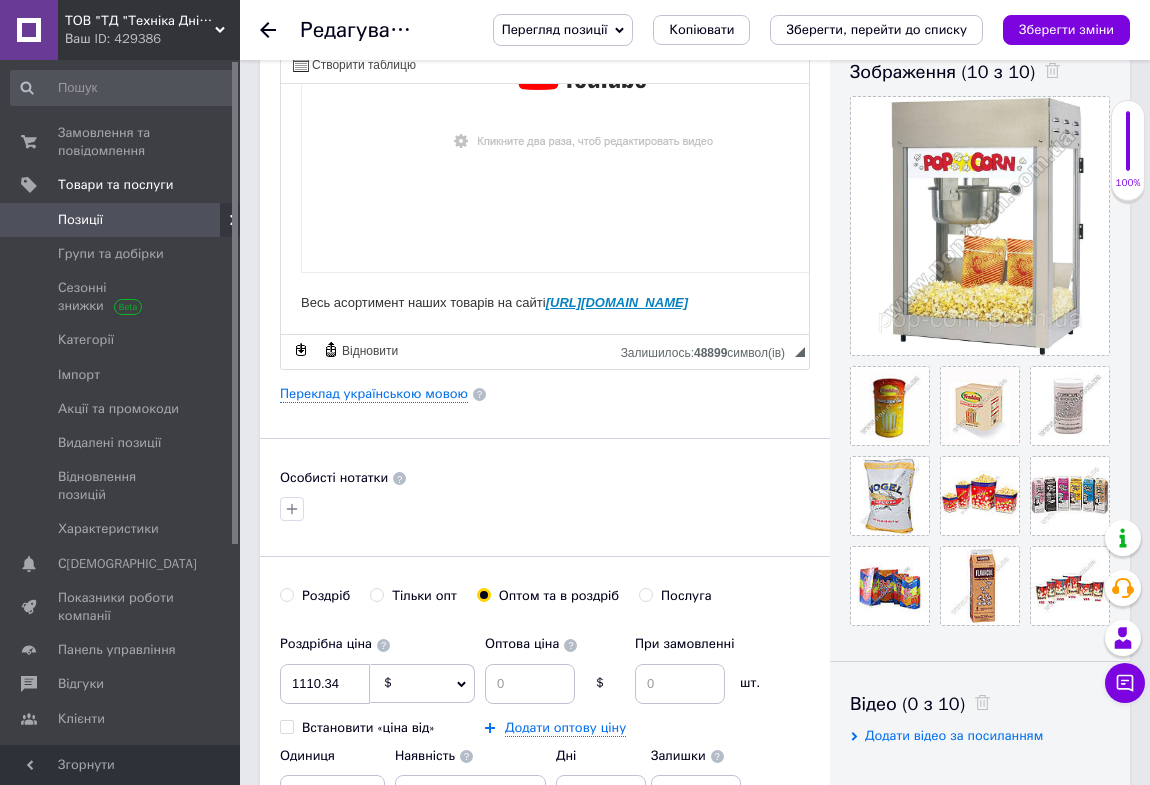 click at bounding box center [280, 30] 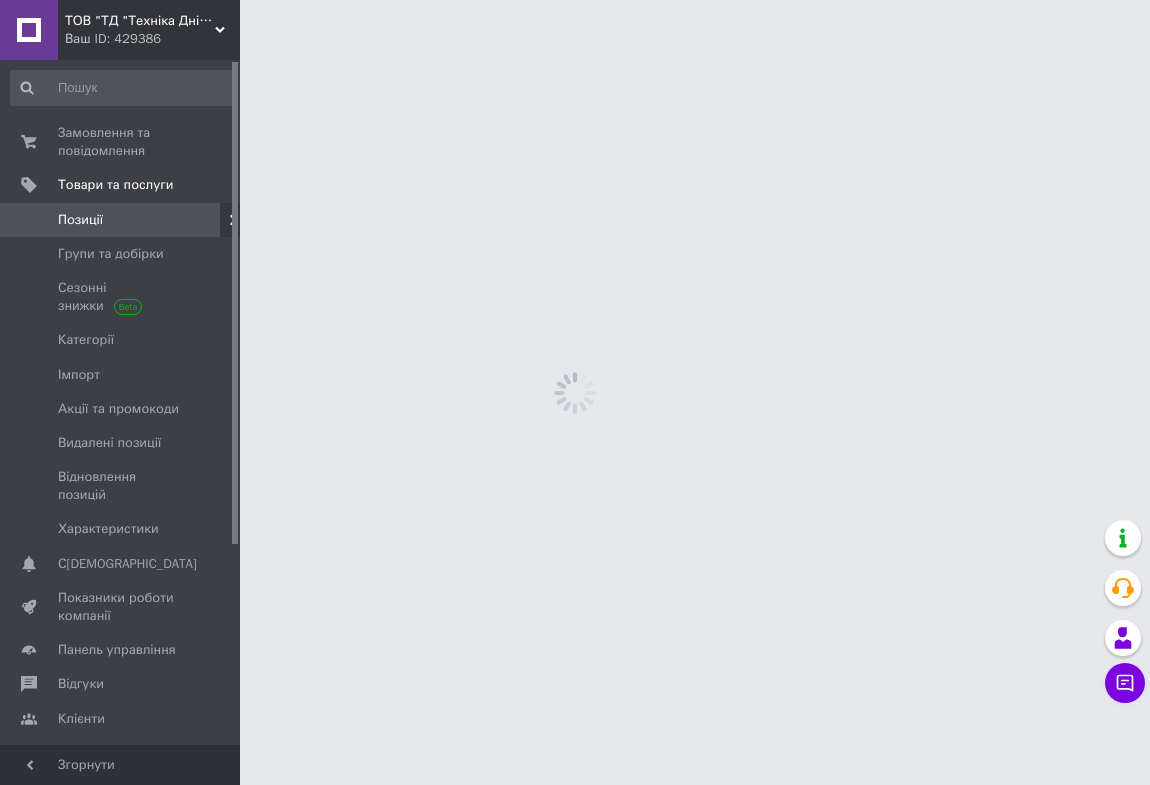 scroll, scrollTop: 0, scrollLeft: 0, axis: both 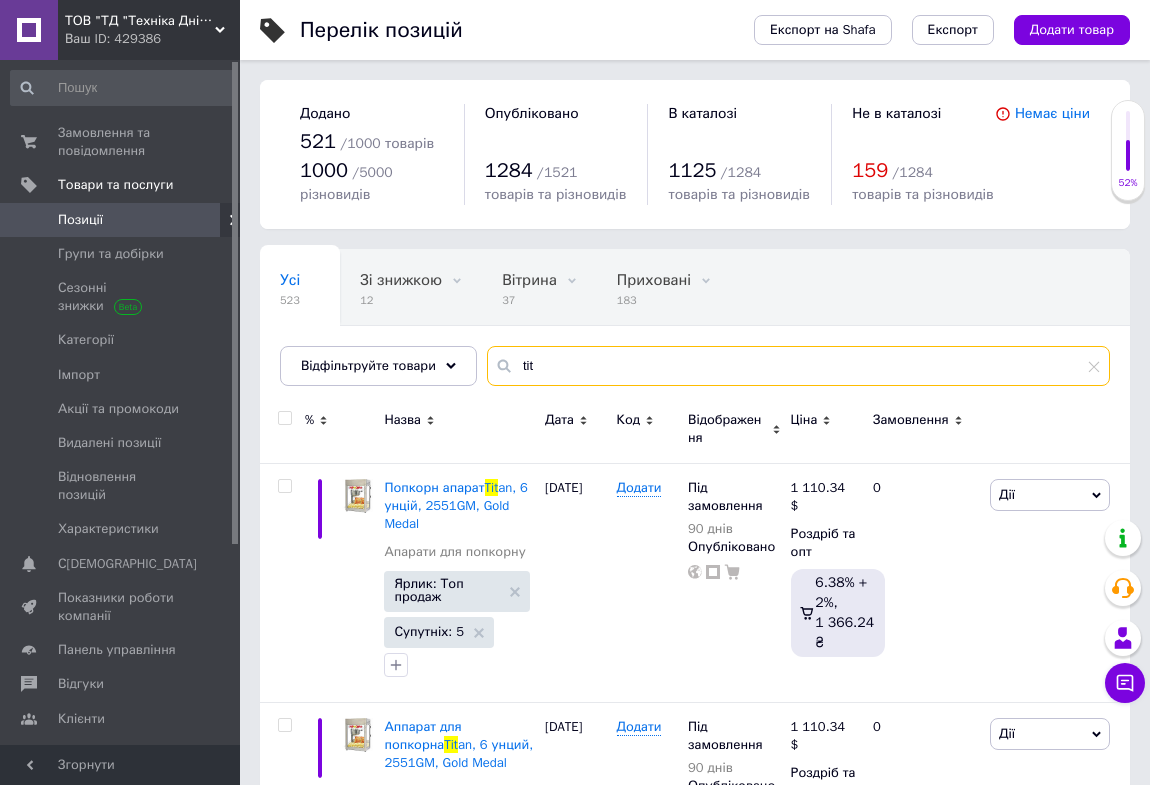 drag, startPoint x: 512, startPoint y: 364, endPoint x: 689, endPoint y: 374, distance: 177.28226 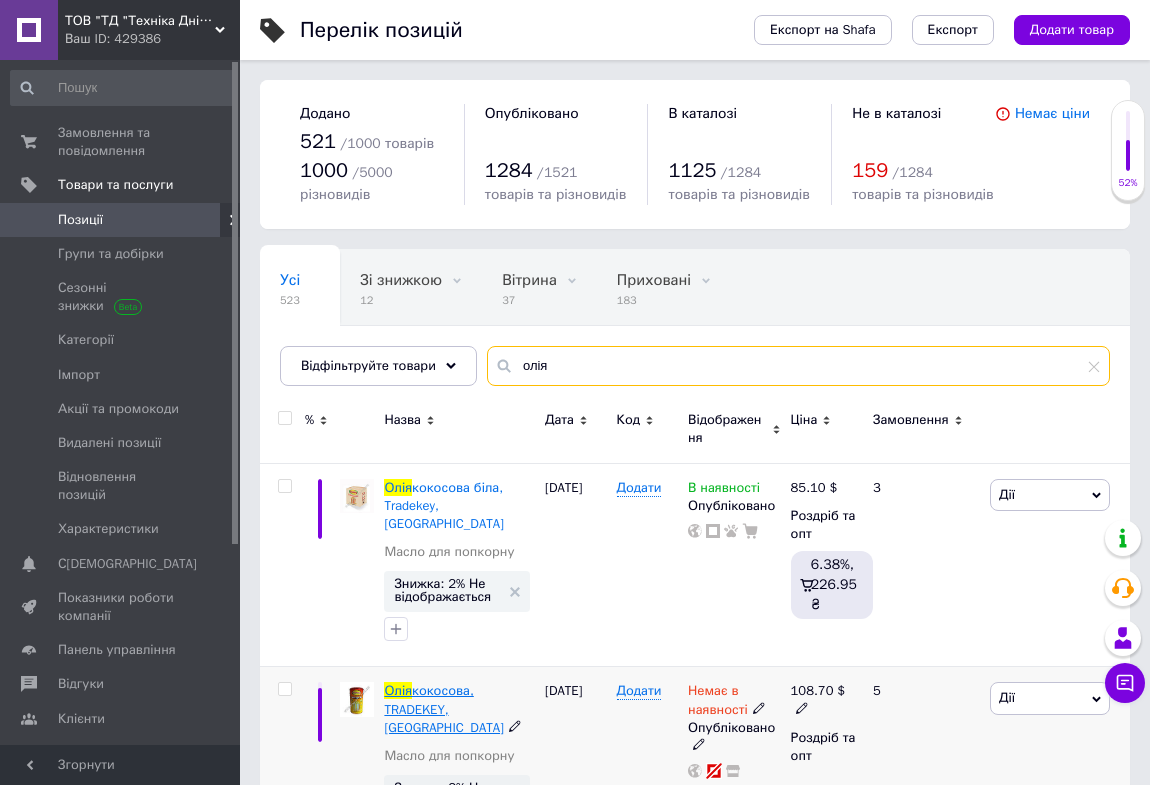 type on "олія" 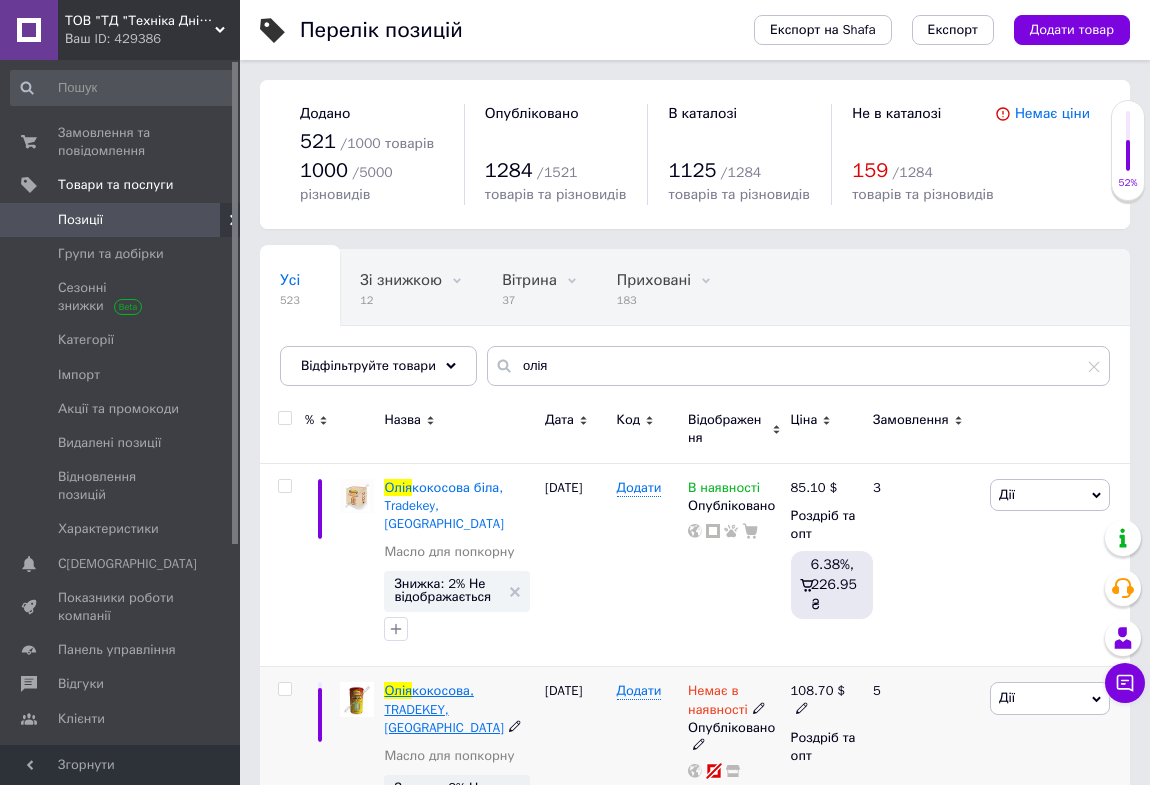 click on "кокосова, TRADEKEY, [GEOGRAPHIC_DATA]" at bounding box center [444, 708] 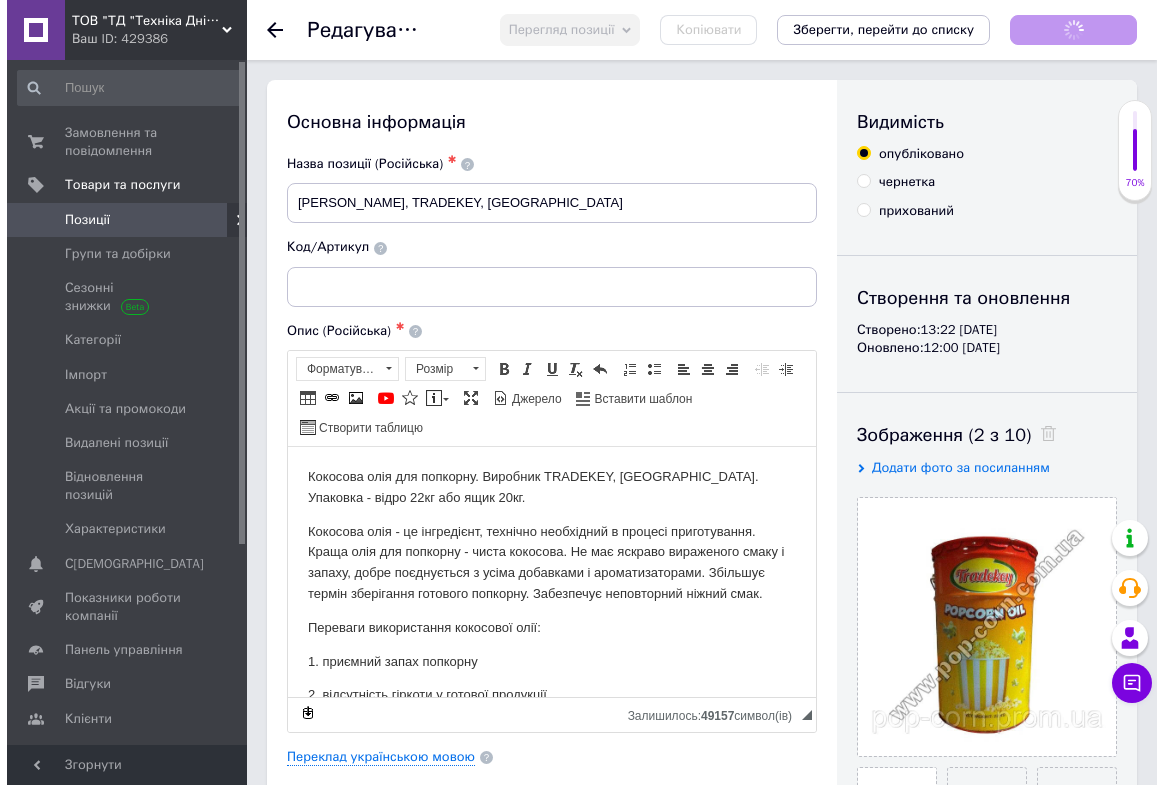 scroll, scrollTop: 0, scrollLeft: 0, axis: both 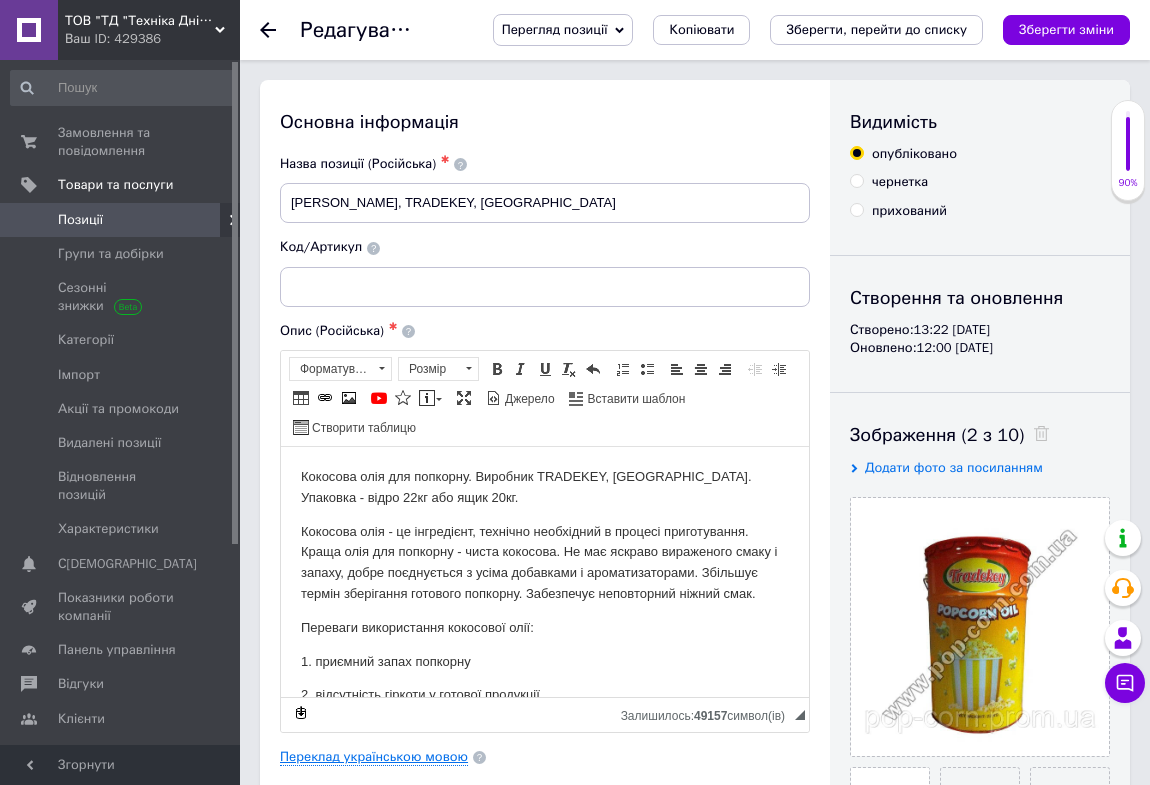 click on "Переклад українською мовою" at bounding box center (374, 757) 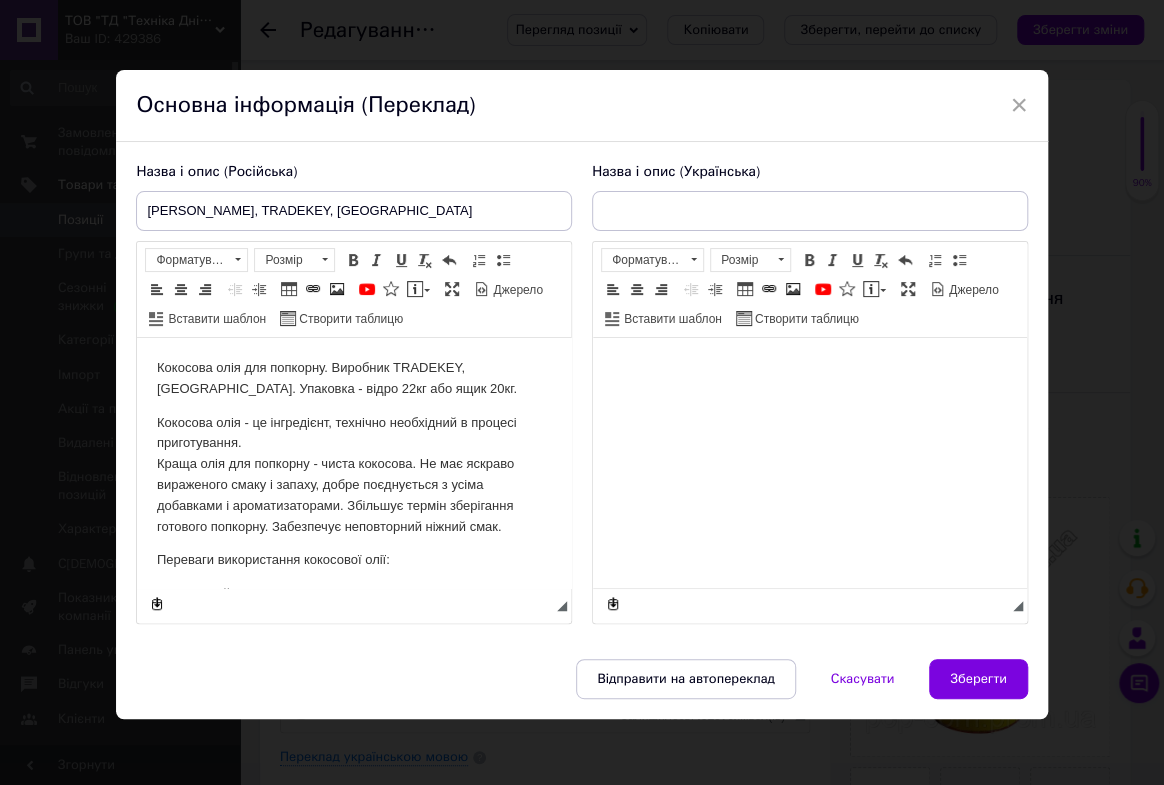 scroll, scrollTop: 0, scrollLeft: 0, axis: both 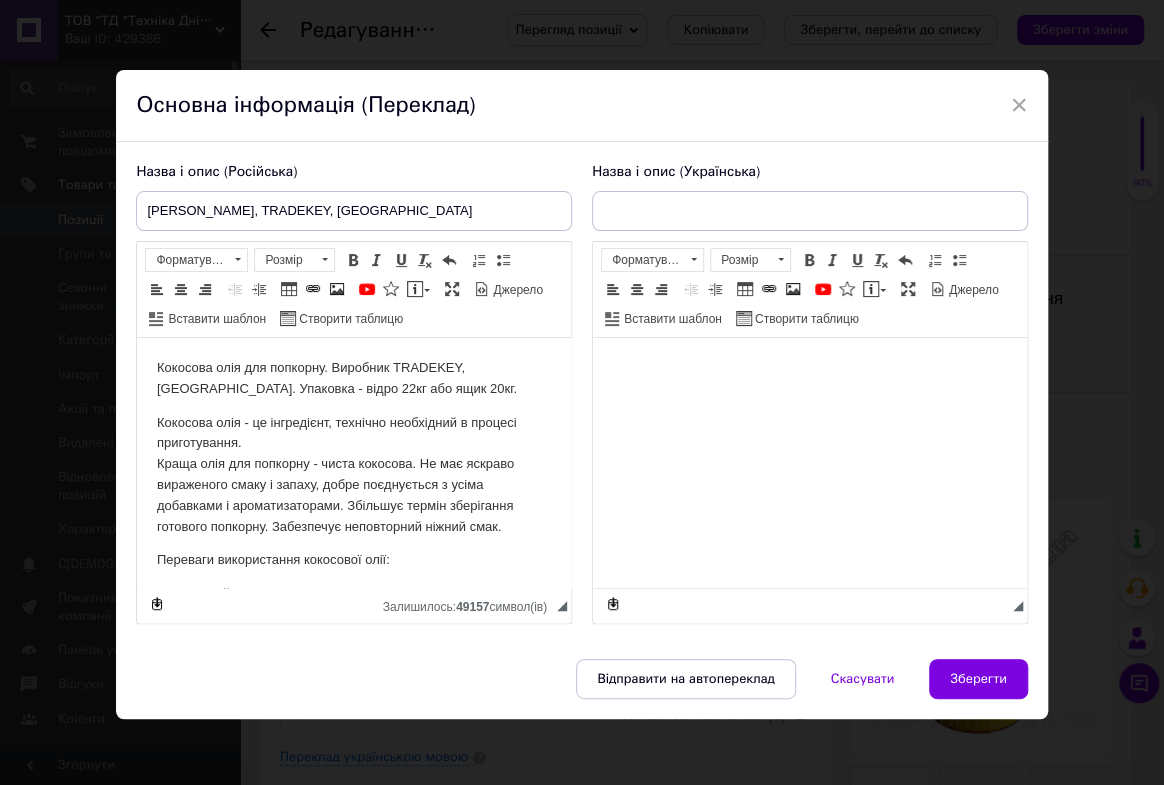 type on "[PERSON_NAME], TRADEKEY, [GEOGRAPHIC_DATA]" 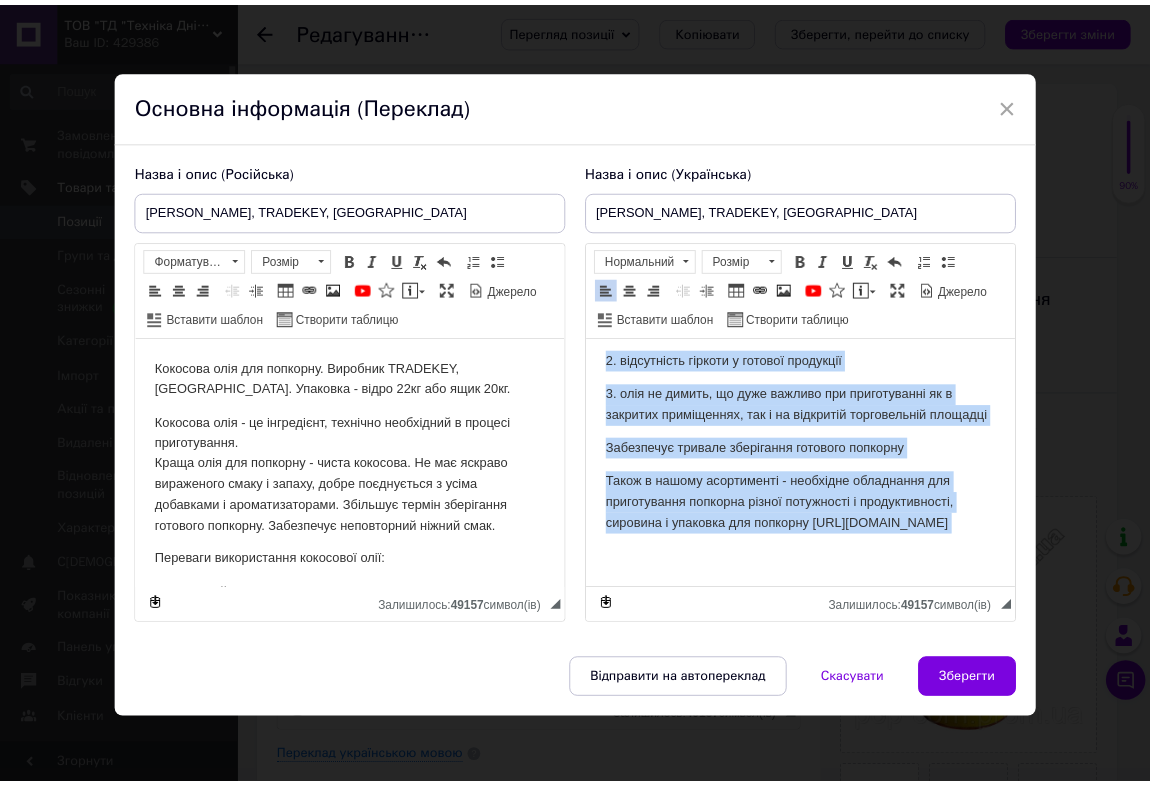 scroll, scrollTop: 289, scrollLeft: 0, axis: vertical 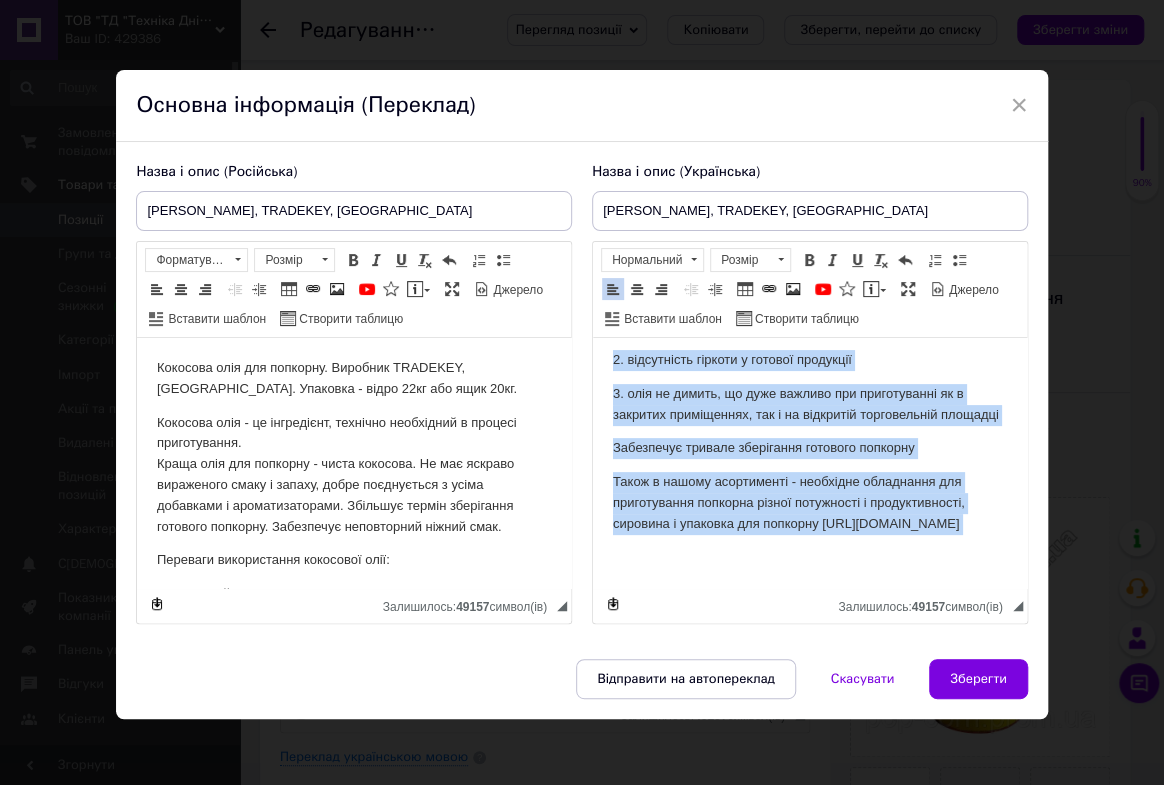 drag, startPoint x: 612, startPoint y: 369, endPoint x: 963, endPoint y: 540, distance: 390.4382 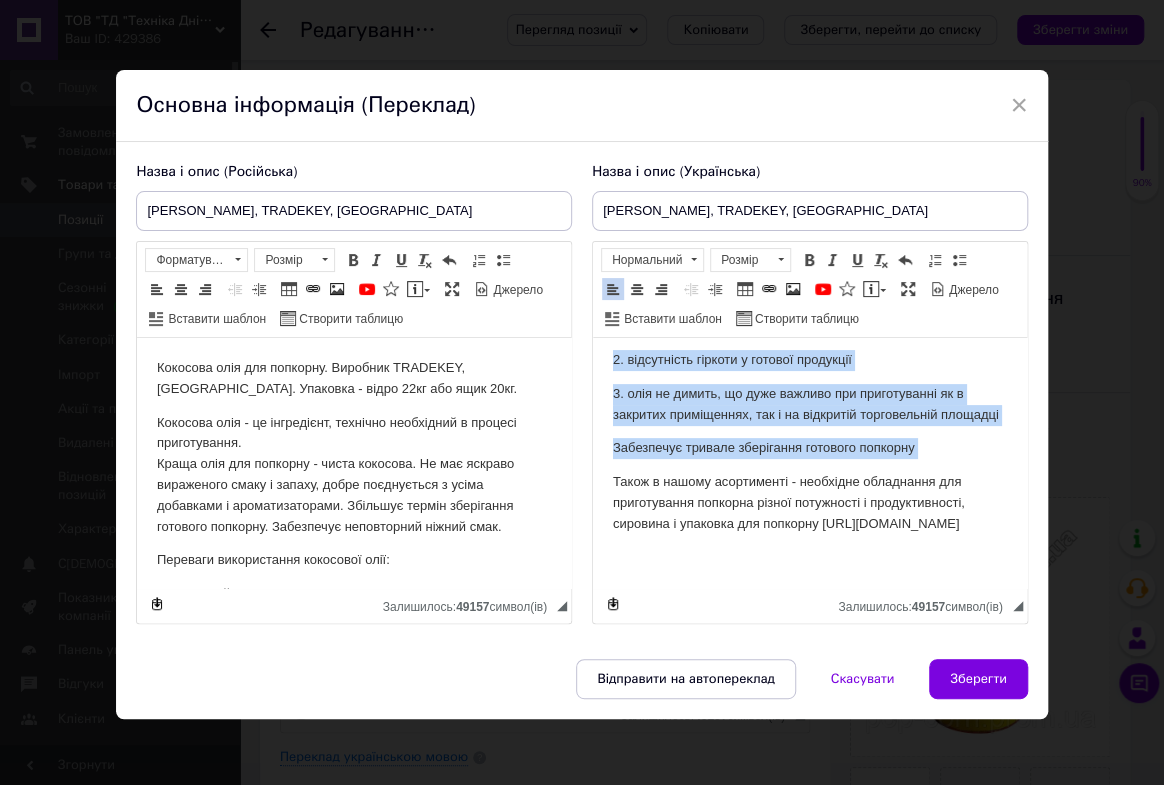 copy on "Loremips dolo sit ametcons. Adipisci ELITSEDD, Eiusmodt. Incididu - utlab 54et dol magn 11al. Enimadmi veni - qu nostrudexe, ullamcol nisialiqui e eacommo consequatdui. Autei inre vol velitess - cillu fugiatnu. Pa exc sintocc cupidatatn proid s culpaq, offic deseruntmol a idest laborumpe u omnisistenatuse. Voluptat accusa doloremque laudanti totamrem. Aperiameaq ipsaquaeabi invent veri. Quasiarc beataevitaed explicabo nemo: 9. enimipsa quiav aspernat 6. autoditfugi consequ m dolores eosration 3. sequ ne nequep, qu dolo adipisc num eiusmoditemp in m quaerate minussoluta, nob e op cumquenih impeditquopl facerepo Assumendar tempori autemquibu officiis debitisr..." 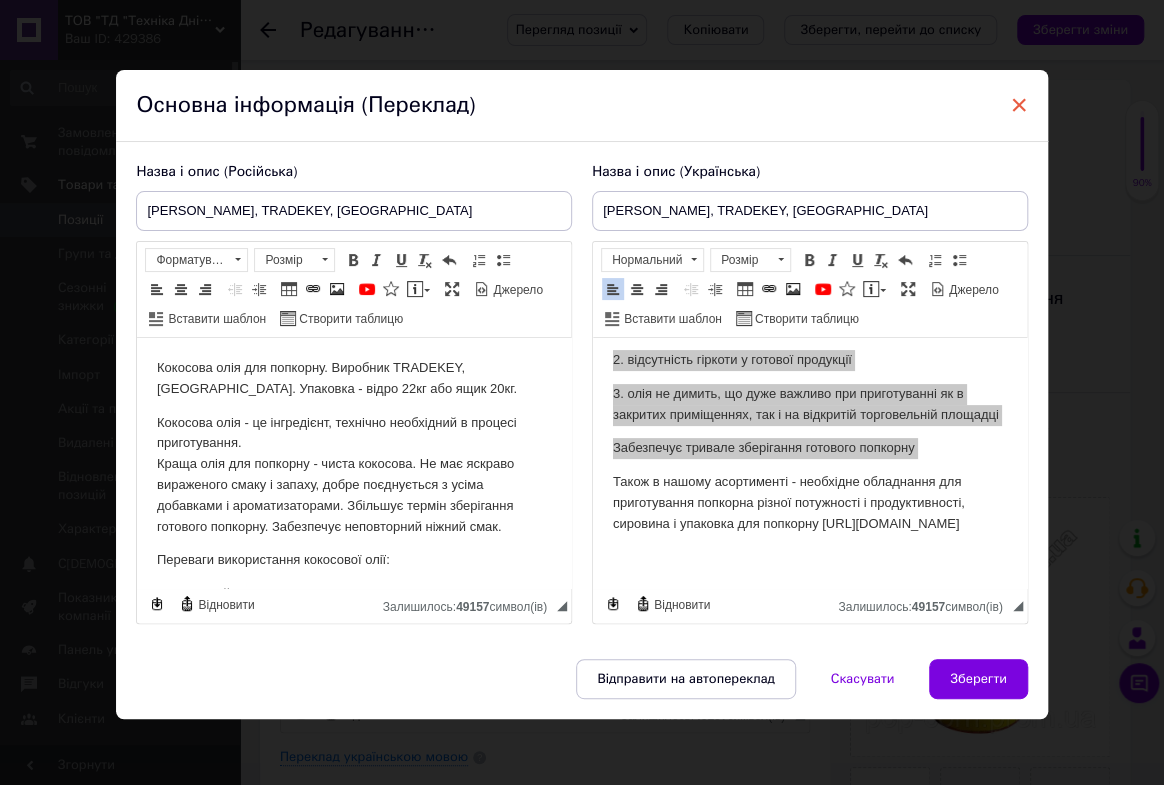 click on "×" at bounding box center (1019, 105) 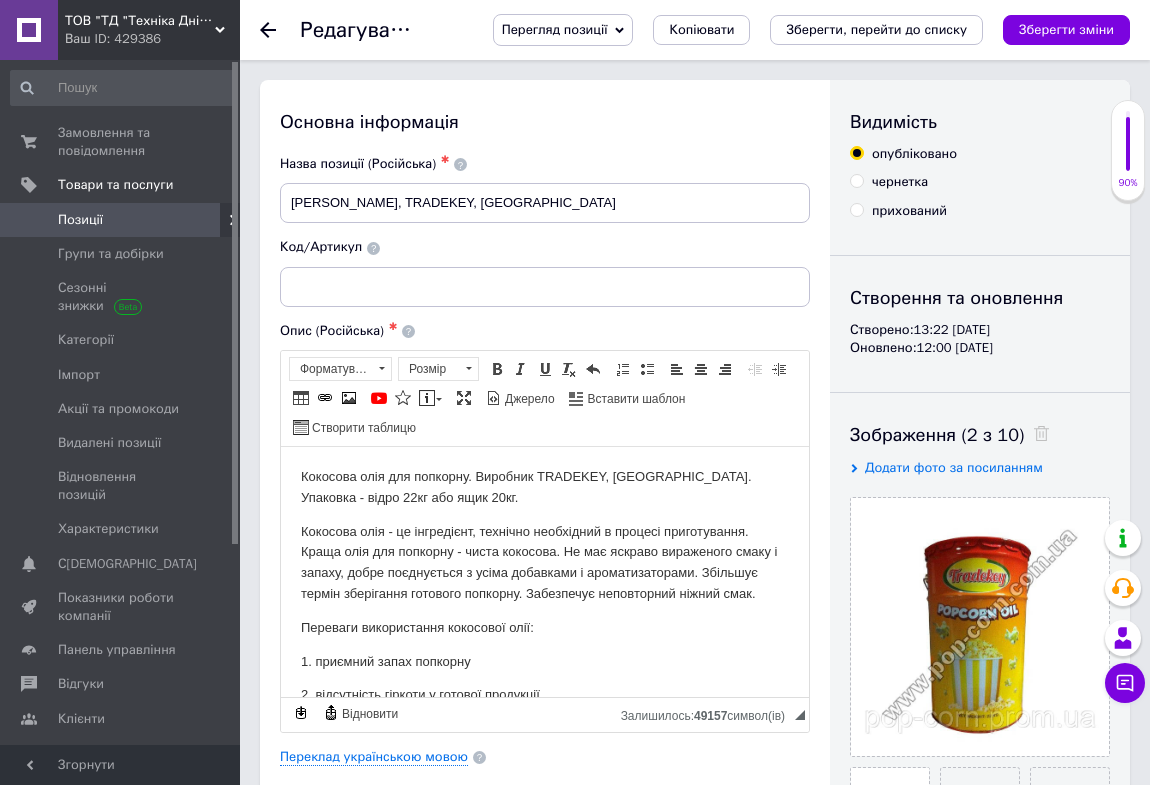 click 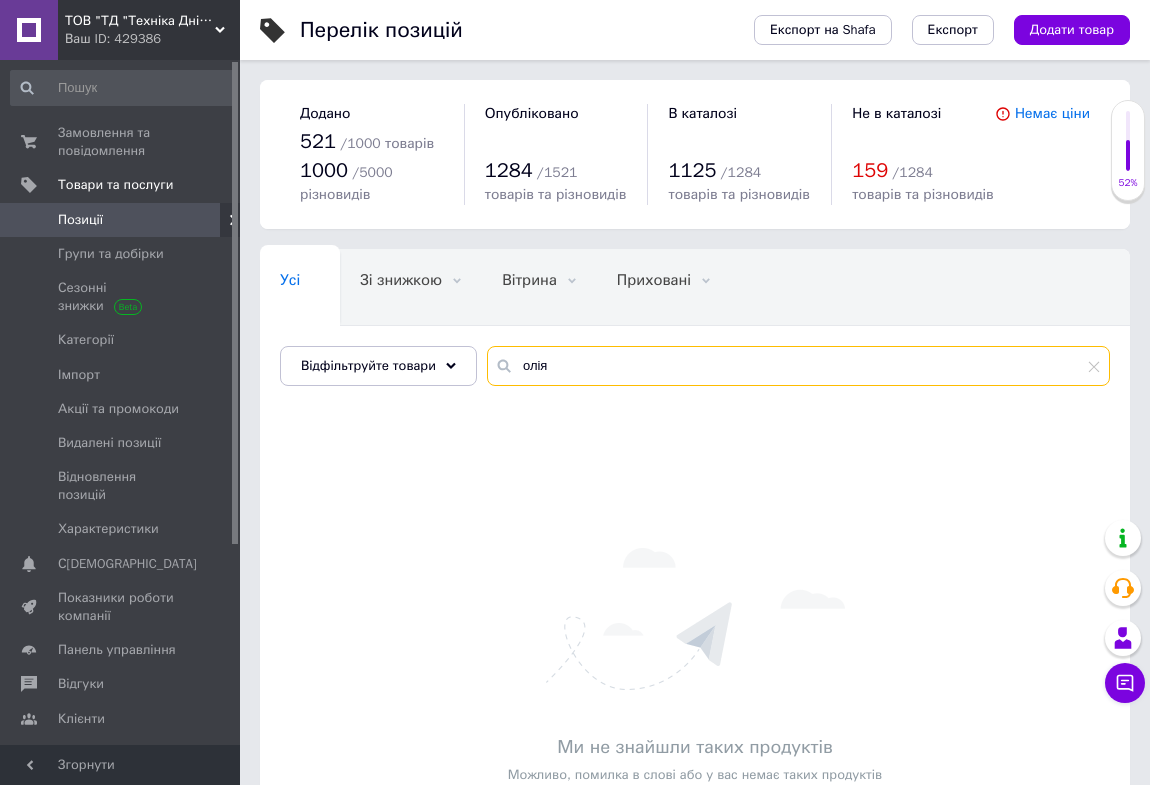 click on "олія" at bounding box center [798, 366] 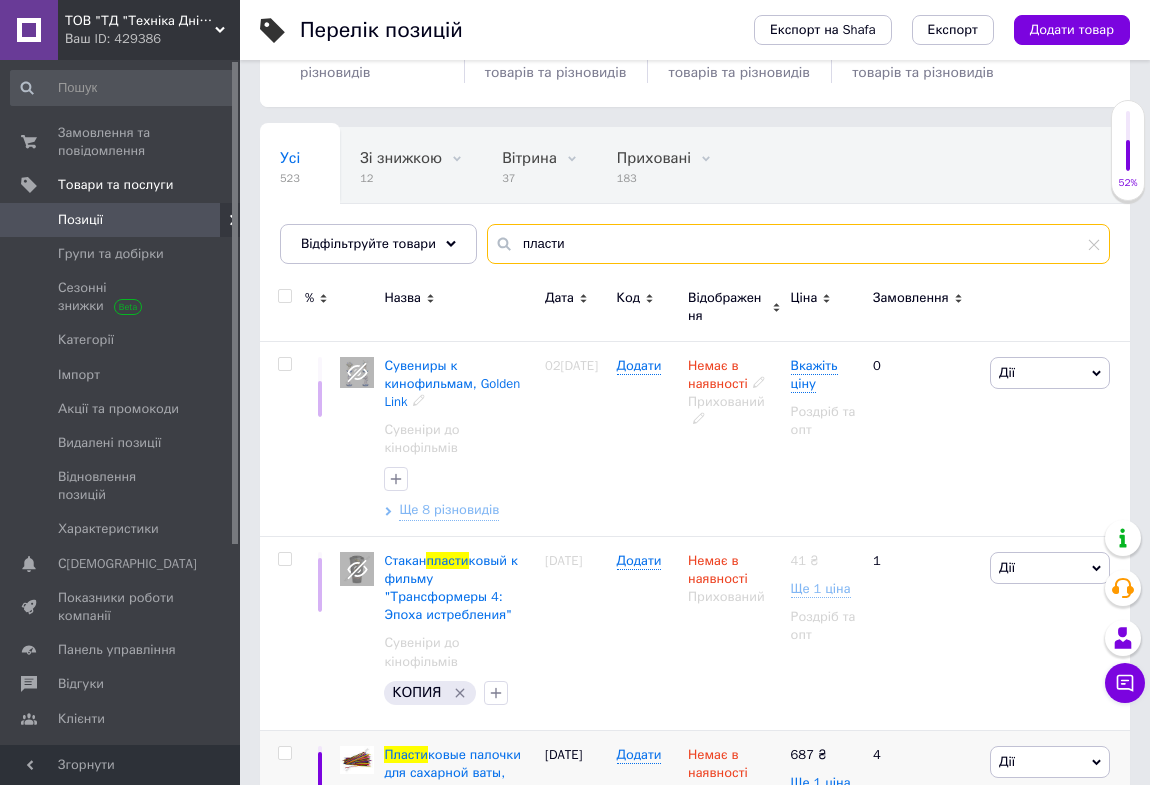 scroll, scrollTop: 363, scrollLeft: 0, axis: vertical 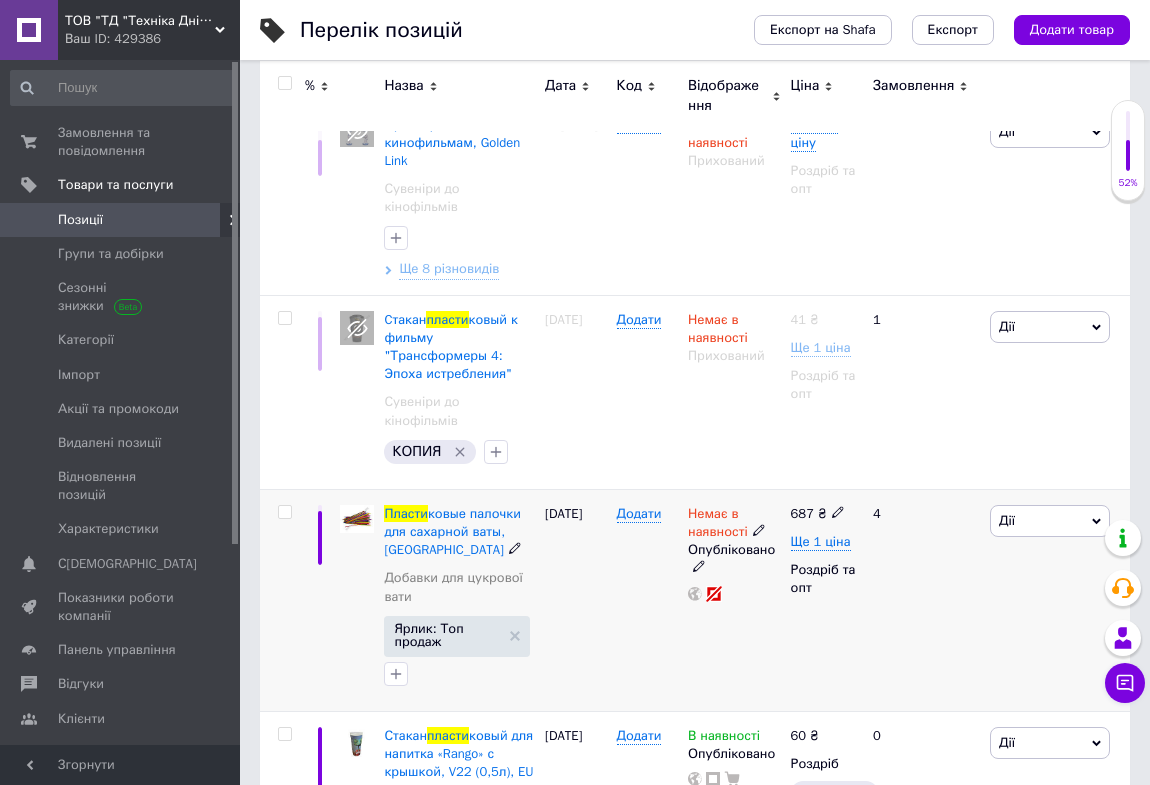 type on "пласти" 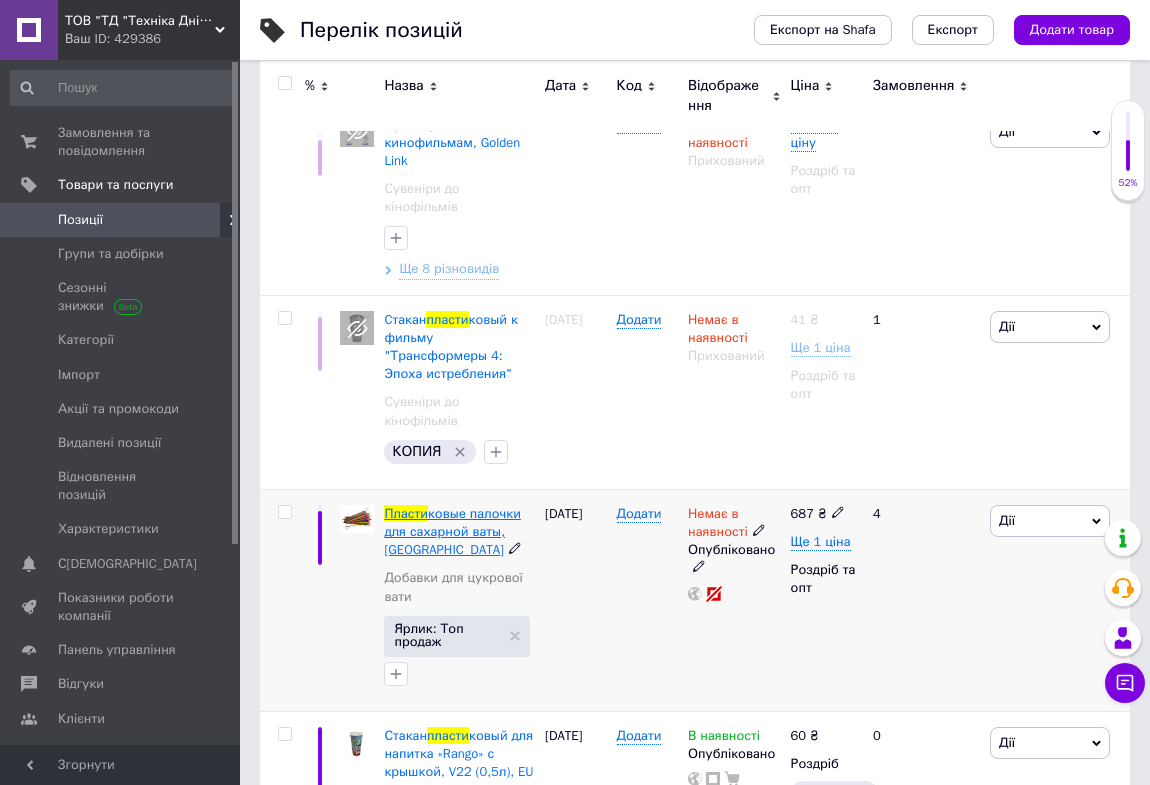 click on "ковые палочки для сахарной ваты, [GEOGRAPHIC_DATA]" at bounding box center (452, 531) 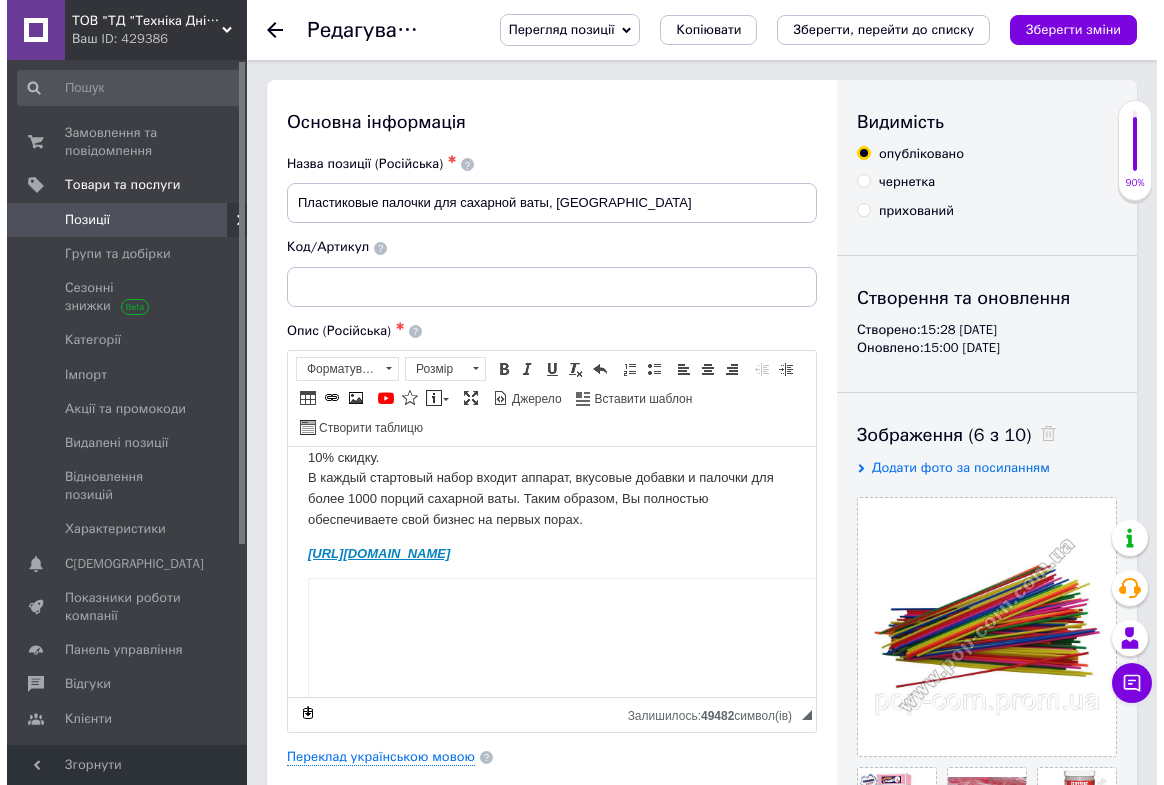 scroll, scrollTop: 272, scrollLeft: 0, axis: vertical 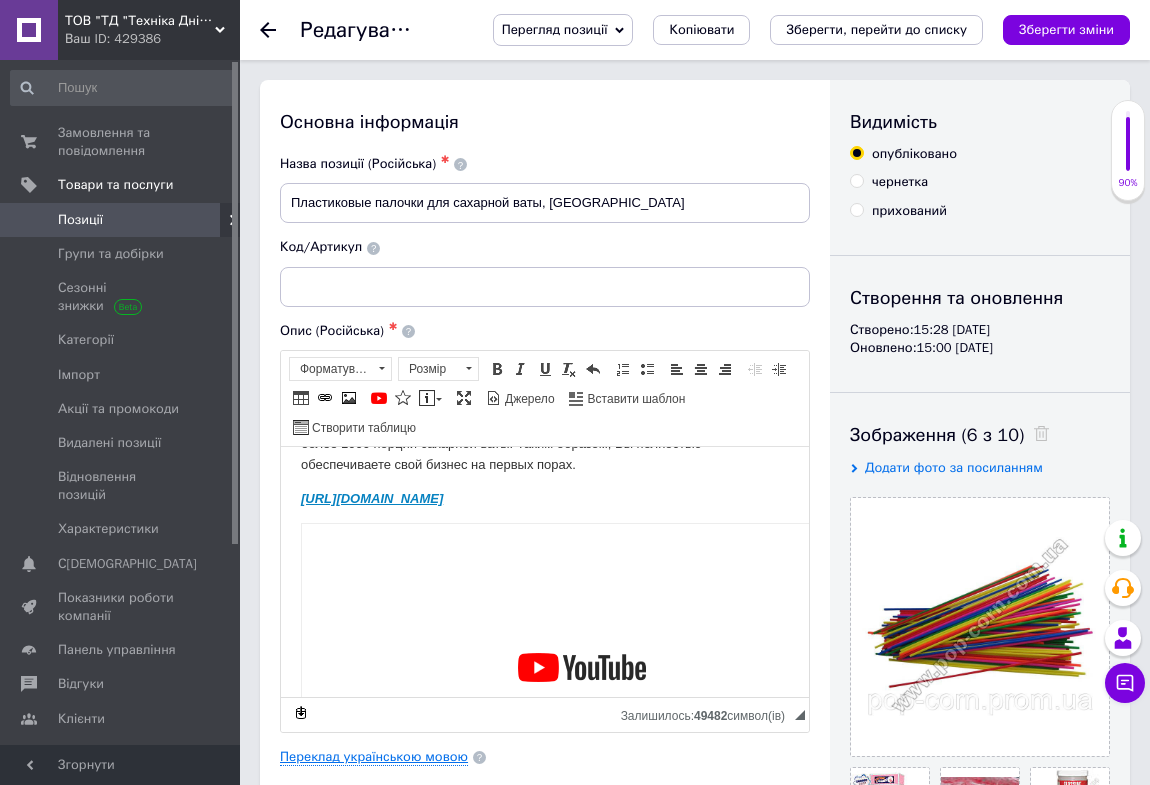 click on "Переклад українською мовою" at bounding box center [374, 757] 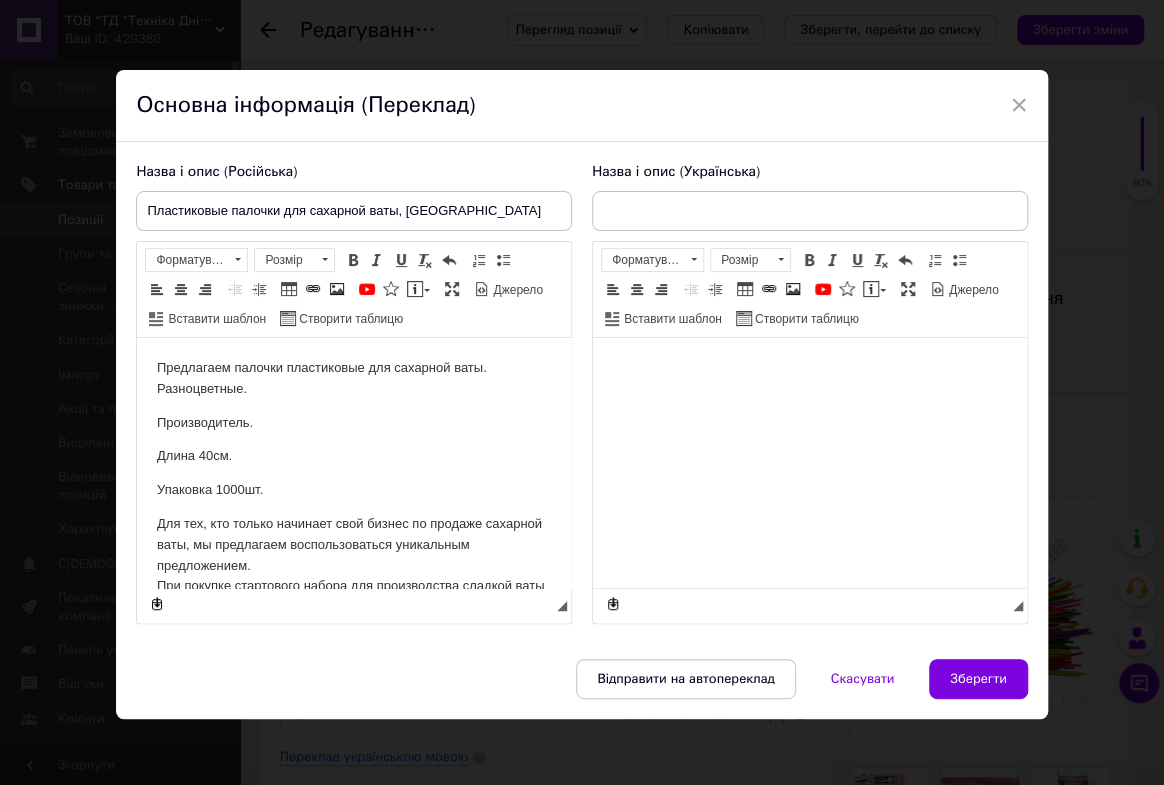 scroll, scrollTop: 0, scrollLeft: 0, axis: both 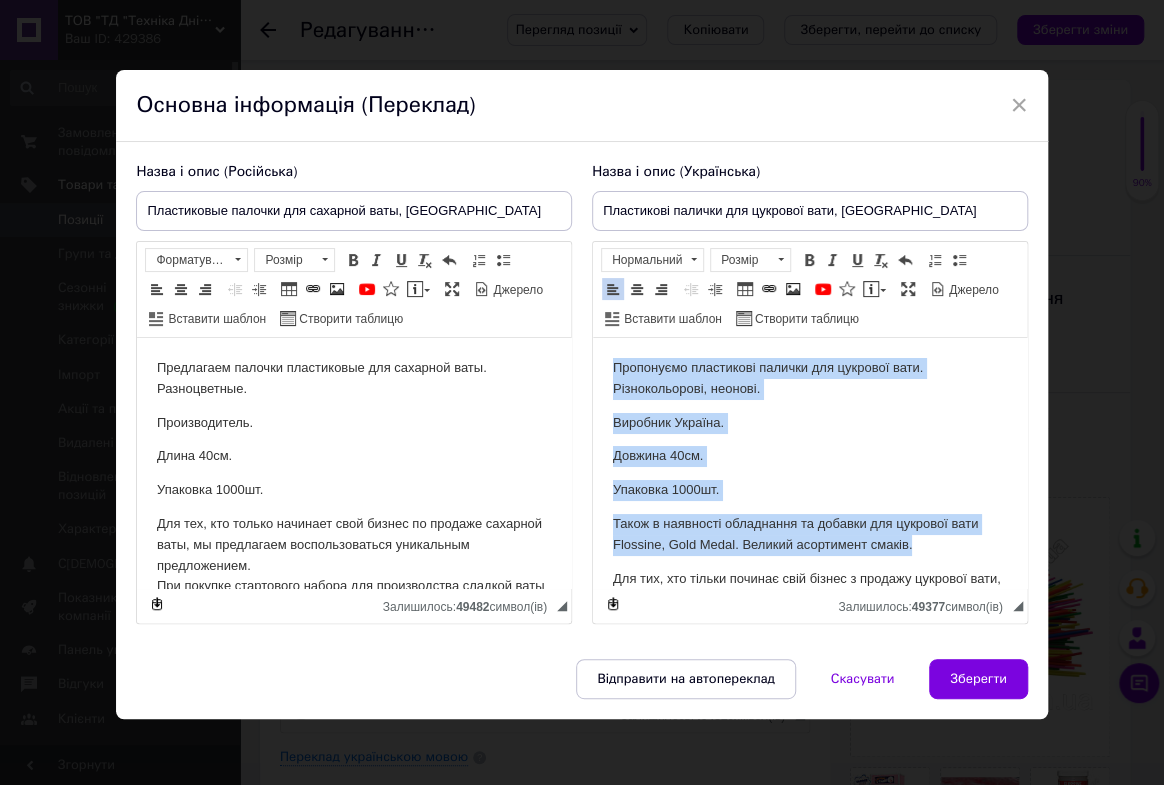 drag, startPoint x: 613, startPoint y: 366, endPoint x: 920, endPoint y: 542, distance: 353.87146 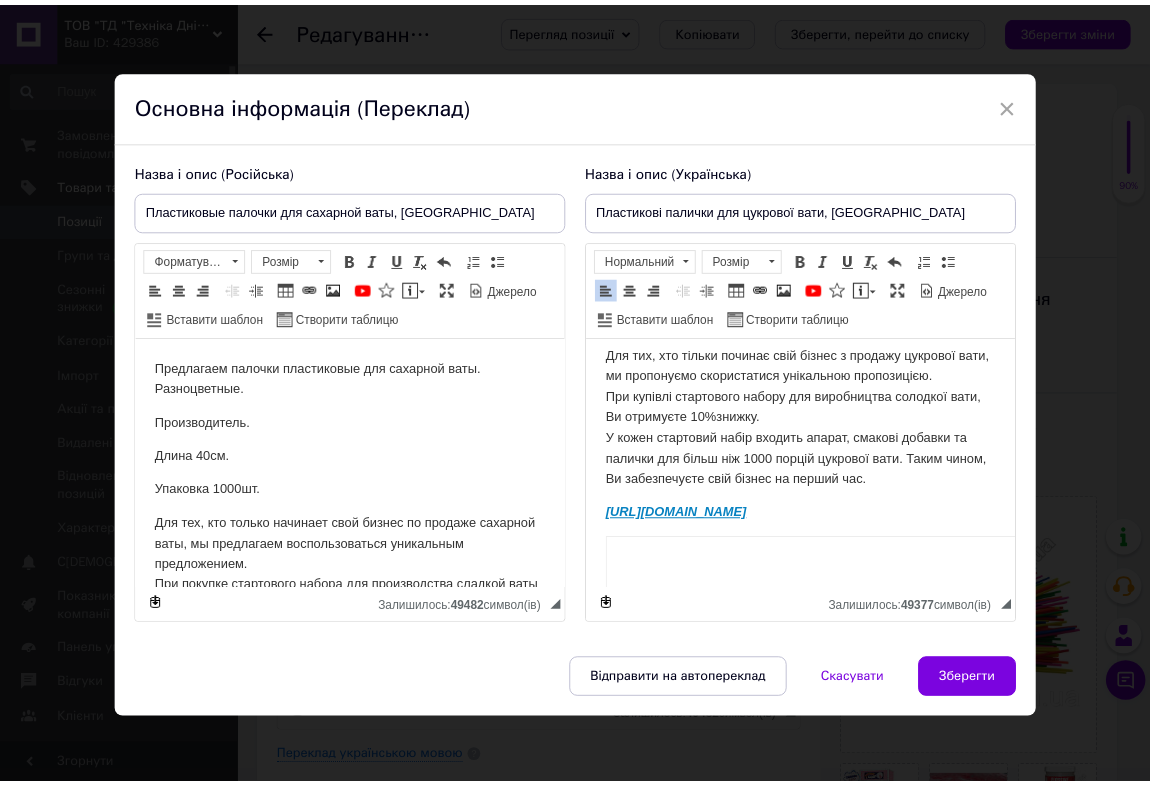 scroll, scrollTop: 181, scrollLeft: 0, axis: vertical 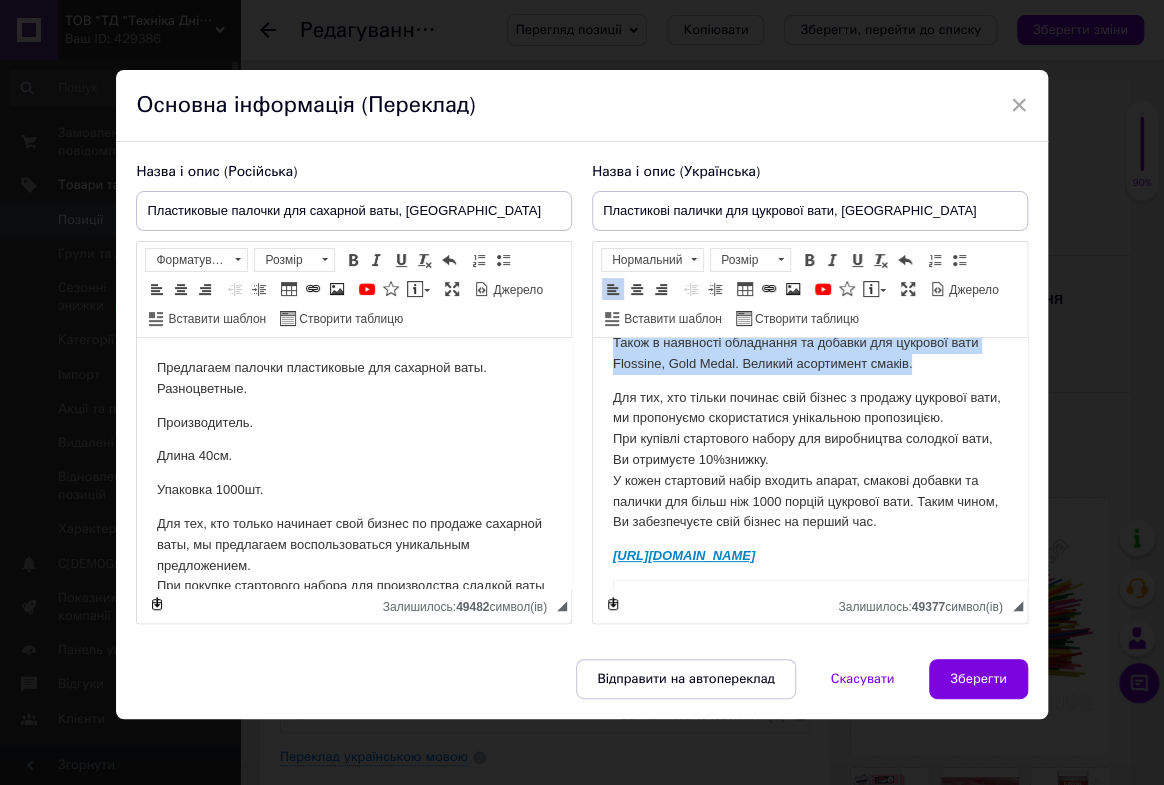 copy on "Пропонуємо пластикові палички для цукрової вати. Різнокольорові, неонові. Виробник Україна. Довжина 40см. Упаковка 1000шт. Також в наявності обладнання та добавки для цукрової вати Flossine, Gold Medal. Великий асортимент смаків." 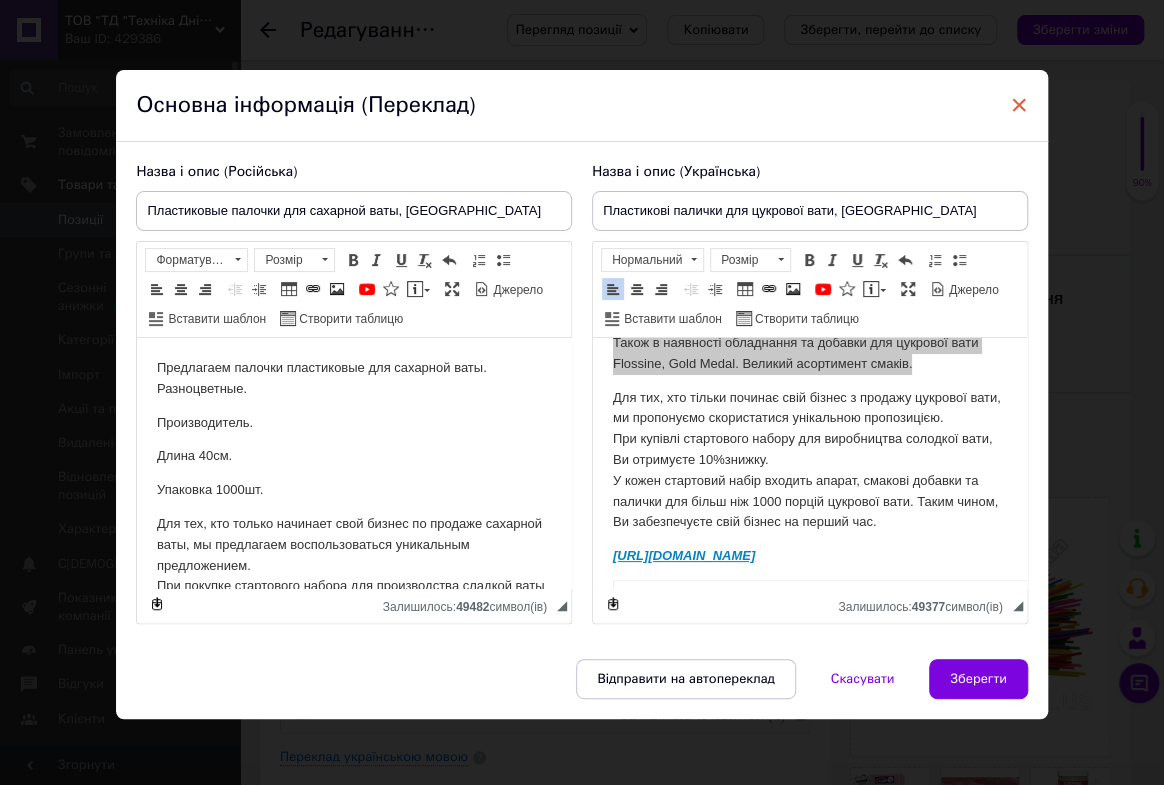 click on "×" at bounding box center (1019, 105) 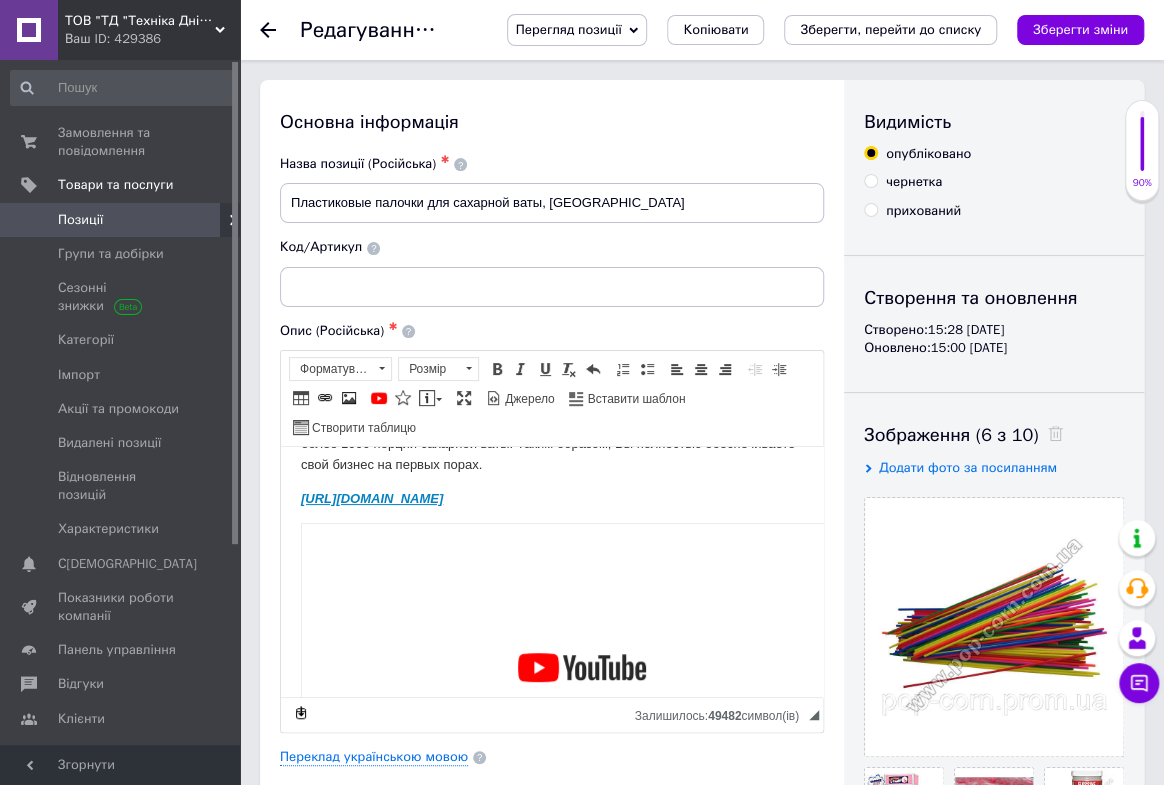 checkbox on "true" 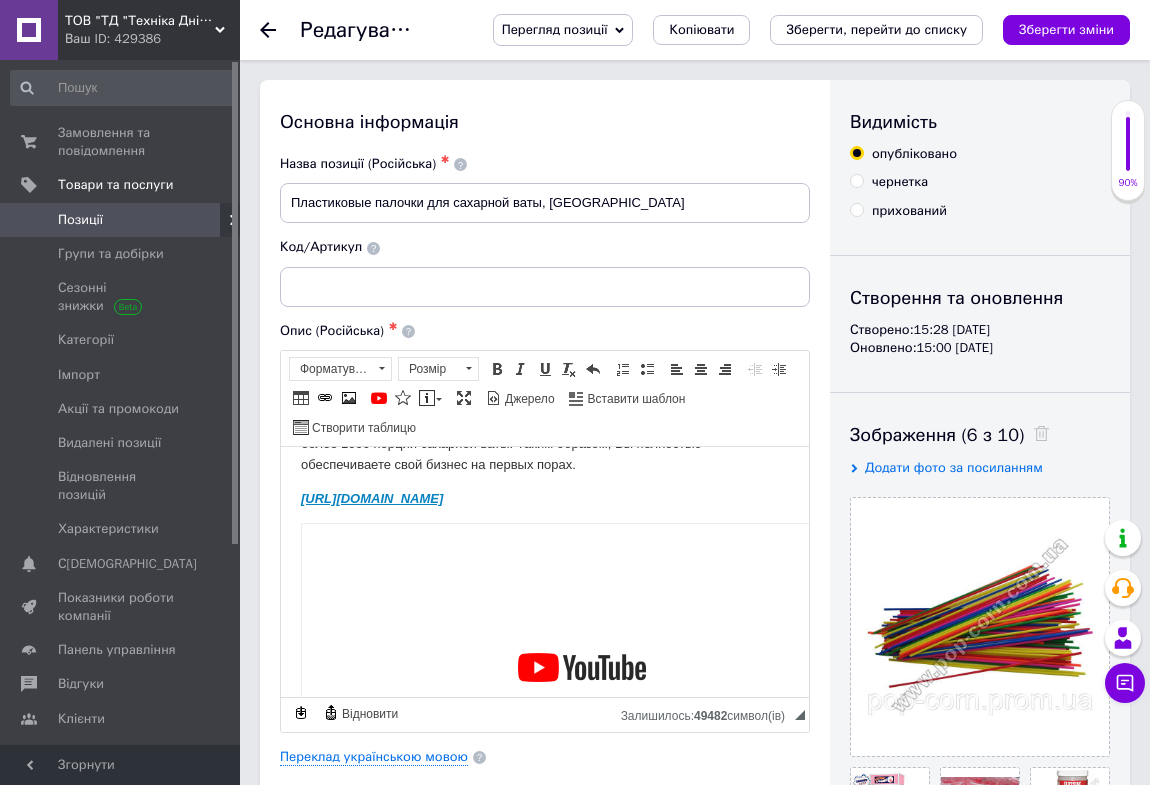 click 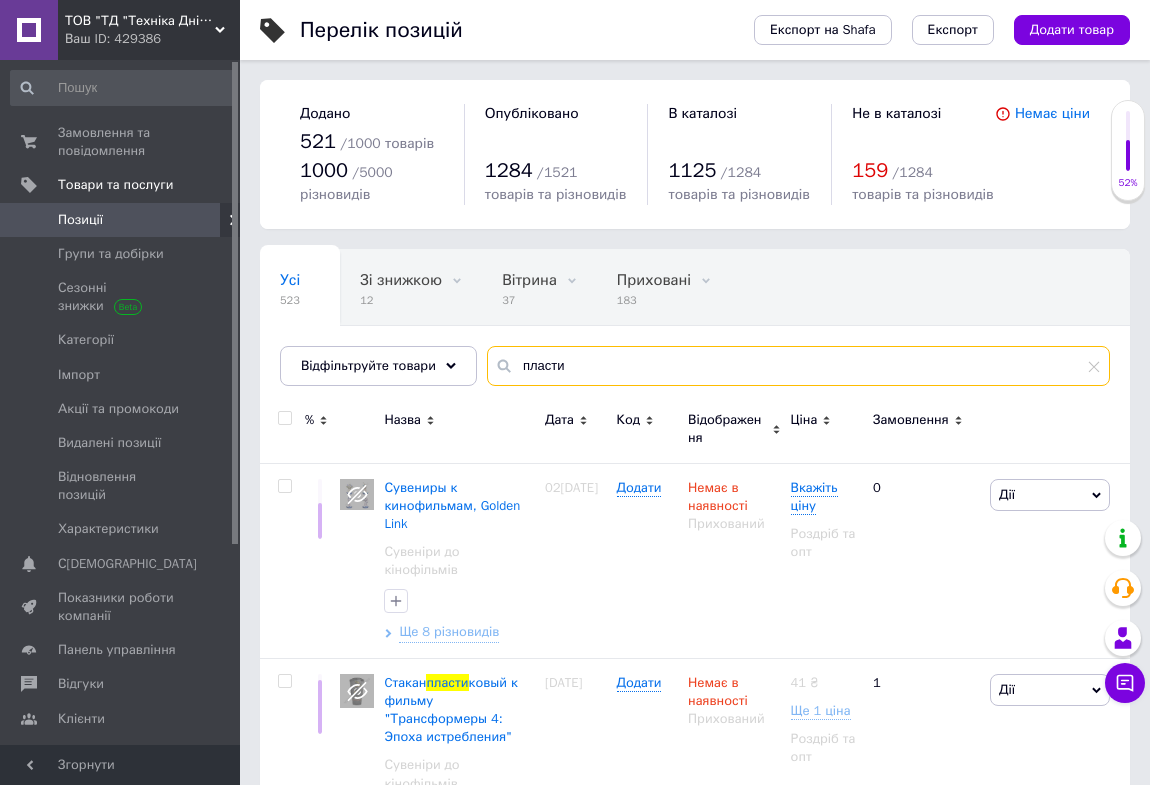 click on "пласти" at bounding box center (798, 366) 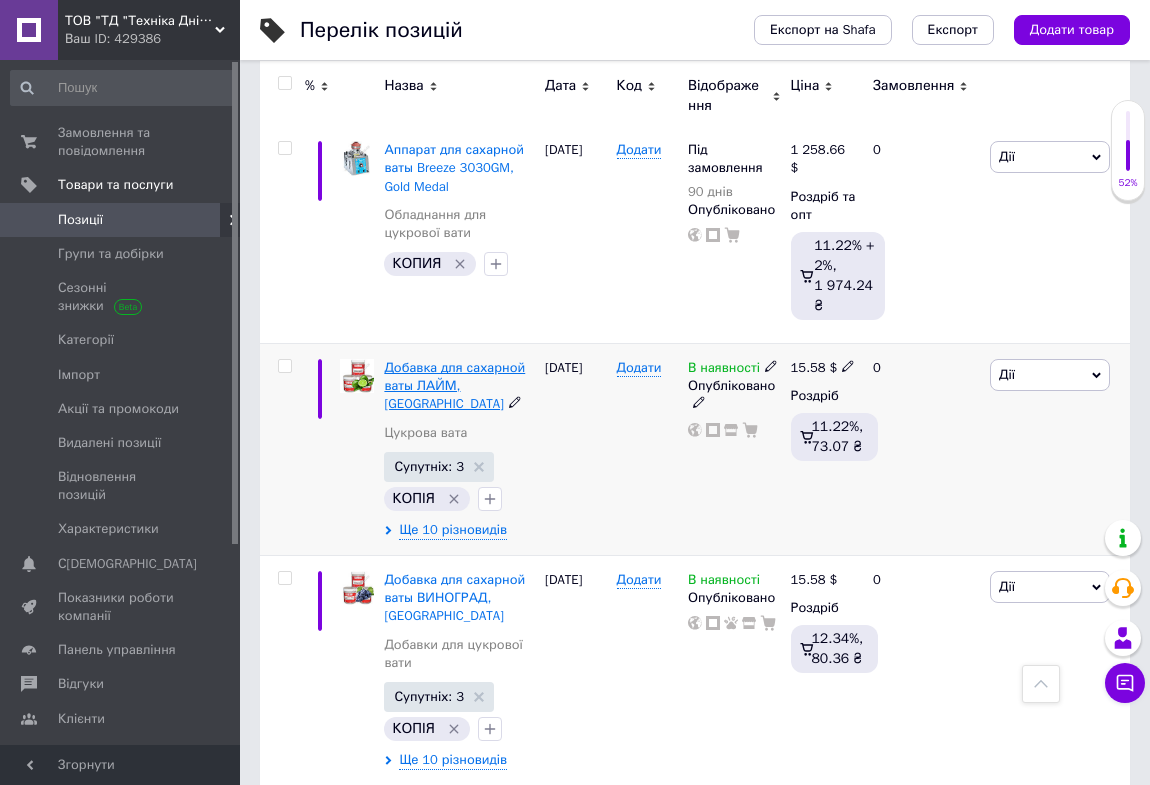scroll, scrollTop: 1272, scrollLeft: 0, axis: vertical 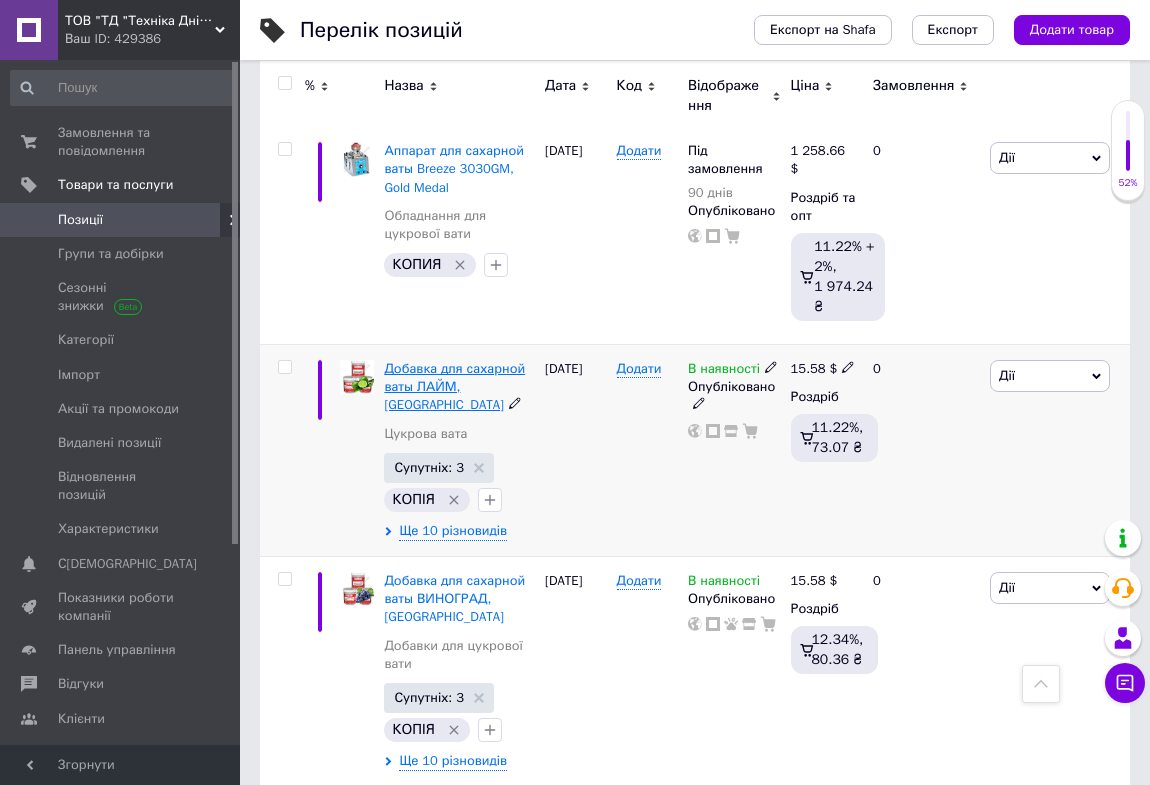 type on "[PERSON_NAME]" 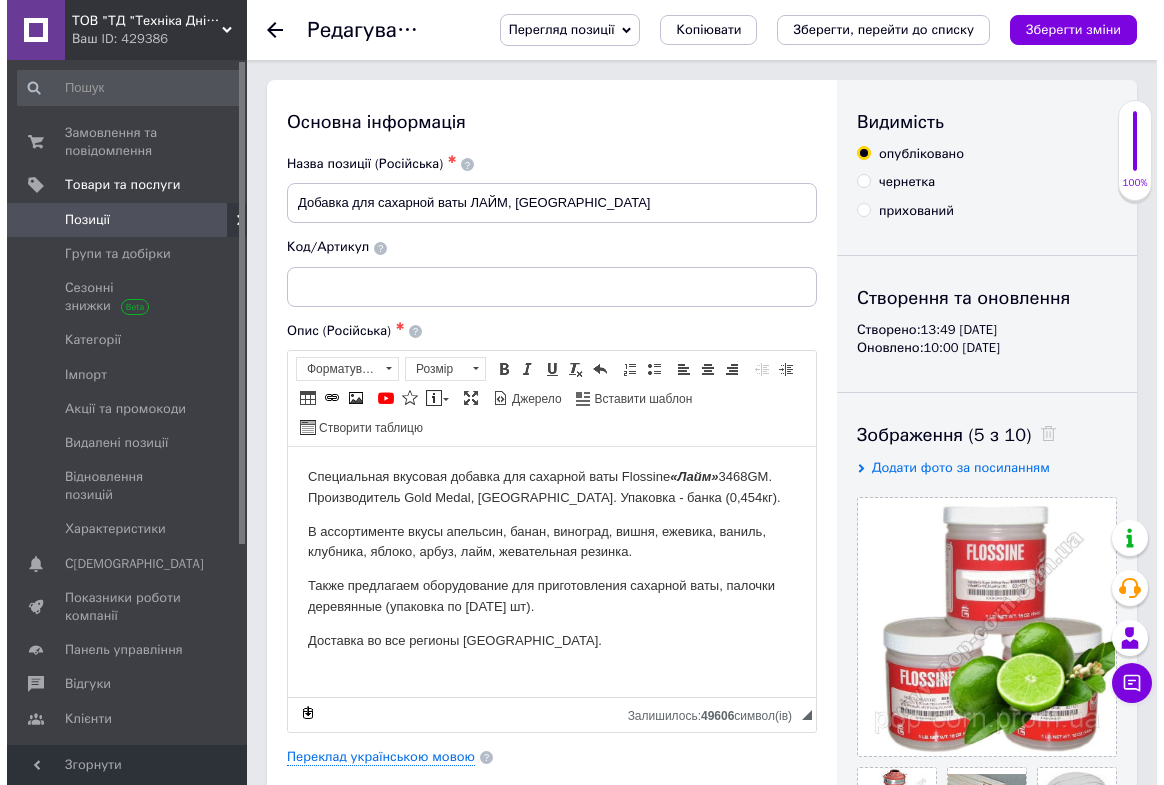 scroll, scrollTop: 90, scrollLeft: 0, axis: vertical 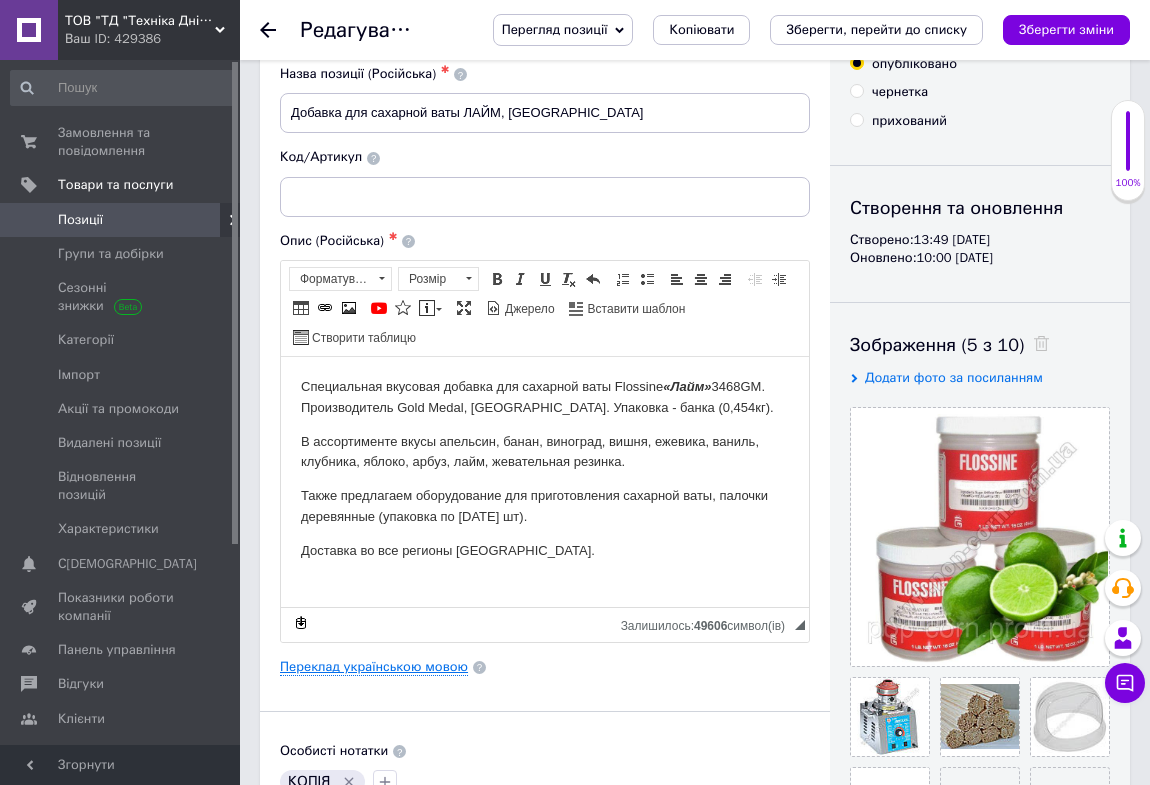click on "Переклад українською мовою" at bounding box center [374, 667] 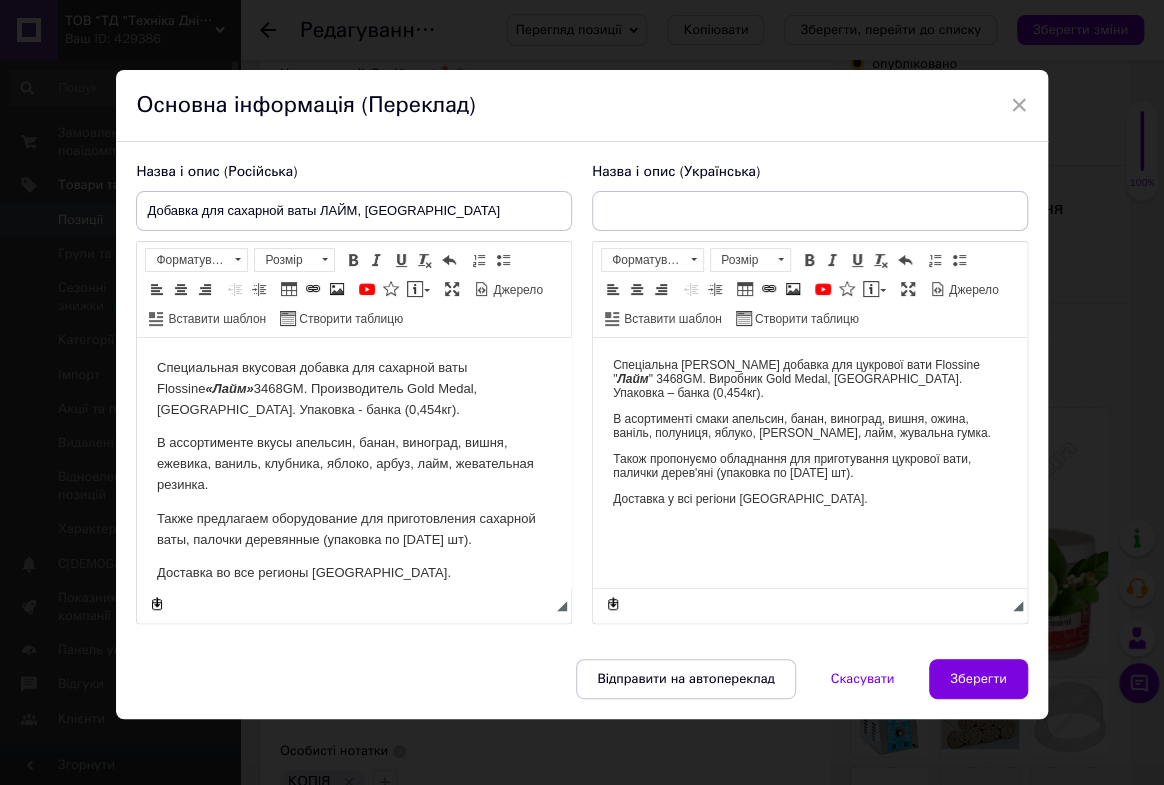 type on "Добавка для цукрової вати ЛАЙМ, [GEOGRAPHIC_DATA]" 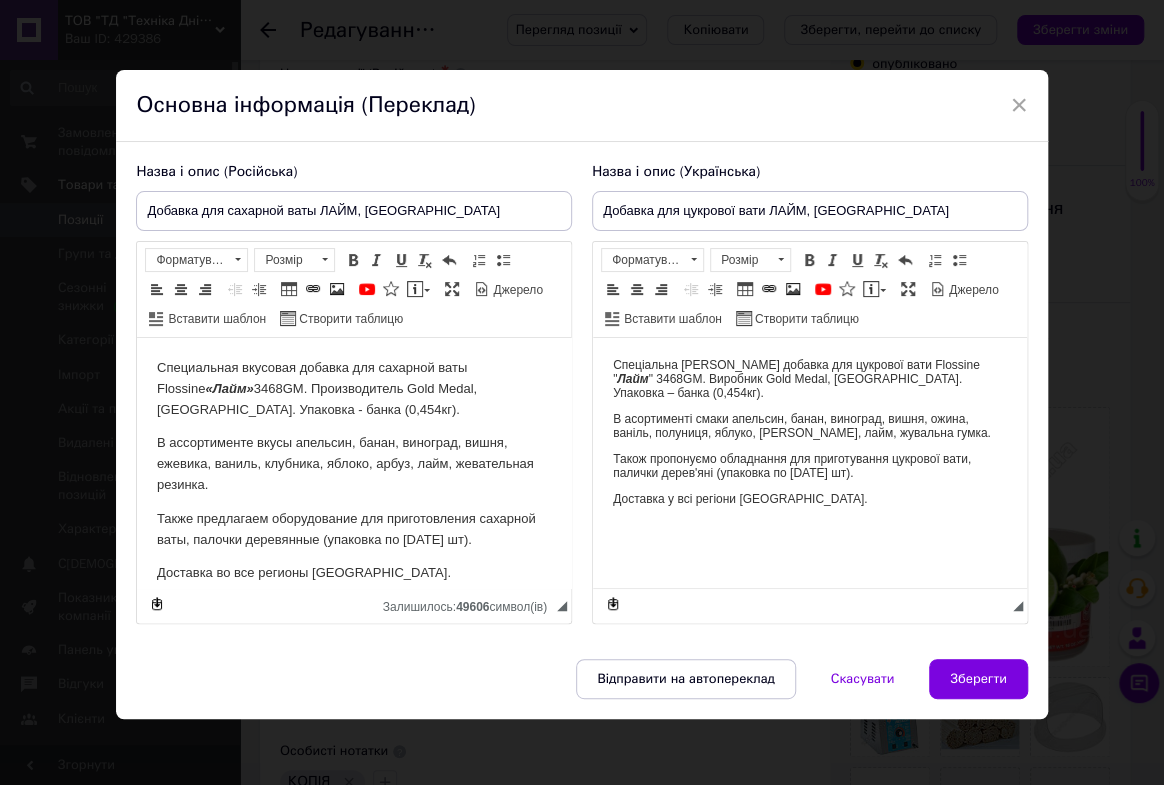 scroll, scrollTop: 0, scrollLeft: 0, axis: both 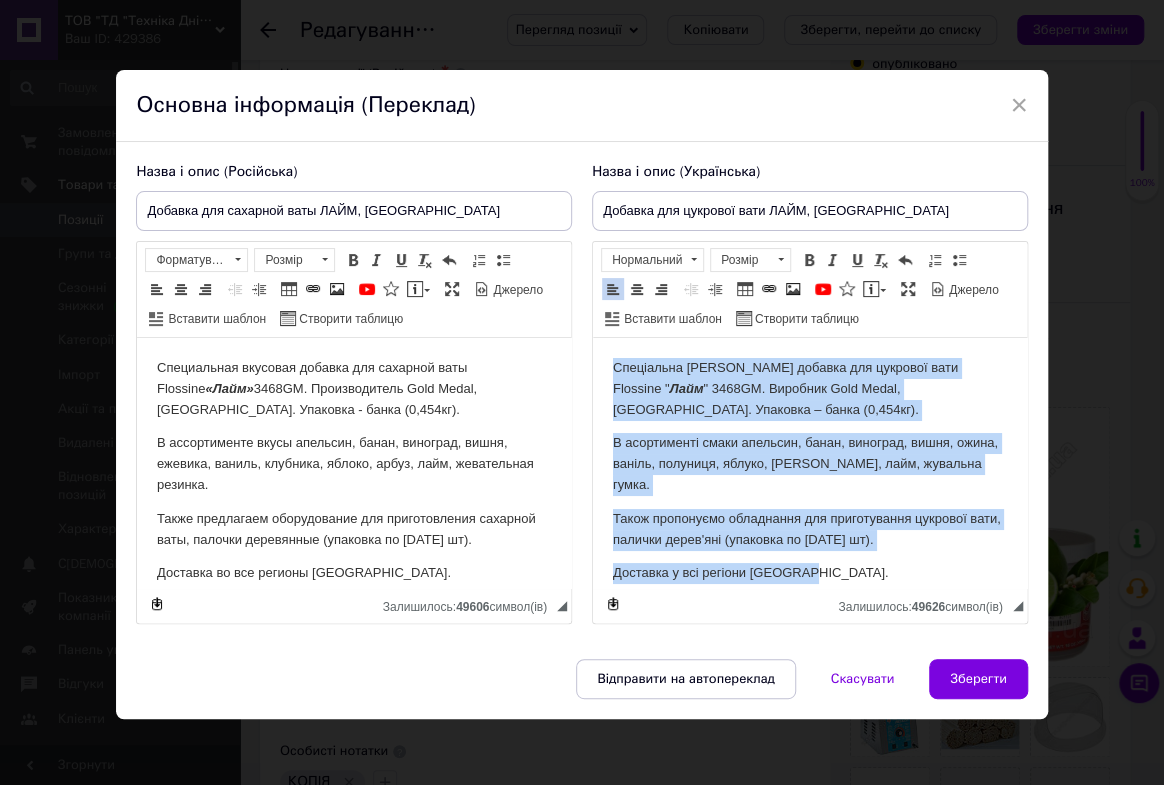 drag, startPoint x: 613, startPoint y: 368, endPoint x: 1522, endPoint y: 968, distance: 1089.1653 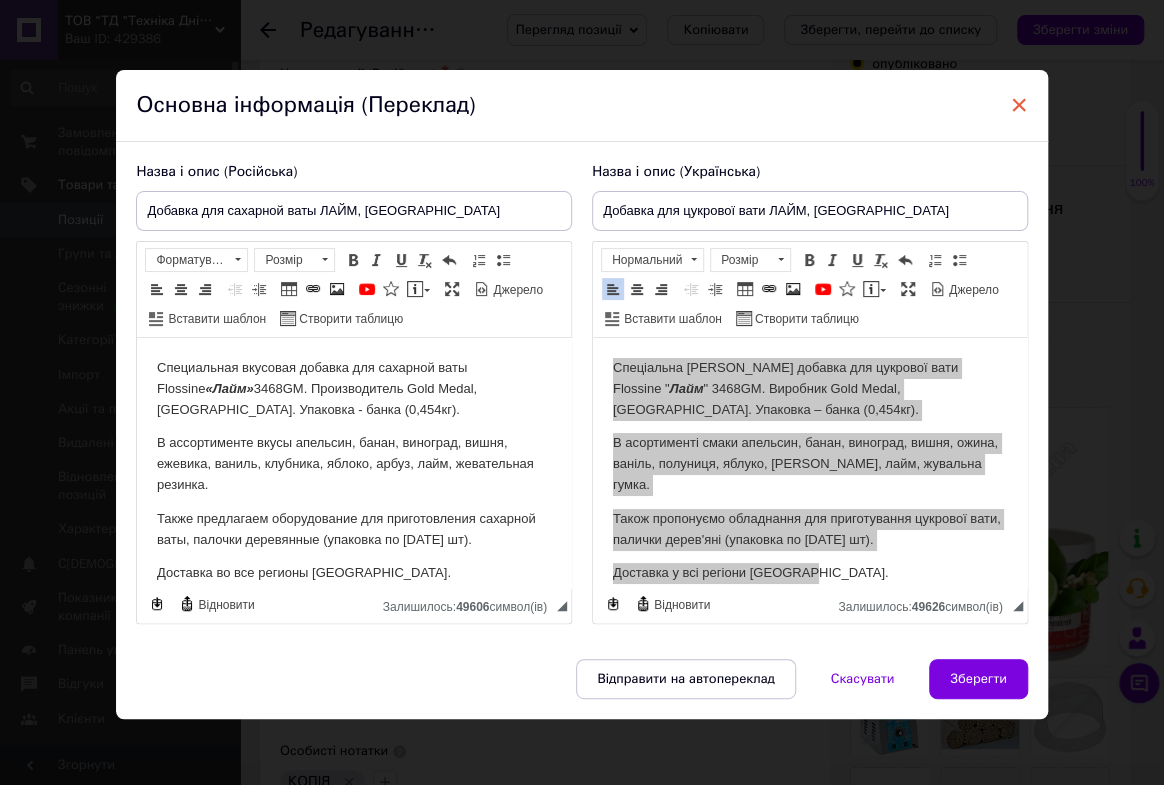 click on "×" at bounding box center [1019, 105] 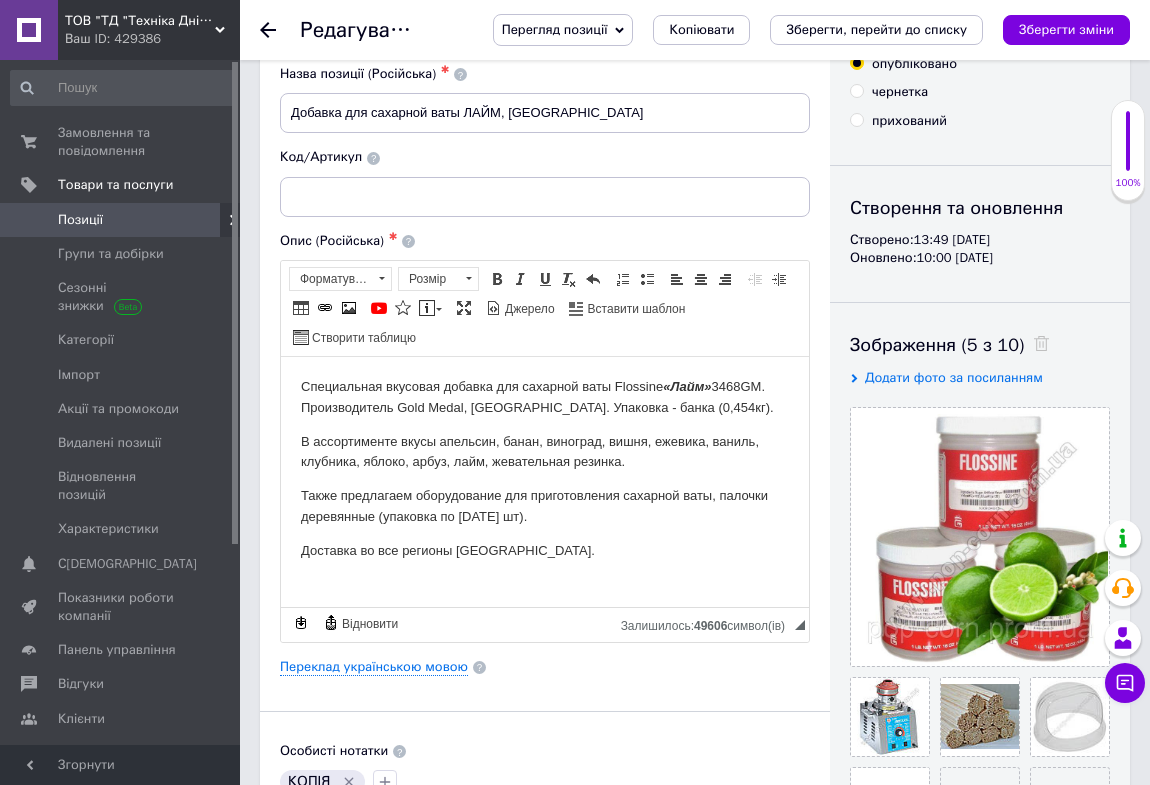 click 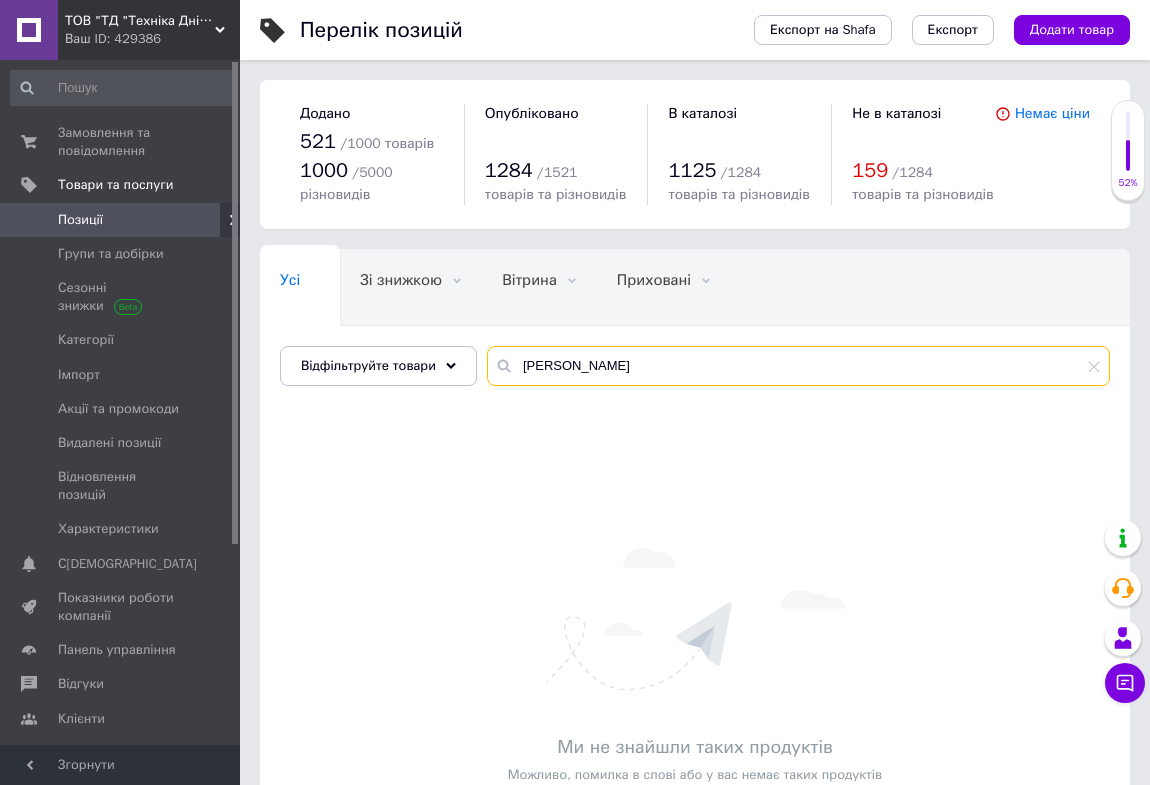 click on "[PERSON_NAME]" at bounding box center [798, 366] 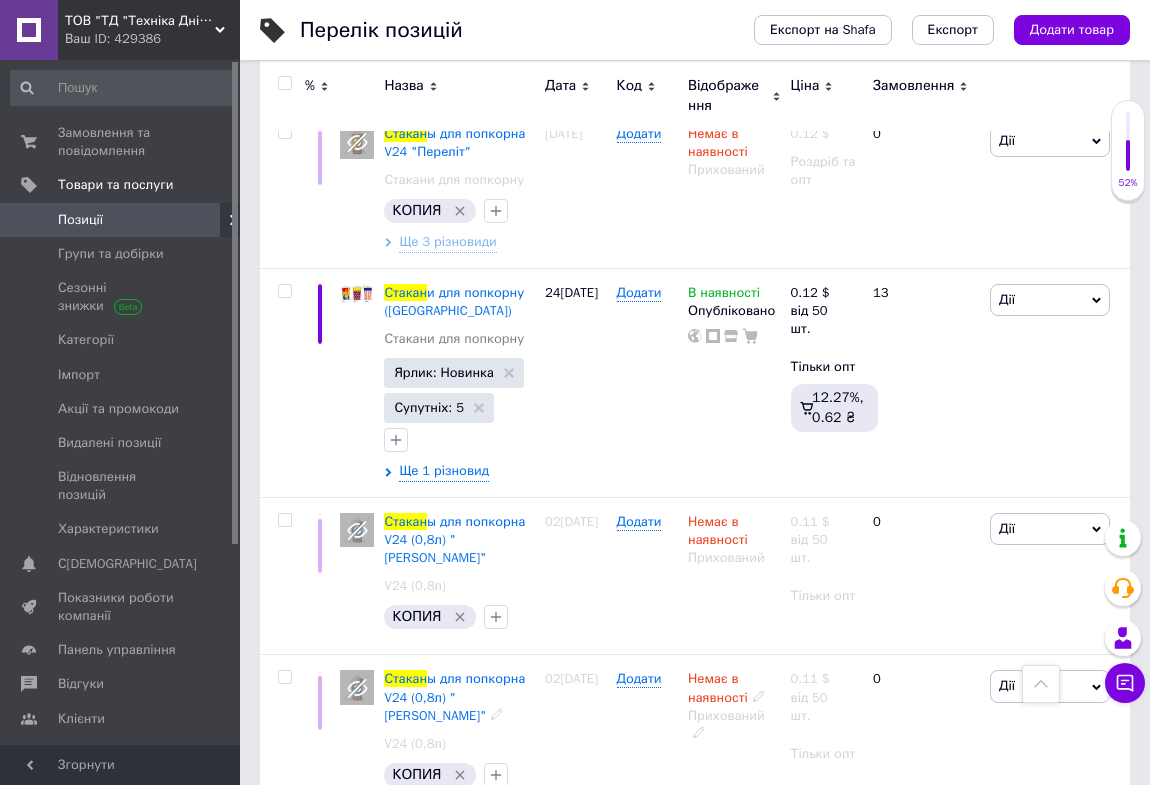 scroll, scrollTop: 818, scrollLeft: 0, axis: vertical 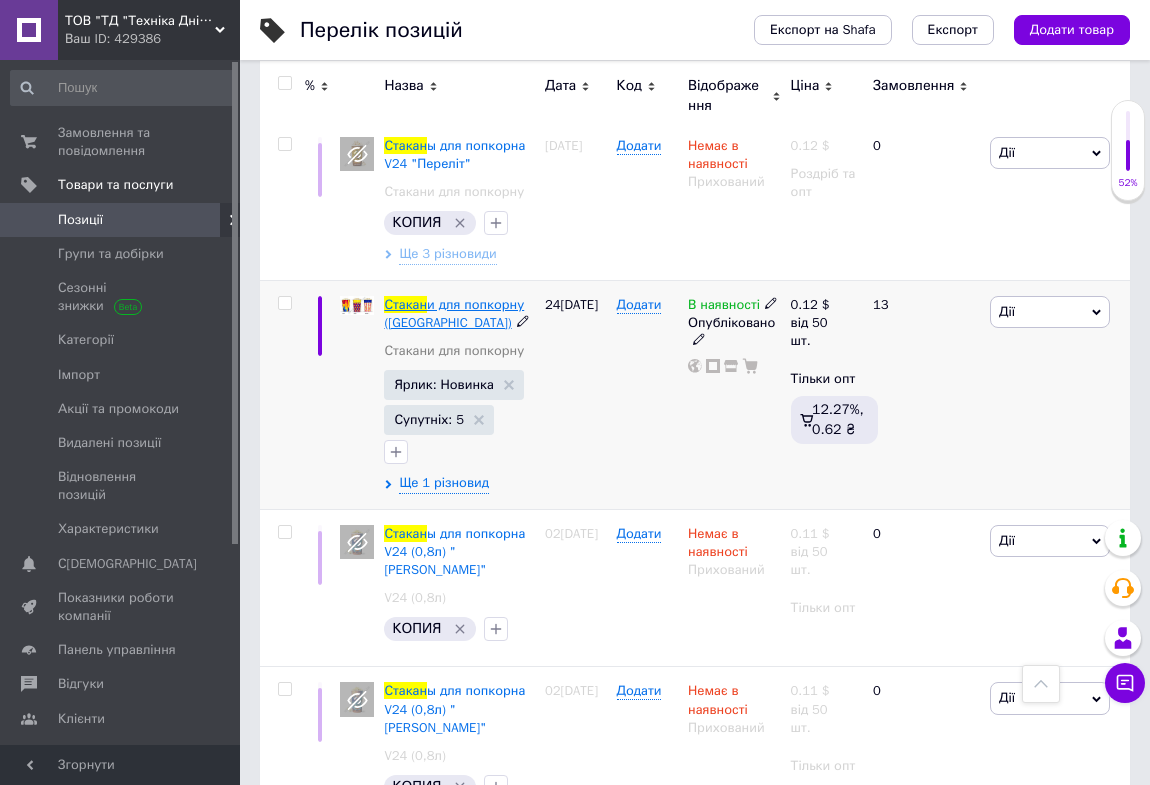 type on "стакан" 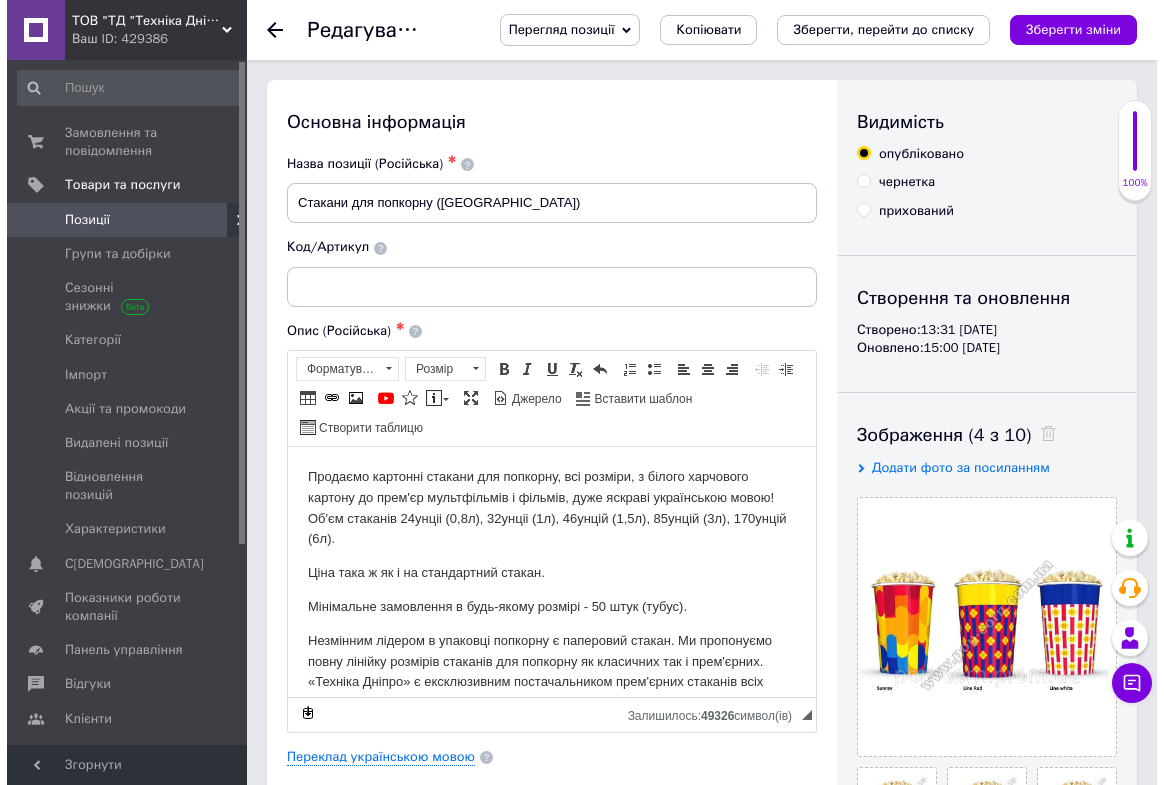 scroll, scrollTop: 91, scrollLeft: 0, axis: vertical 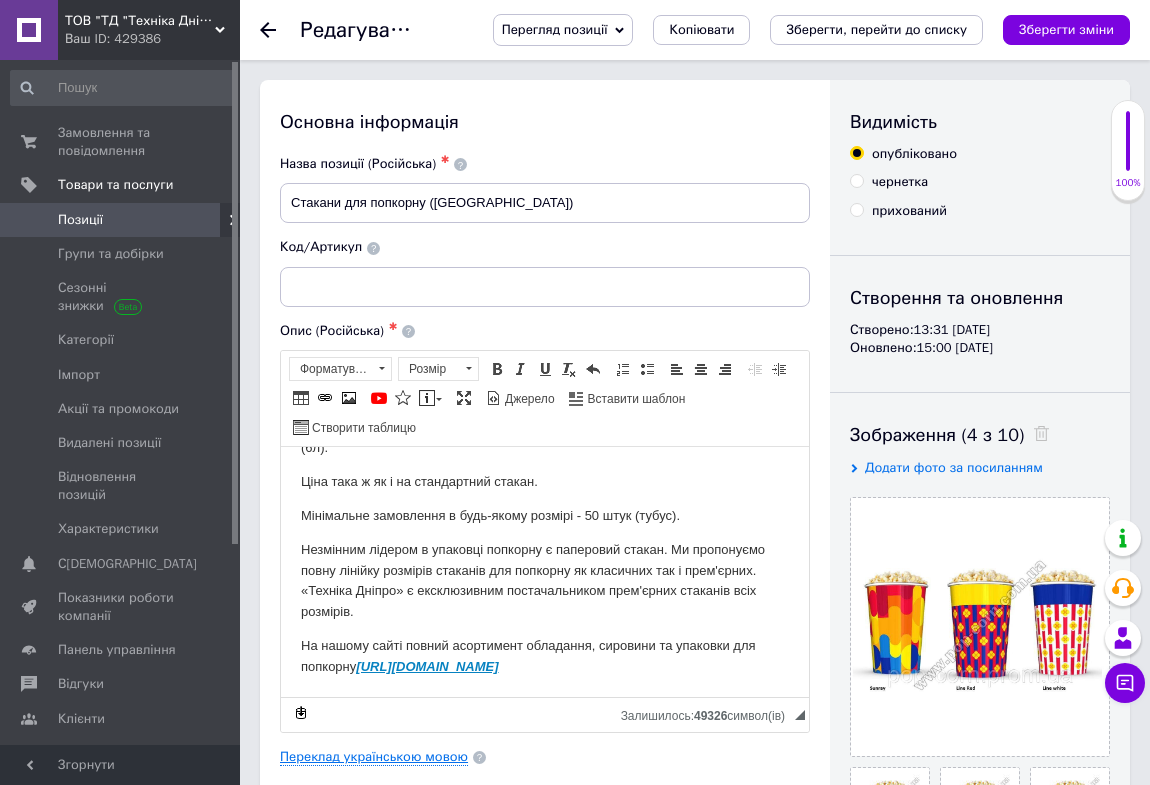 click on "Переклад українською мовою" at bounding box center (374, 757) 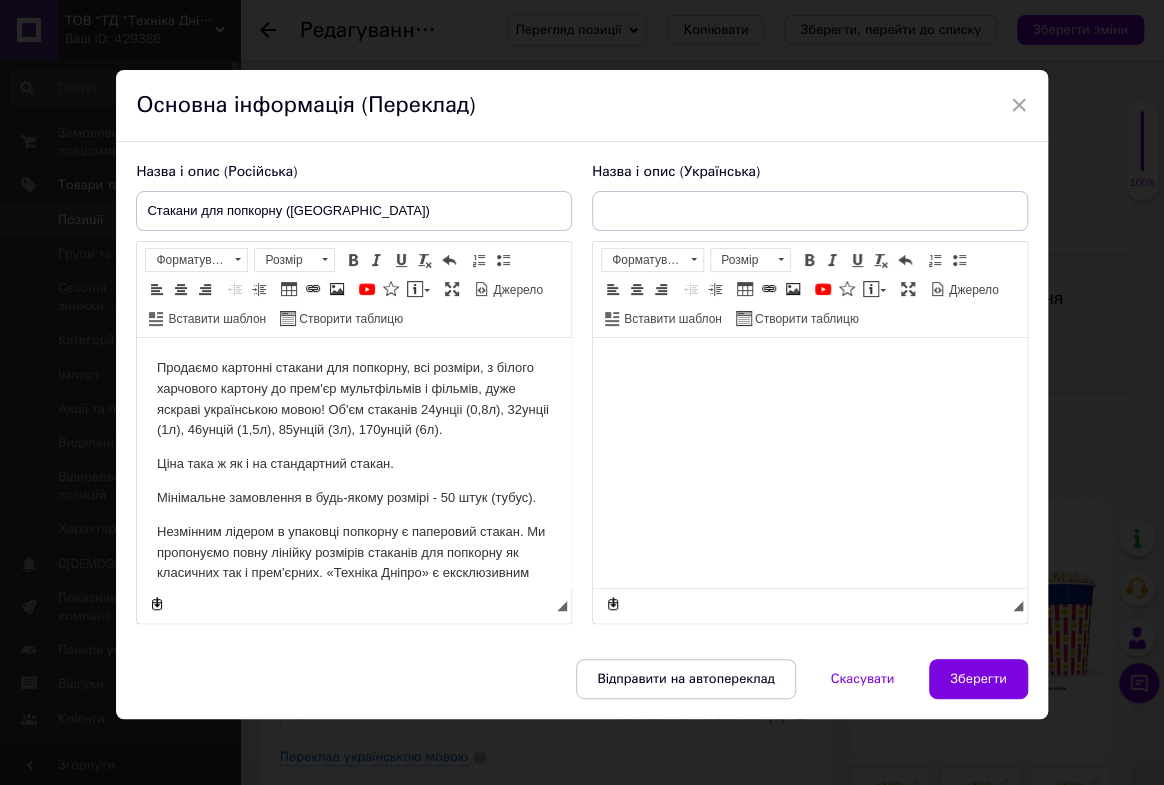 scroll, scrollTop: 0, scrollLeft: 0, axis: both 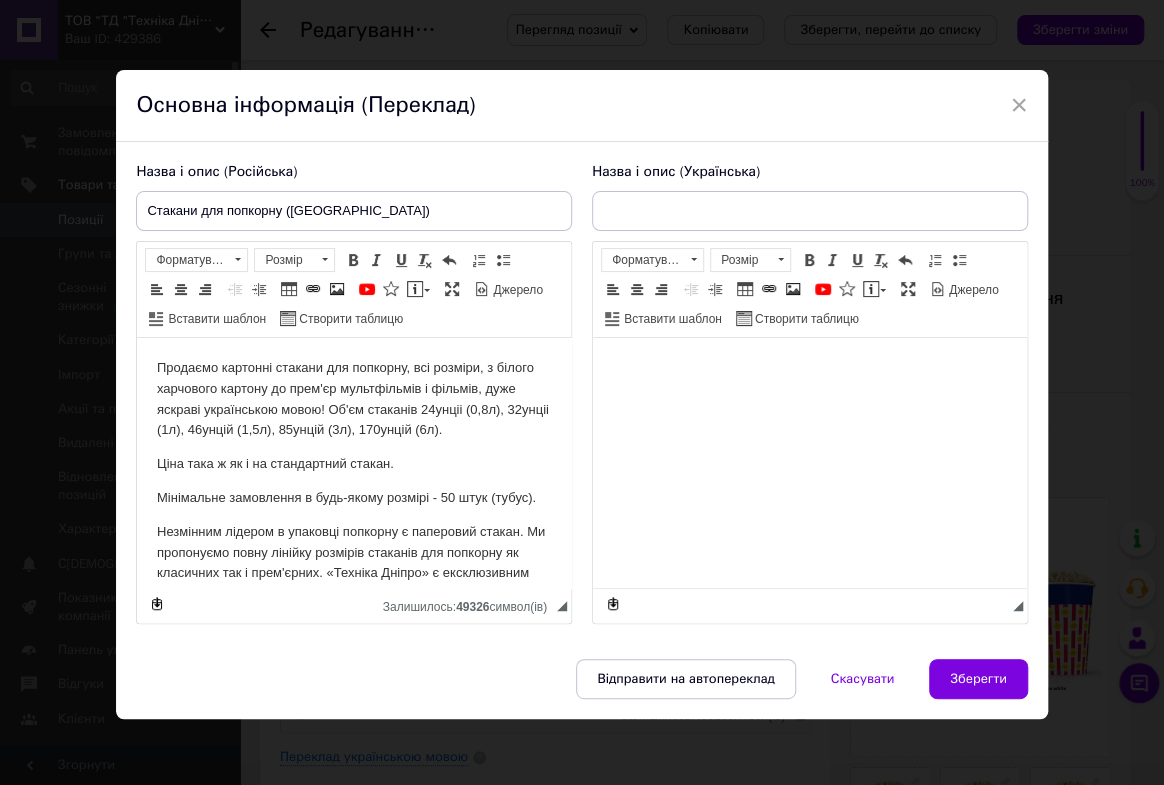 checkbox on "true" 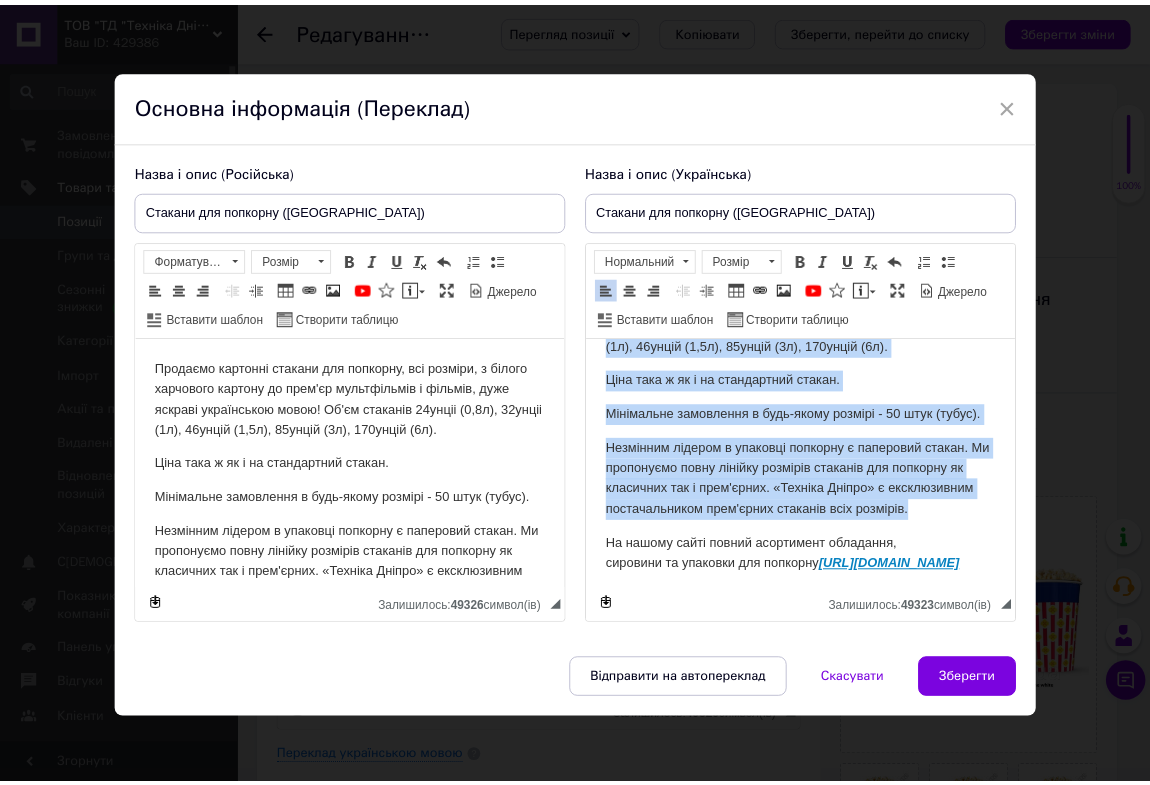 scroll, scrollTop: 167, scrollLeft: 0, axis: vertical 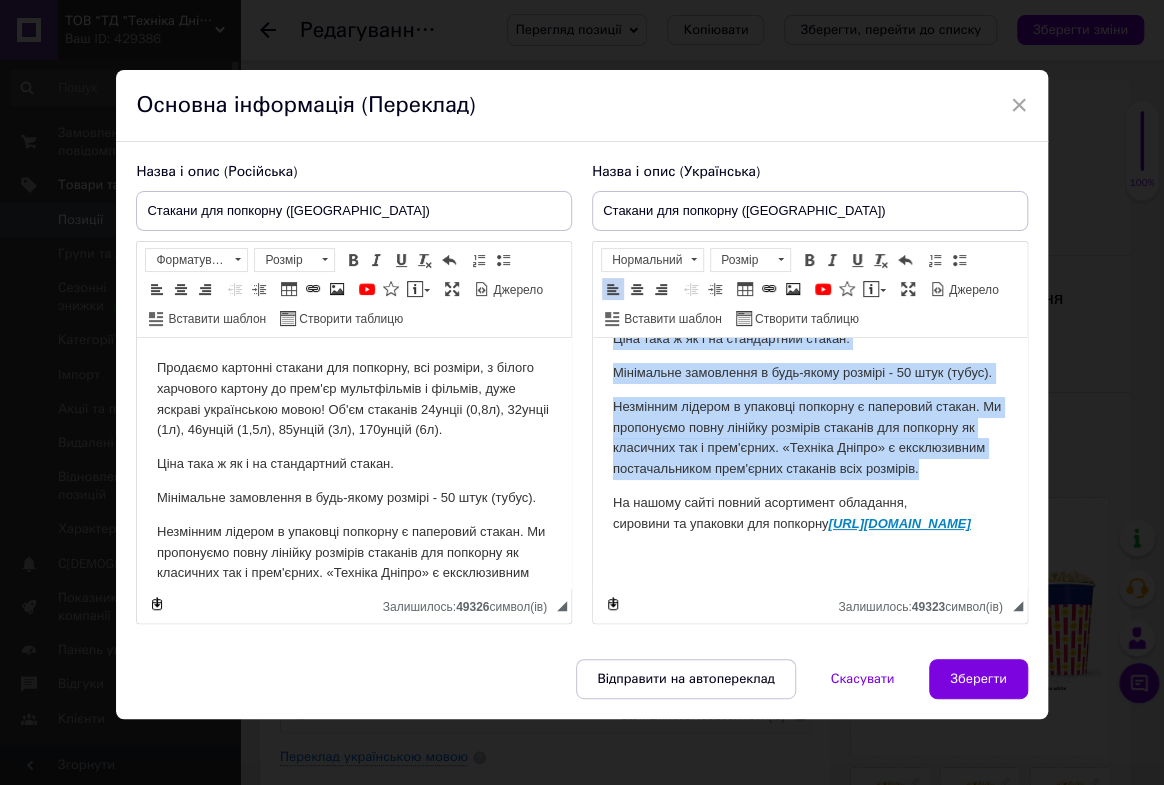 drag, startPoint x: 612, startPoint y: 359, endPoint x: 983, endPoint y: 523, distance: 405.6316 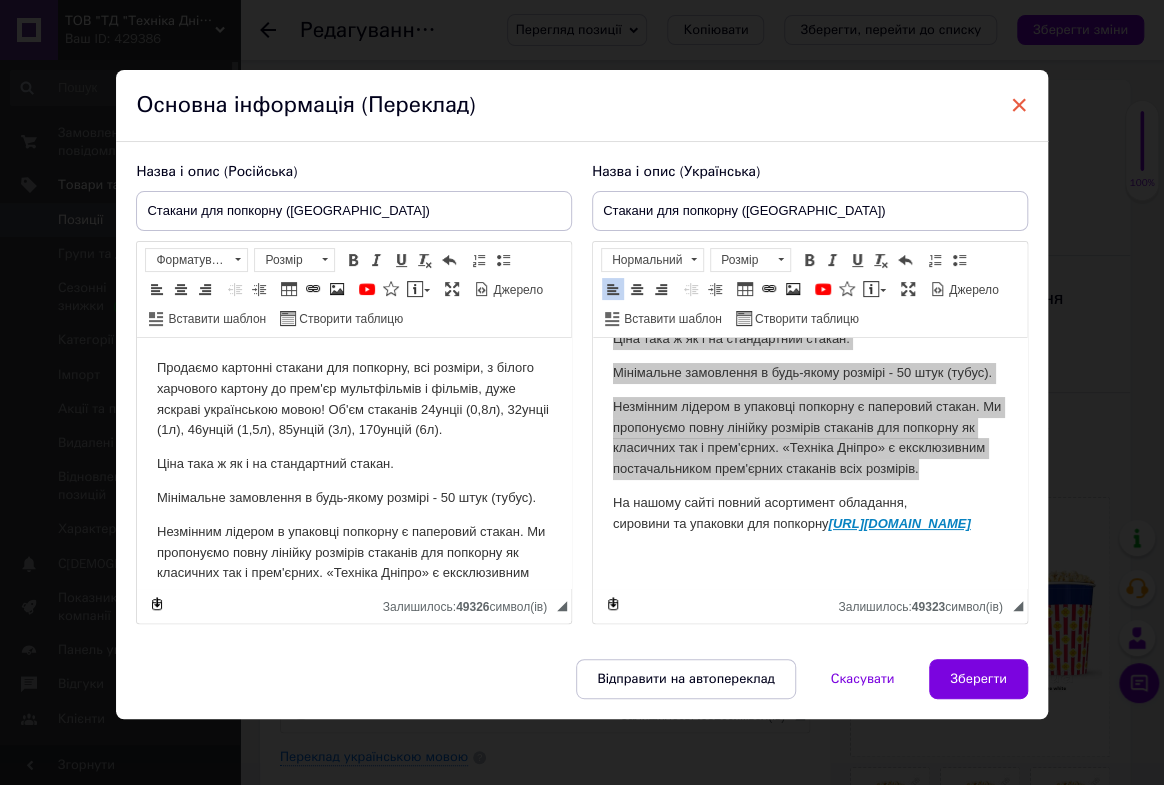 click on "×" at bounding box center [1019, 105] 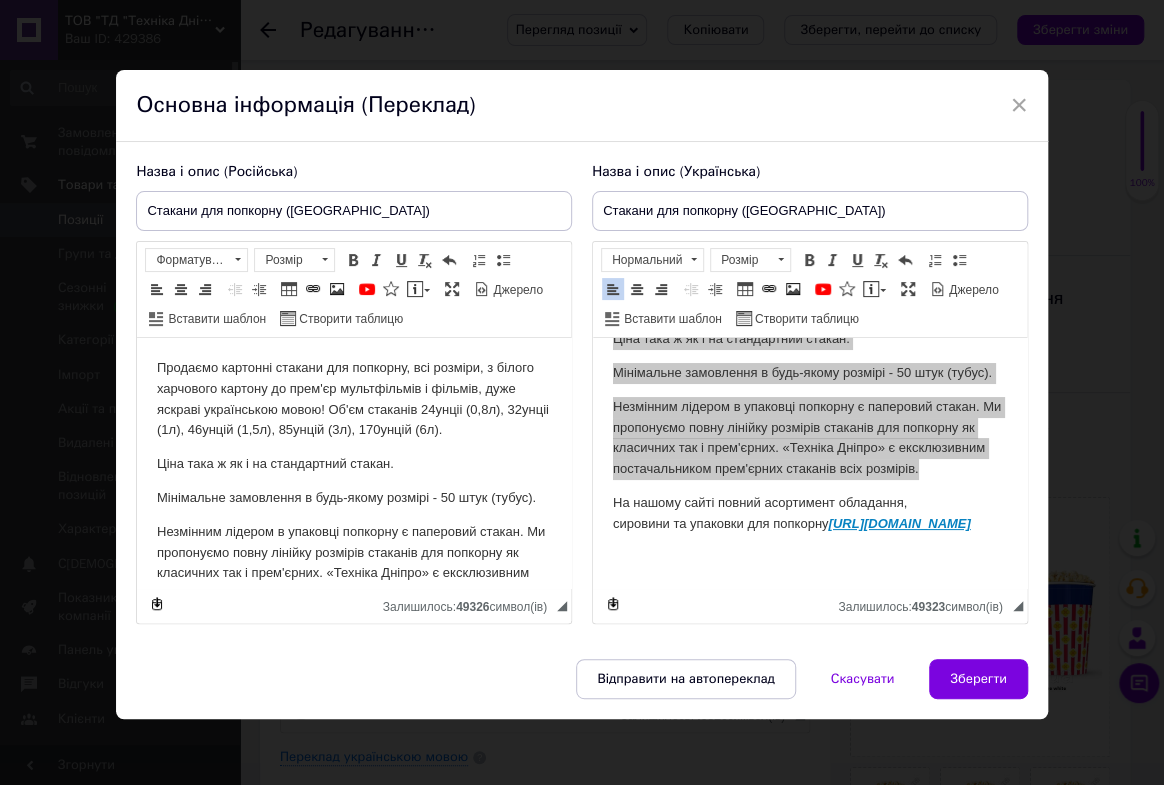checkbox on "true" 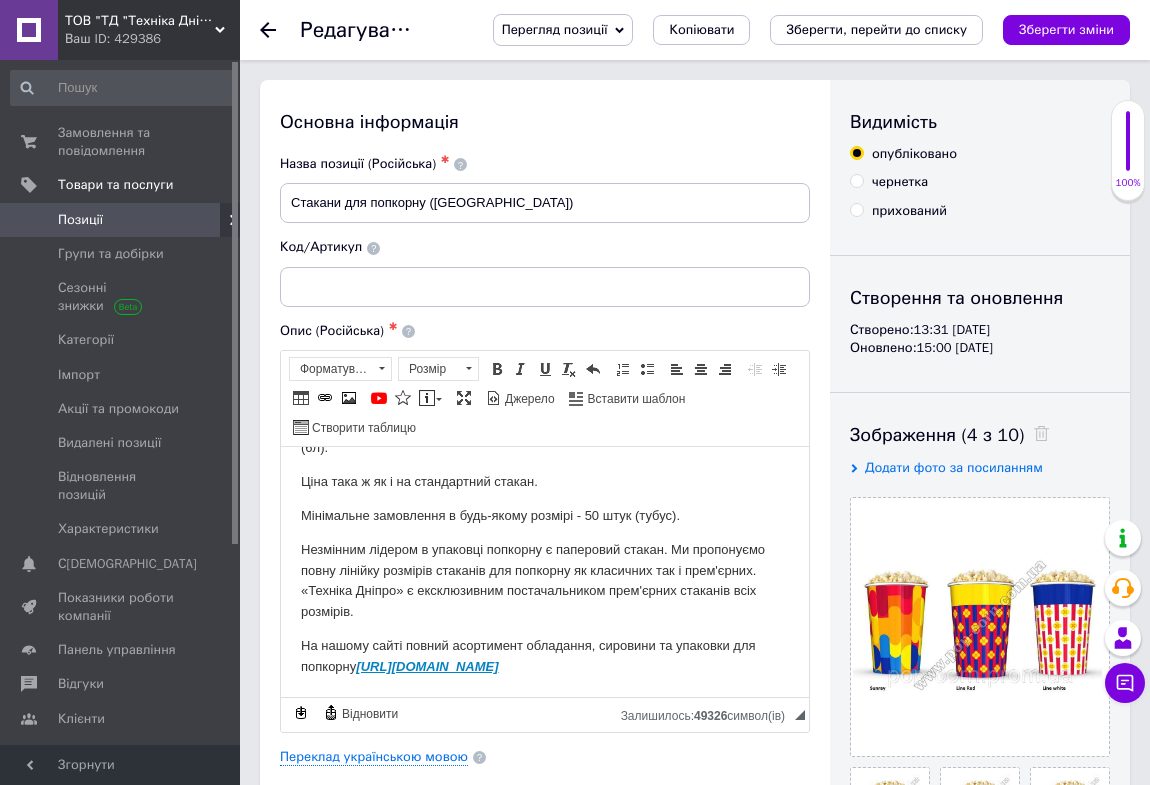 click 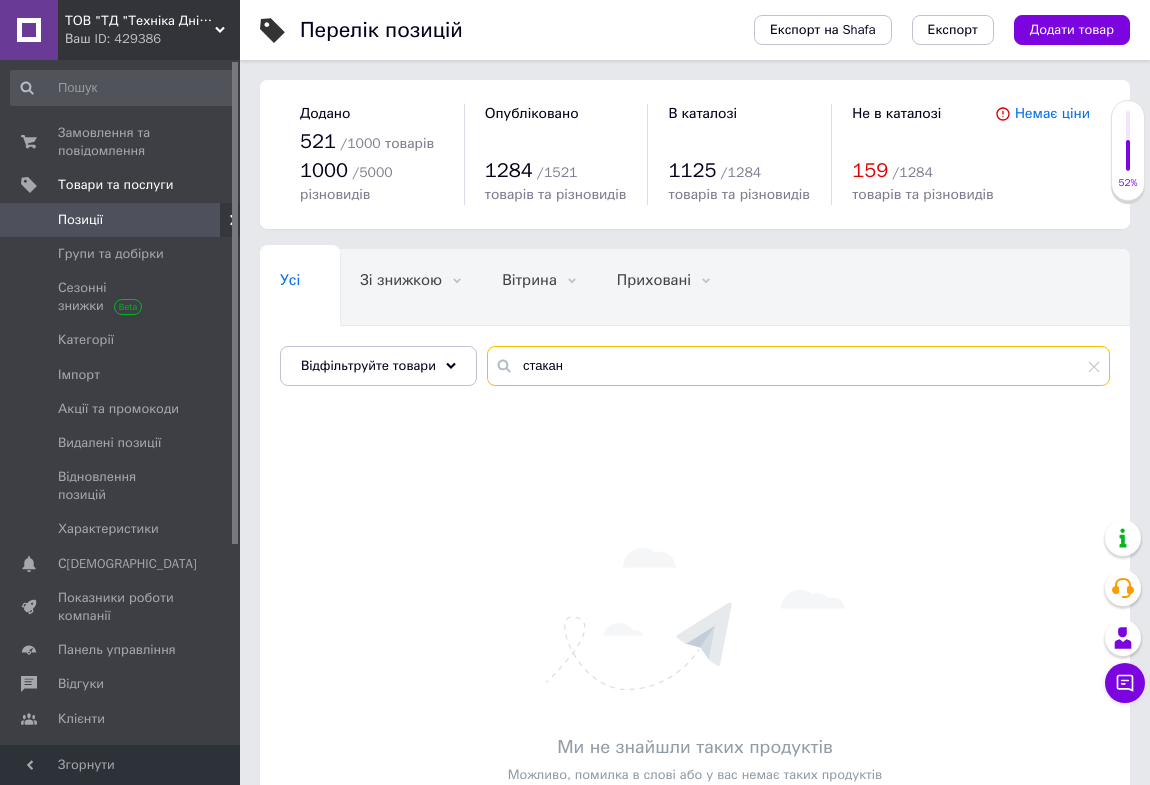 click on "стакан" at bounding box center [798, 366] 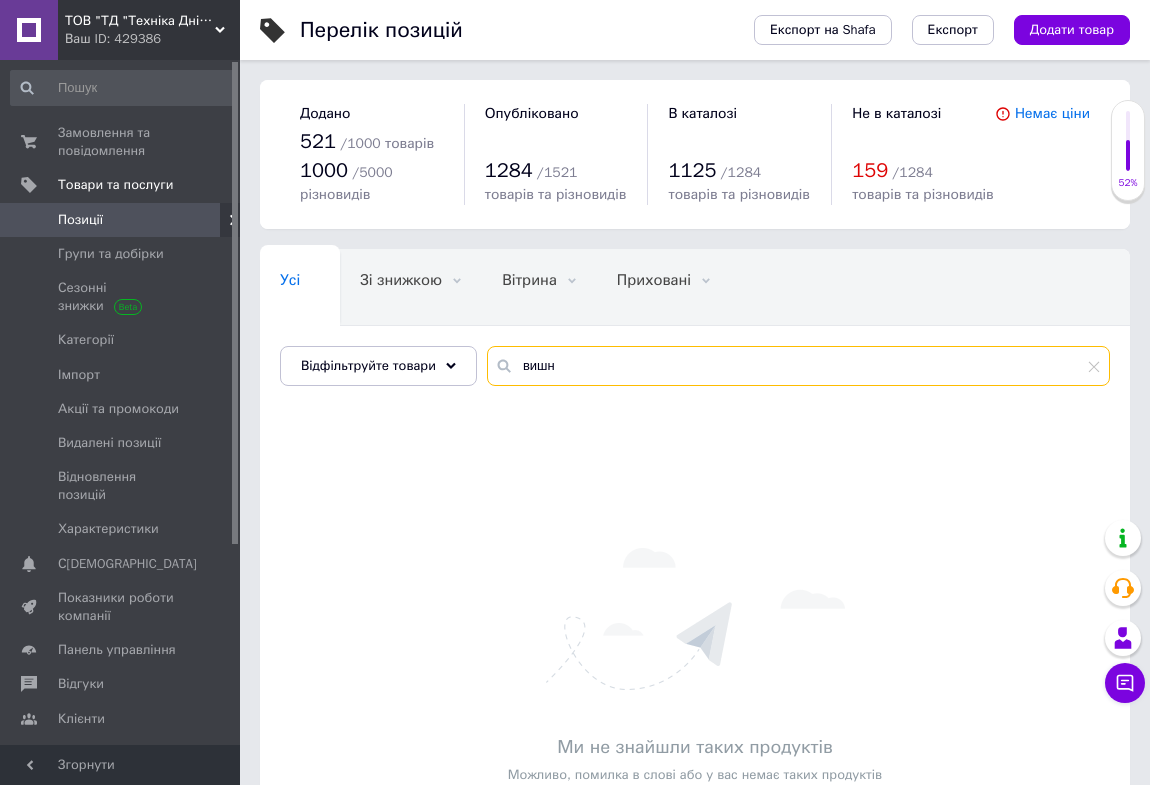 type on "вишня" 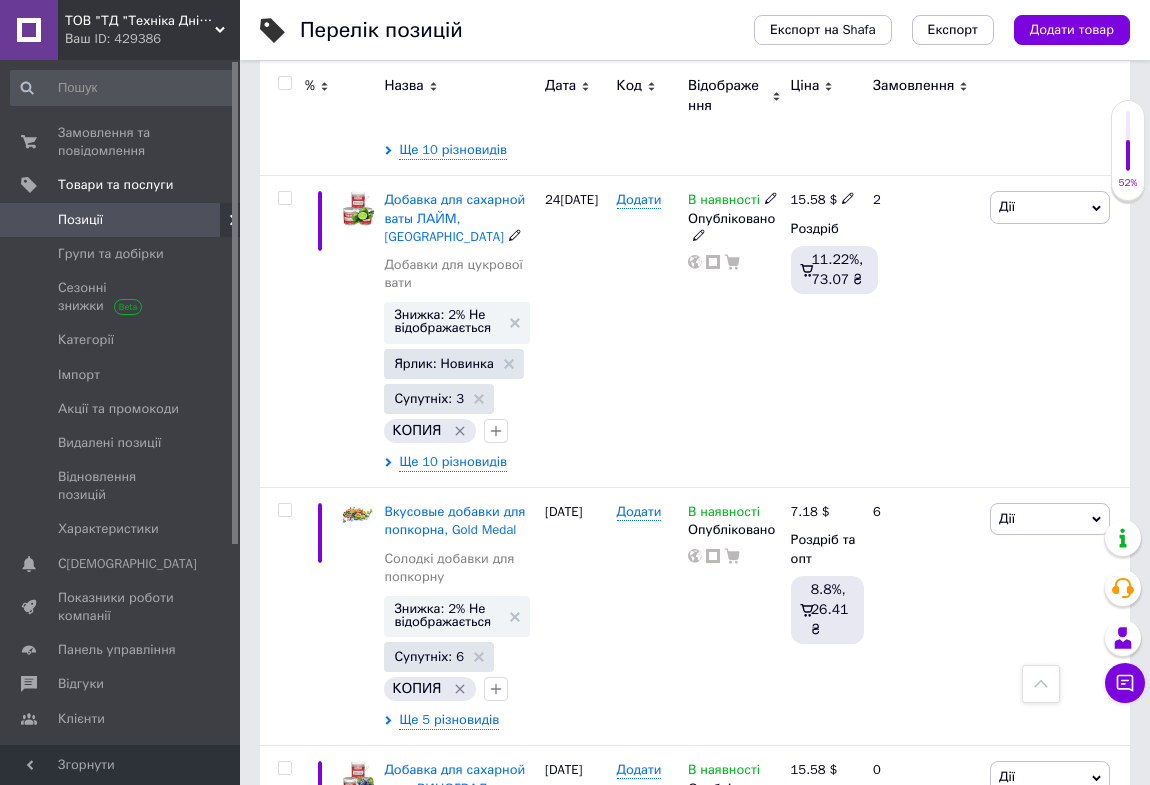 scroll, scrollTop: 1090, scrollLeft: 0, axis: vertical 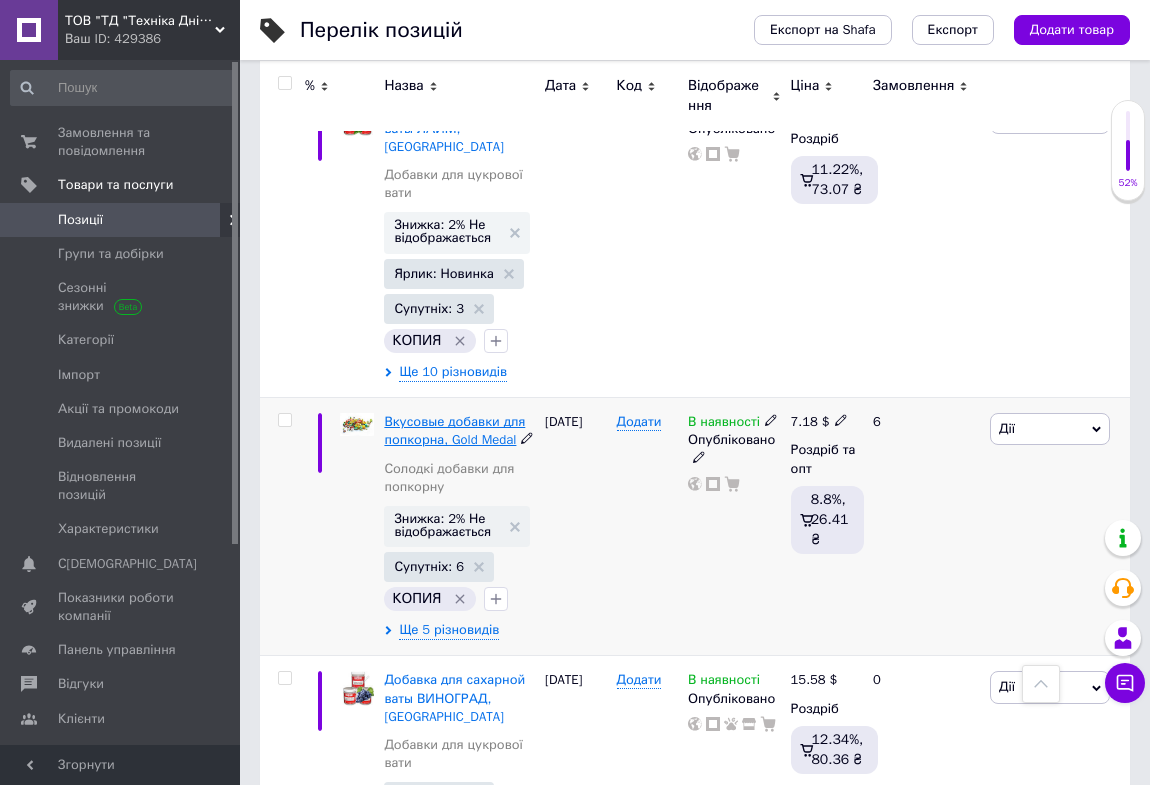 click on "Вкусовые добавки для попкорна, Gold Medal" at bounding box center (454, 430) 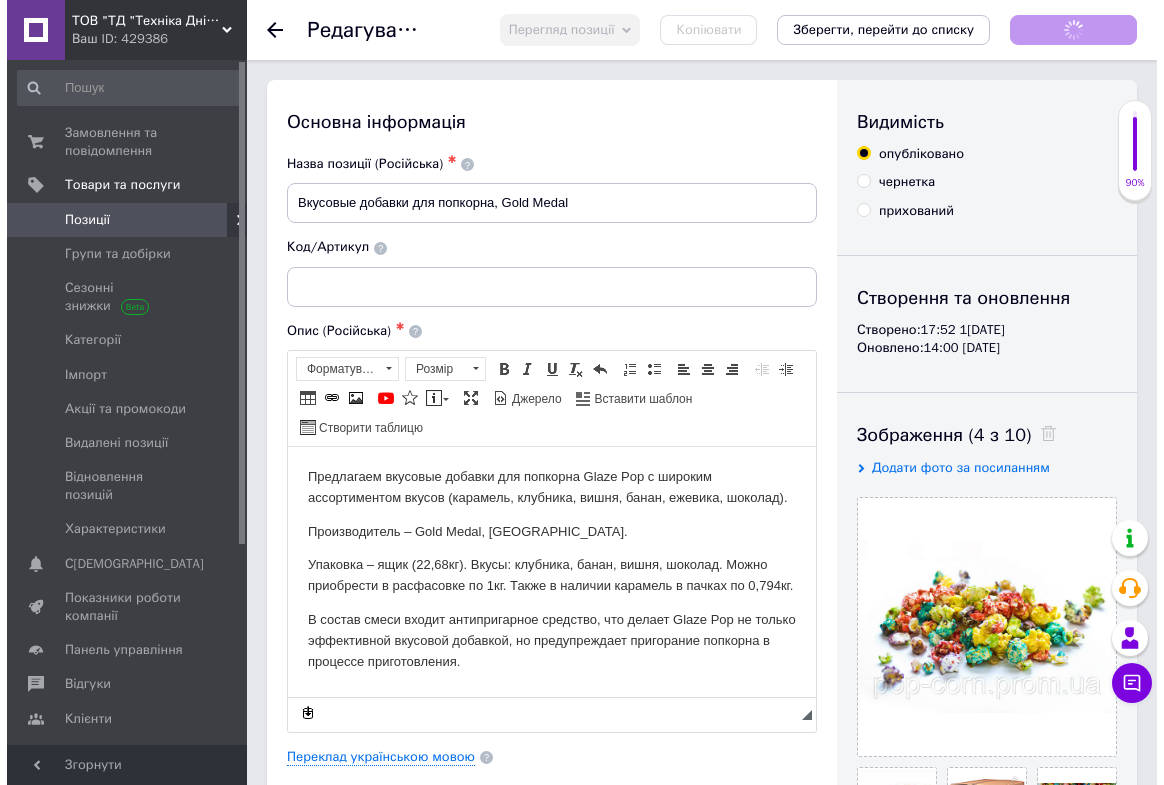 scroll, scrollTop: 0, scrollLeft: 0, axis: both 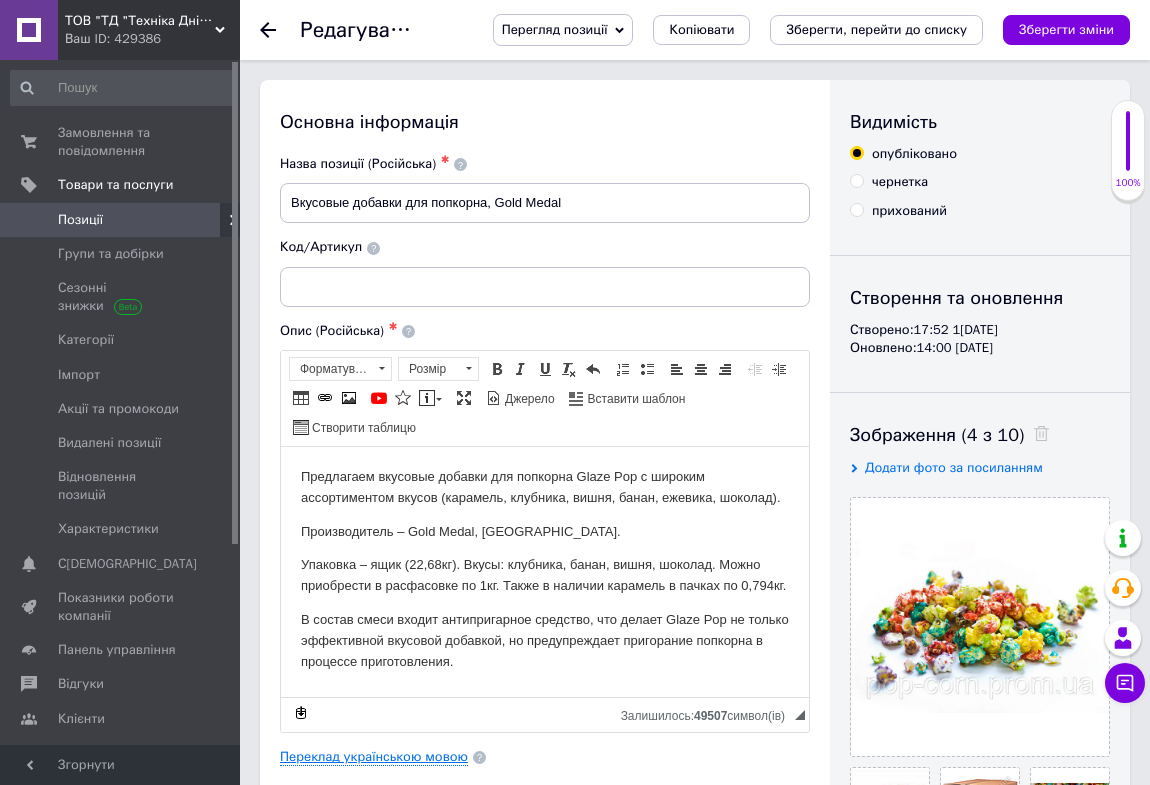 click on "Переклад українською мовою" at bounding box center (374, 757) 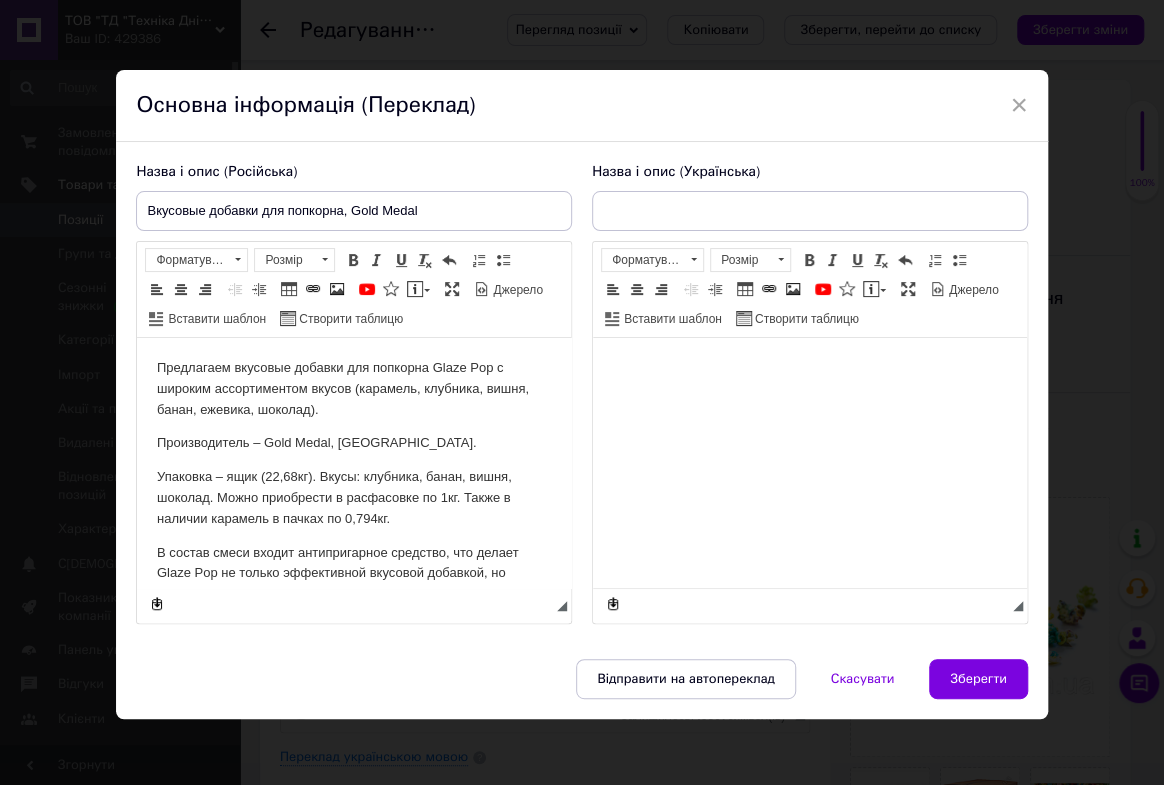 checkbox on "true" 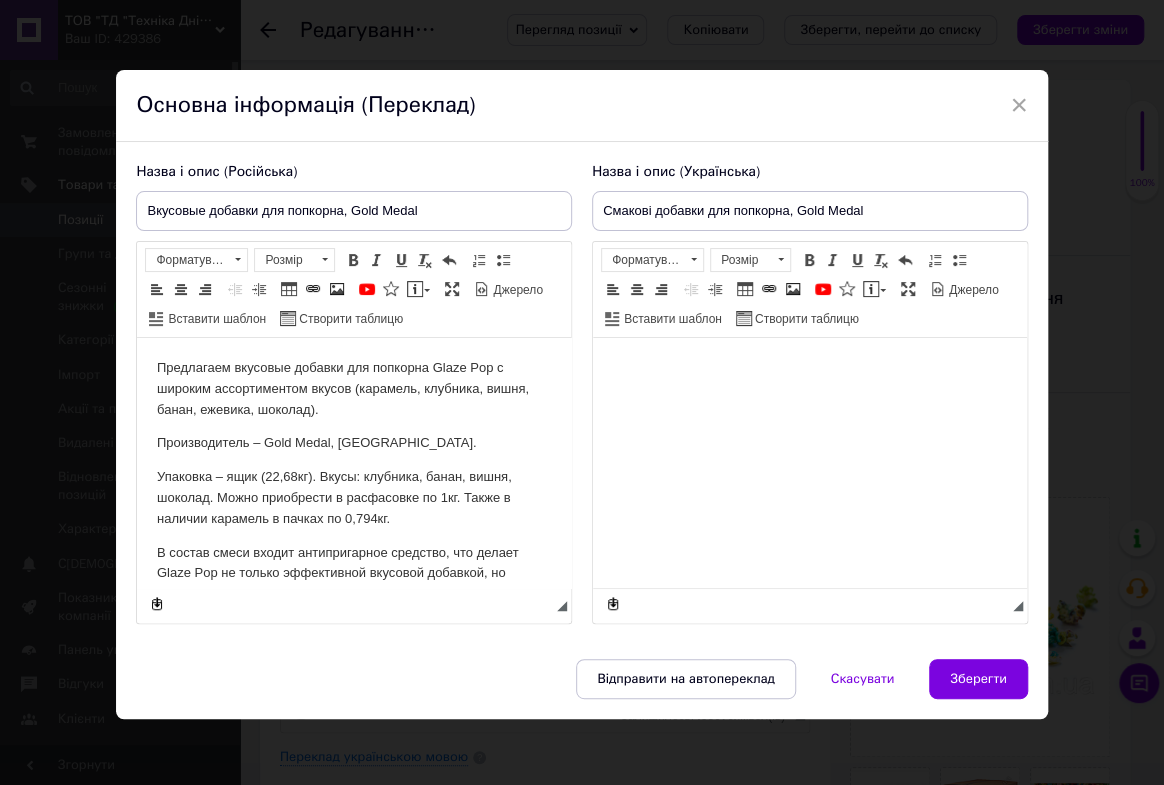 scroll, scrollTop: 0, scrollLeft: 0, axis: both 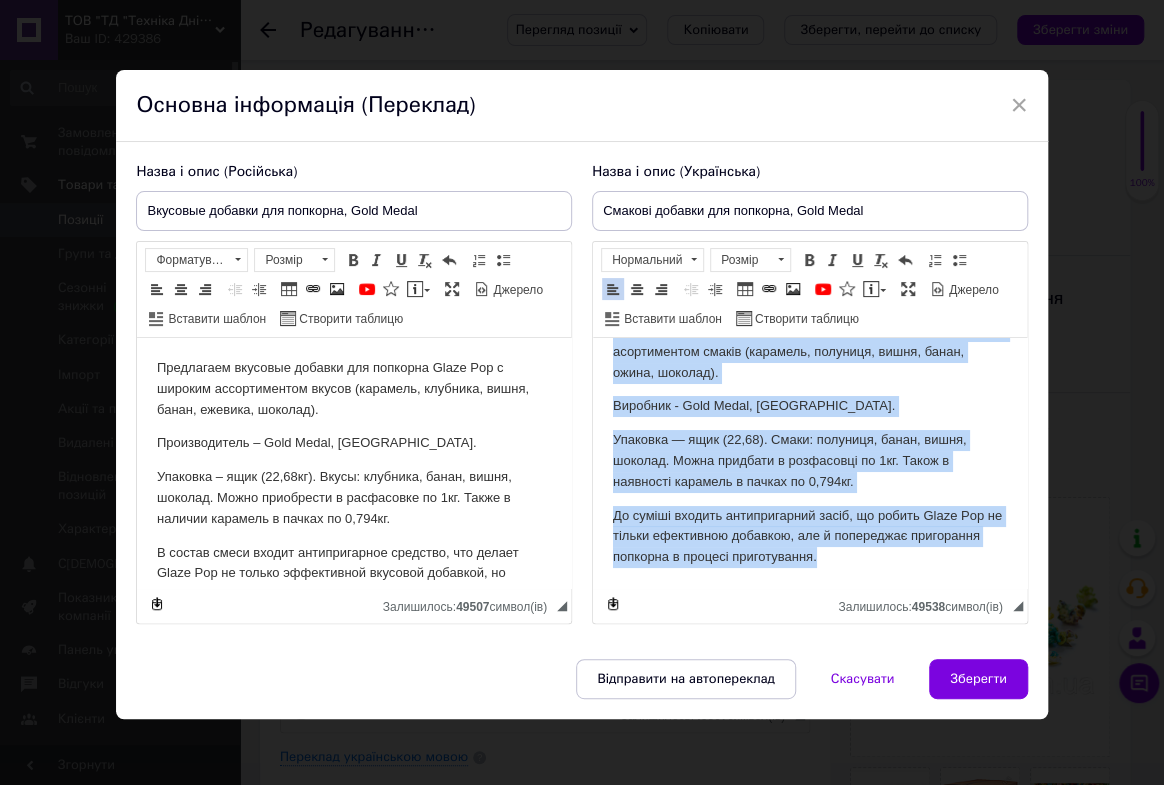 drag, startPoint x: 612, startPoint y: 365, endPoint x: 962, endPoint y: 551, distance: 396.35336 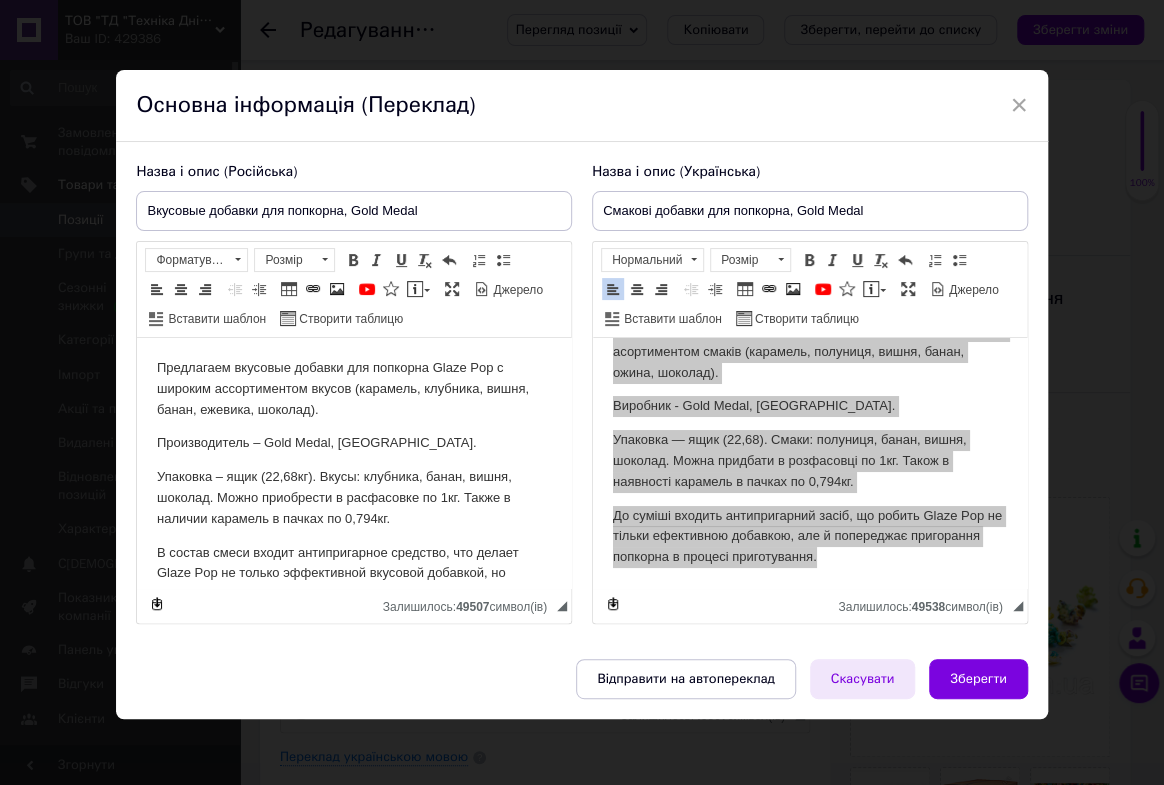 click on "Скасувати" at bounding box center [863, 679] 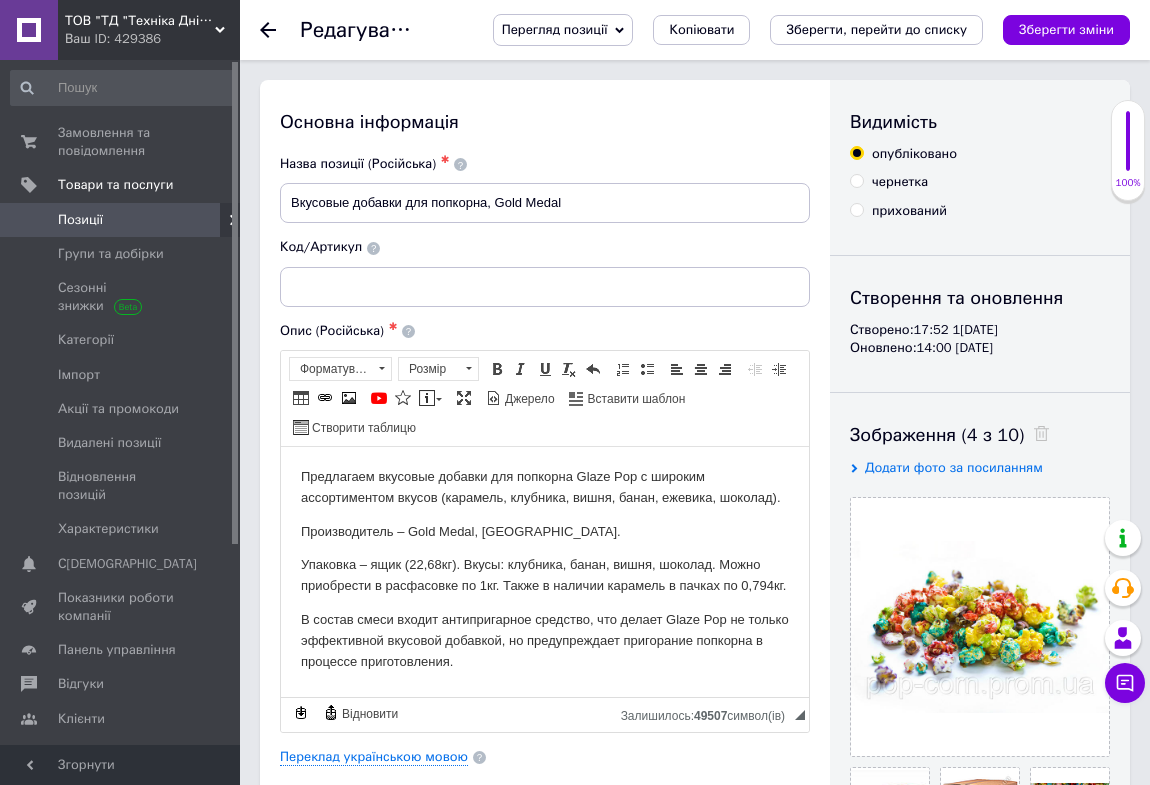 click 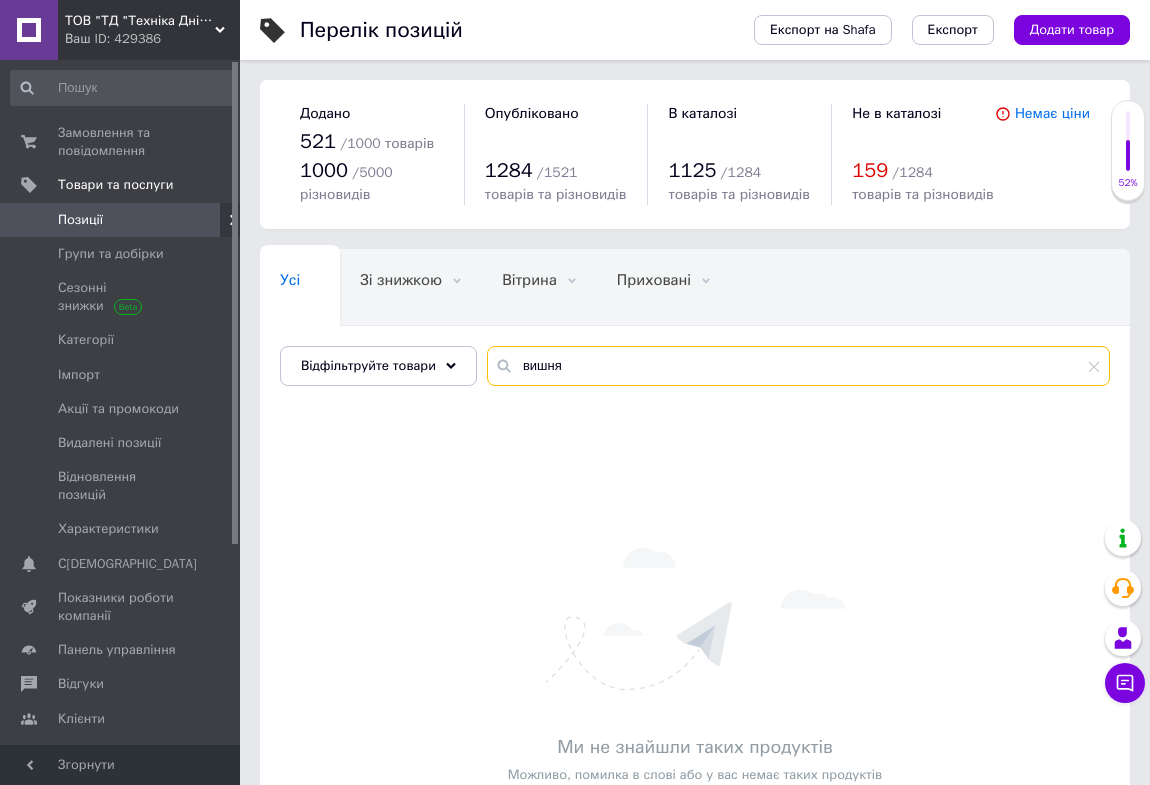 click on "вишня" at bounding box center [798, 366] 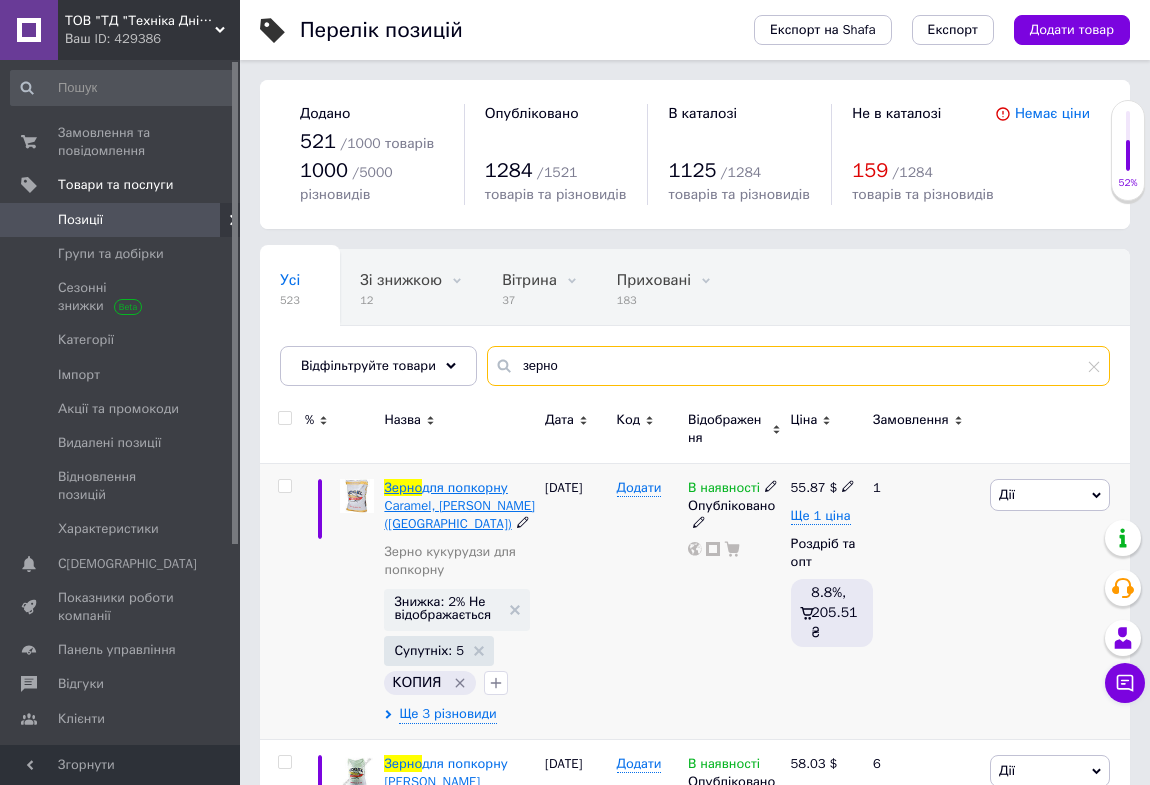 type on "зерно" 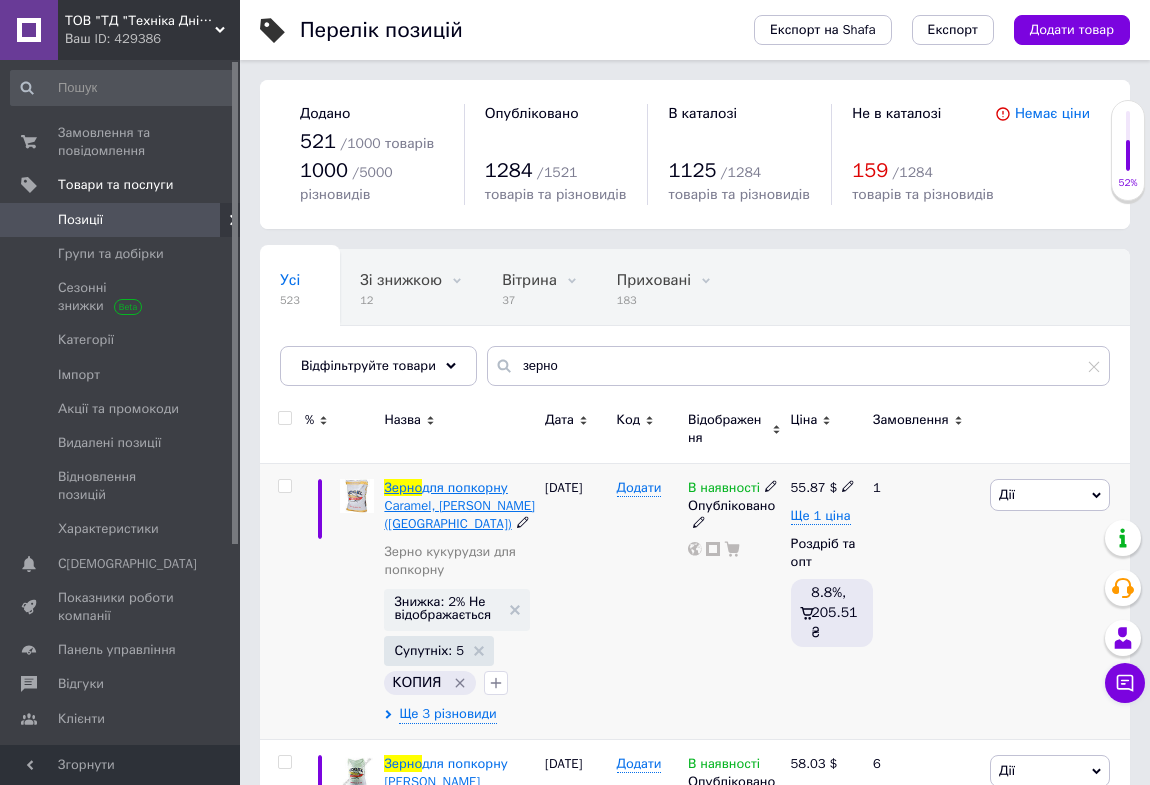 click on "для попкорну Caramel, [PERSON_NAME] ([GEOGRAPHIC_DATA])" at bounding box center [459, 505] 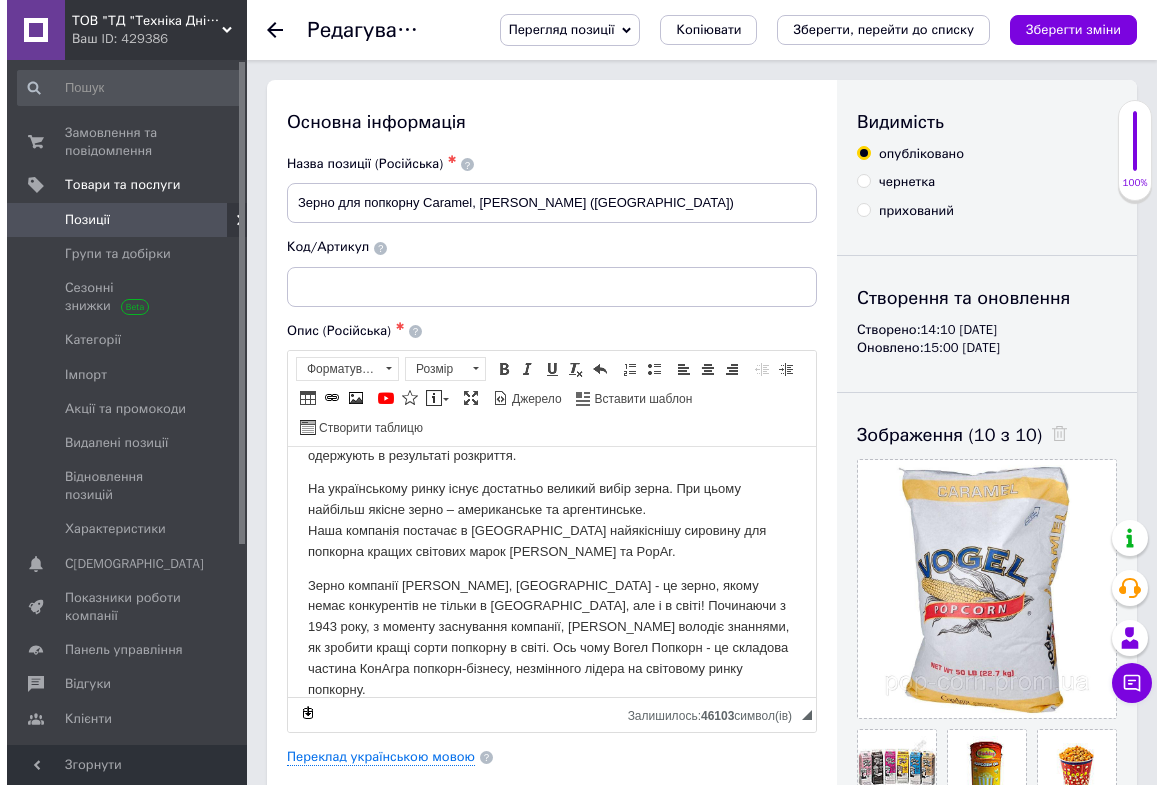 scroll, scrollTop: 181, scrollLeft: 0, axis: vertical 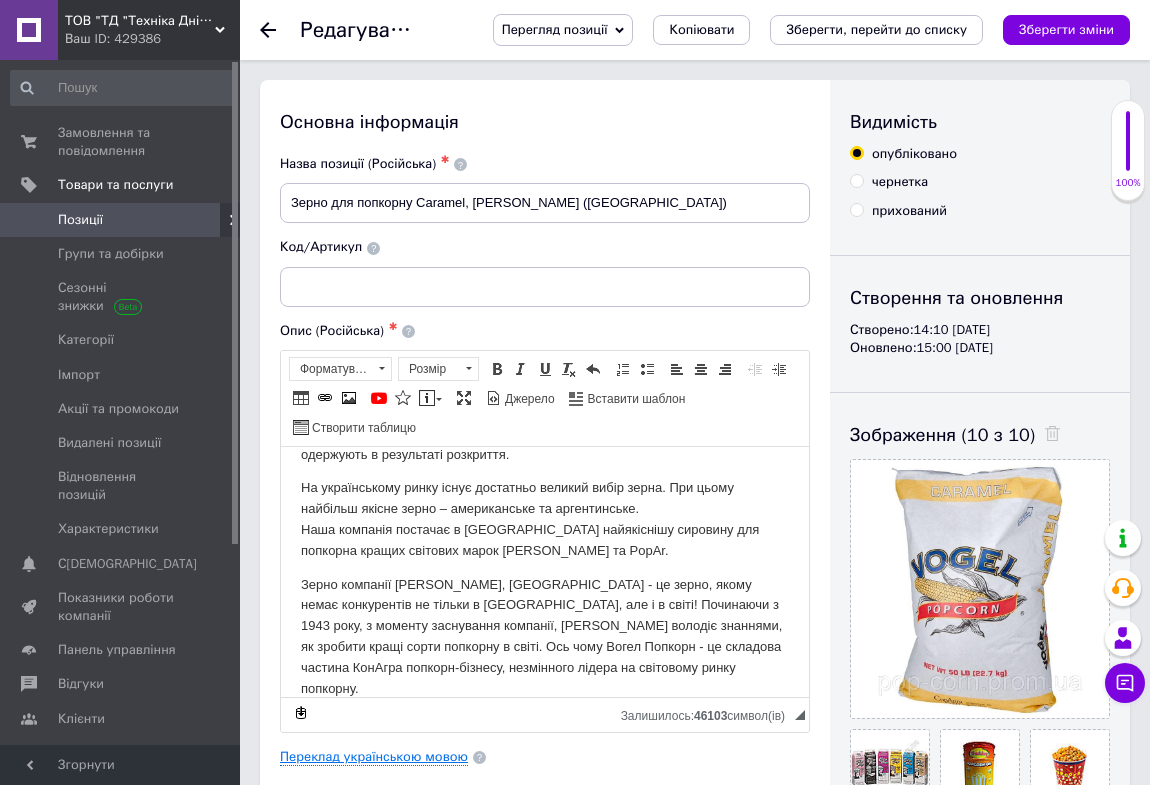 click on "Переклад українською мовою" at bounding box center (374, 757) 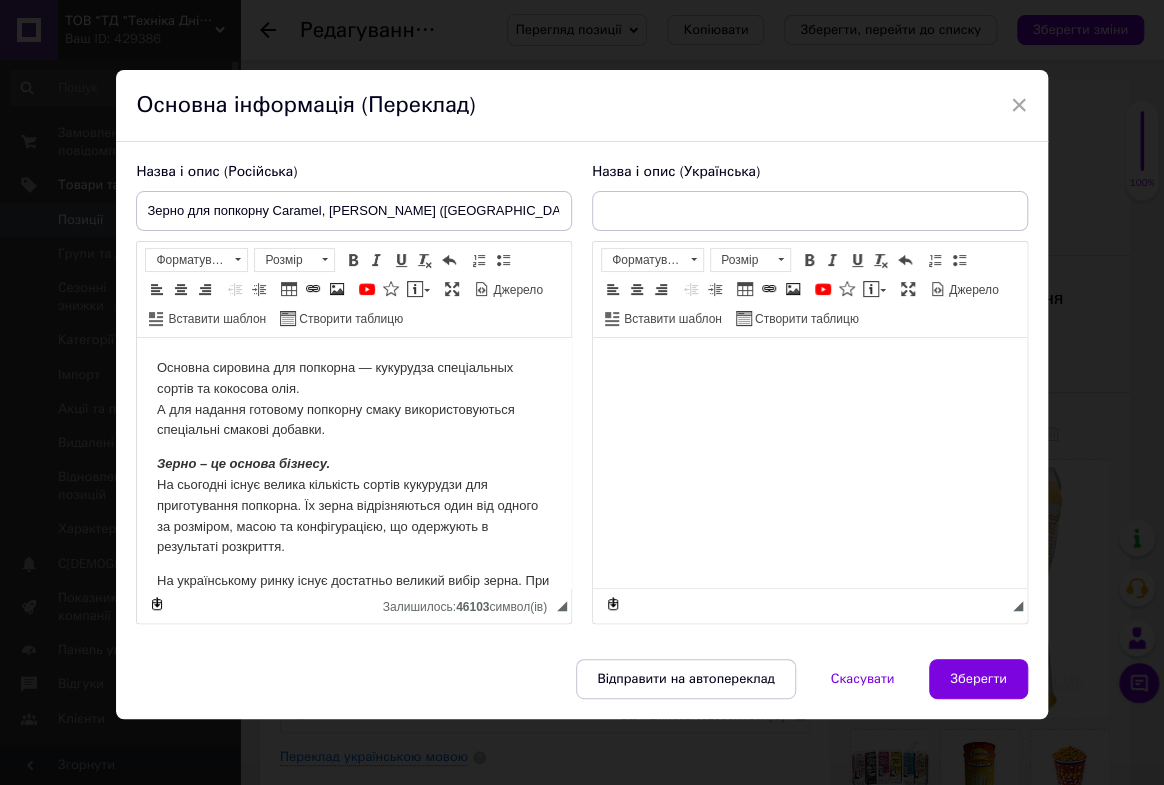 scroll, scrollTop: 0, scrollLeft: 0, axis: both 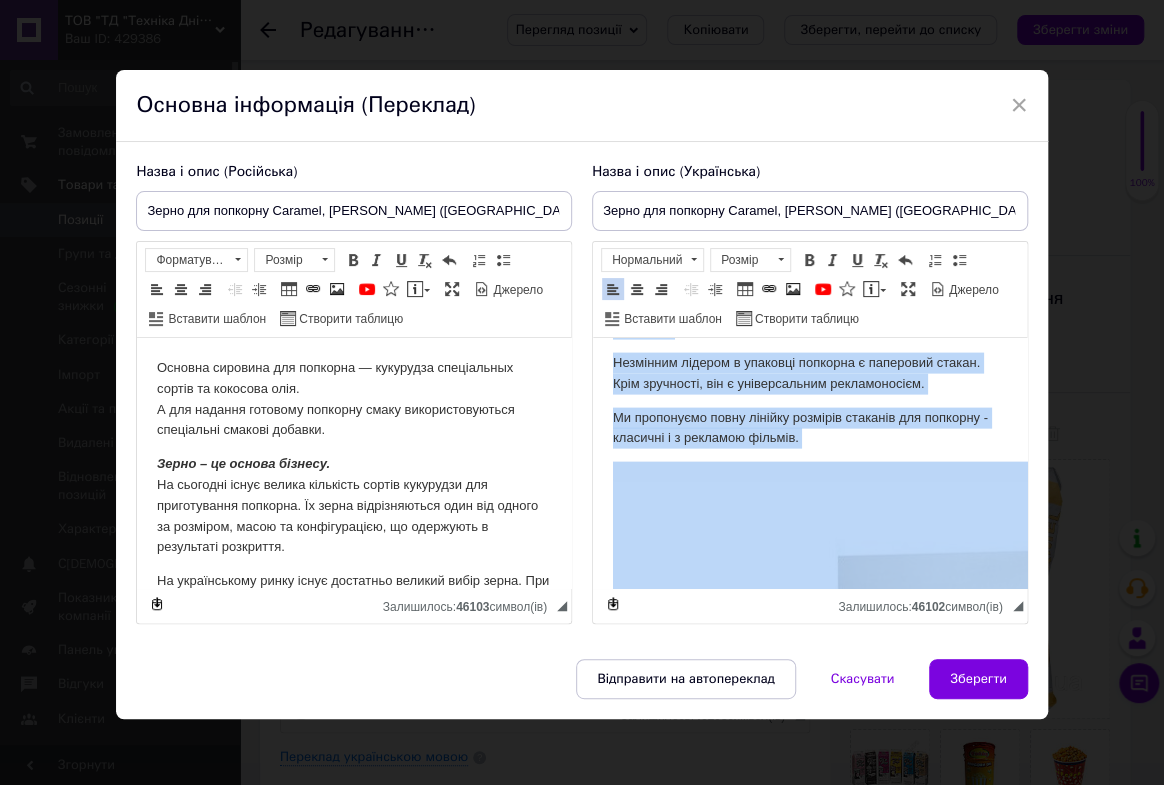 drag, startPoint x: 616, startPoint y: 366, endPoint x: 873, endPoint y: 426, distance: 263.91098 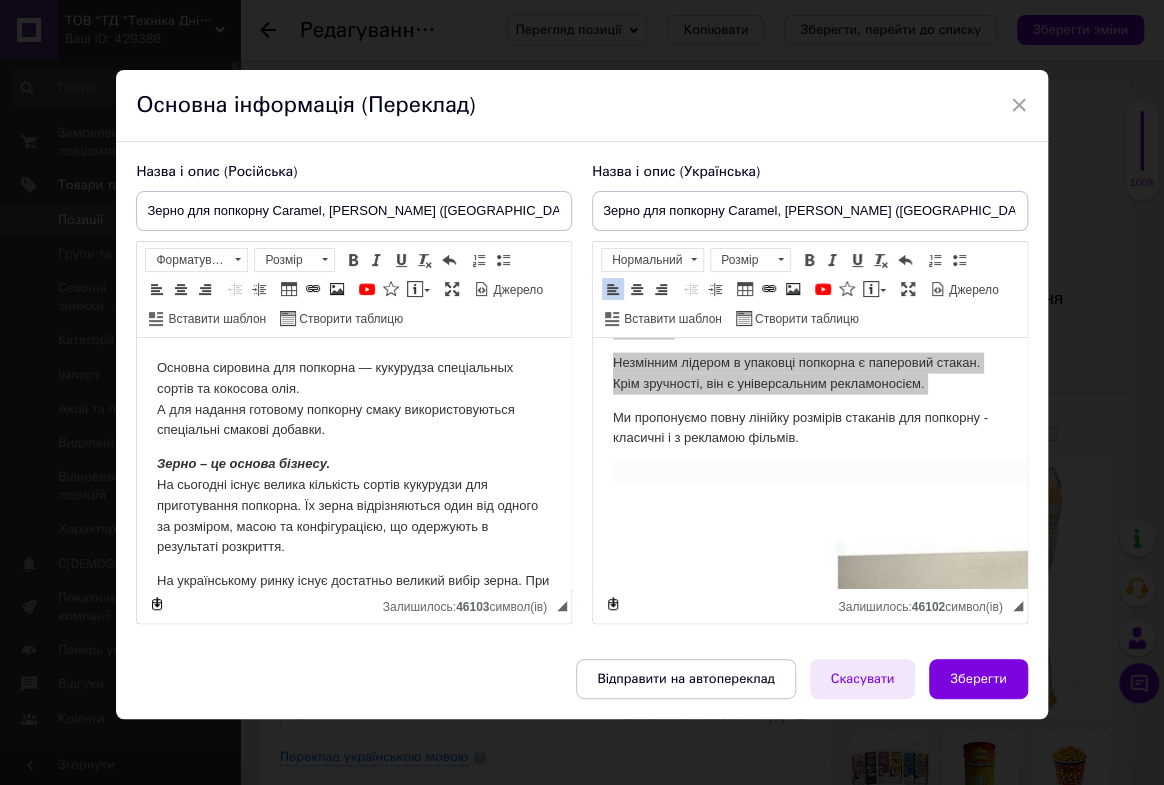 click on "Скасувати" at bounding box center [863, 679] 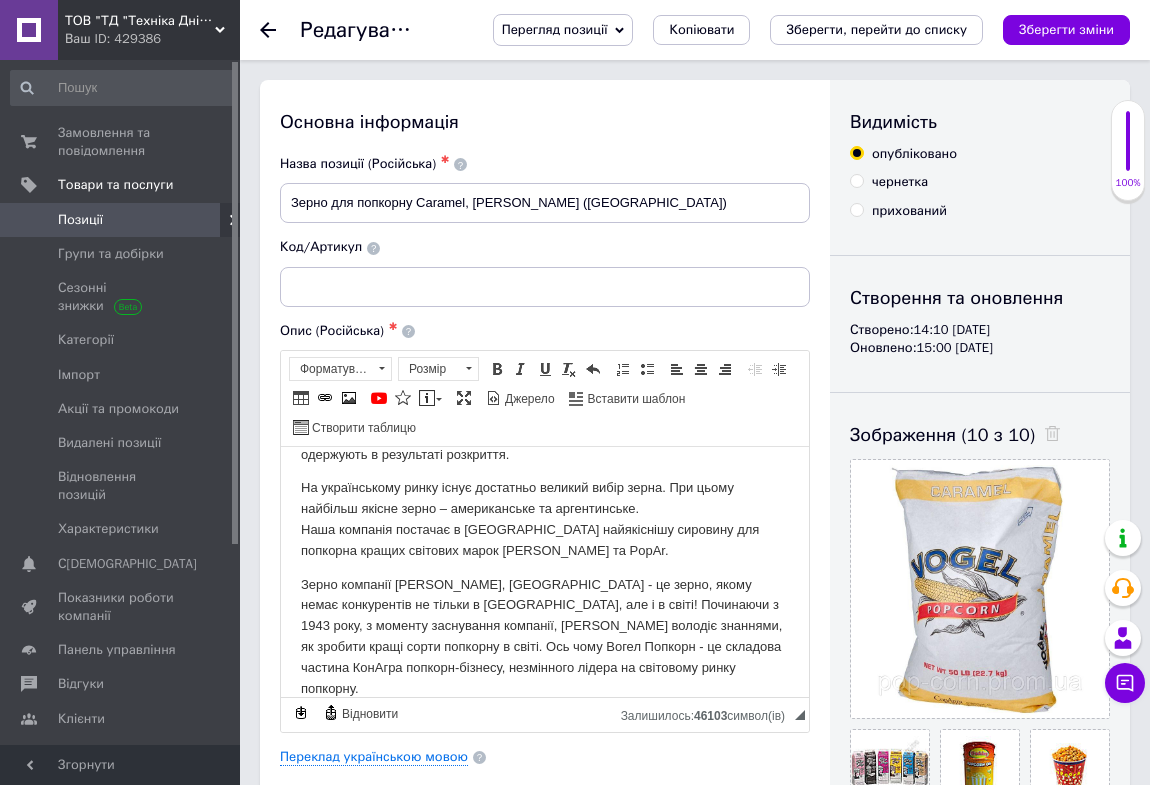 click 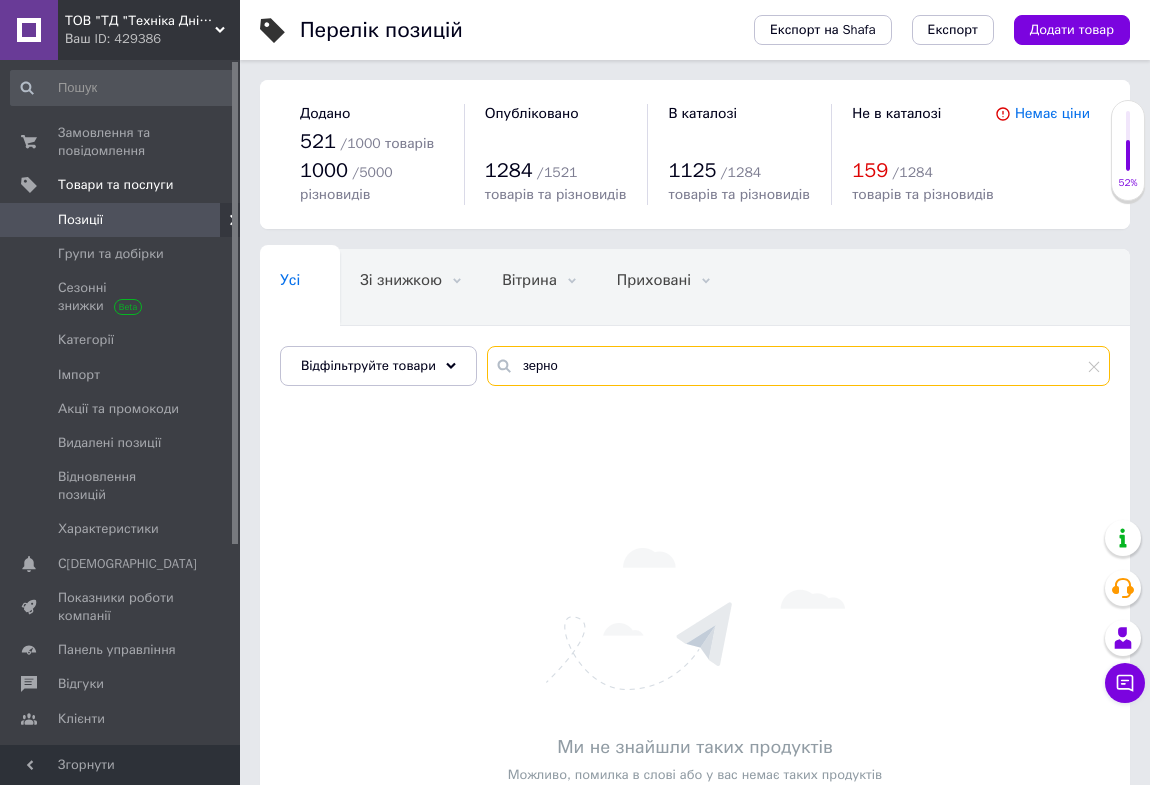 click on "зерно" at bounding box center [798, 366] 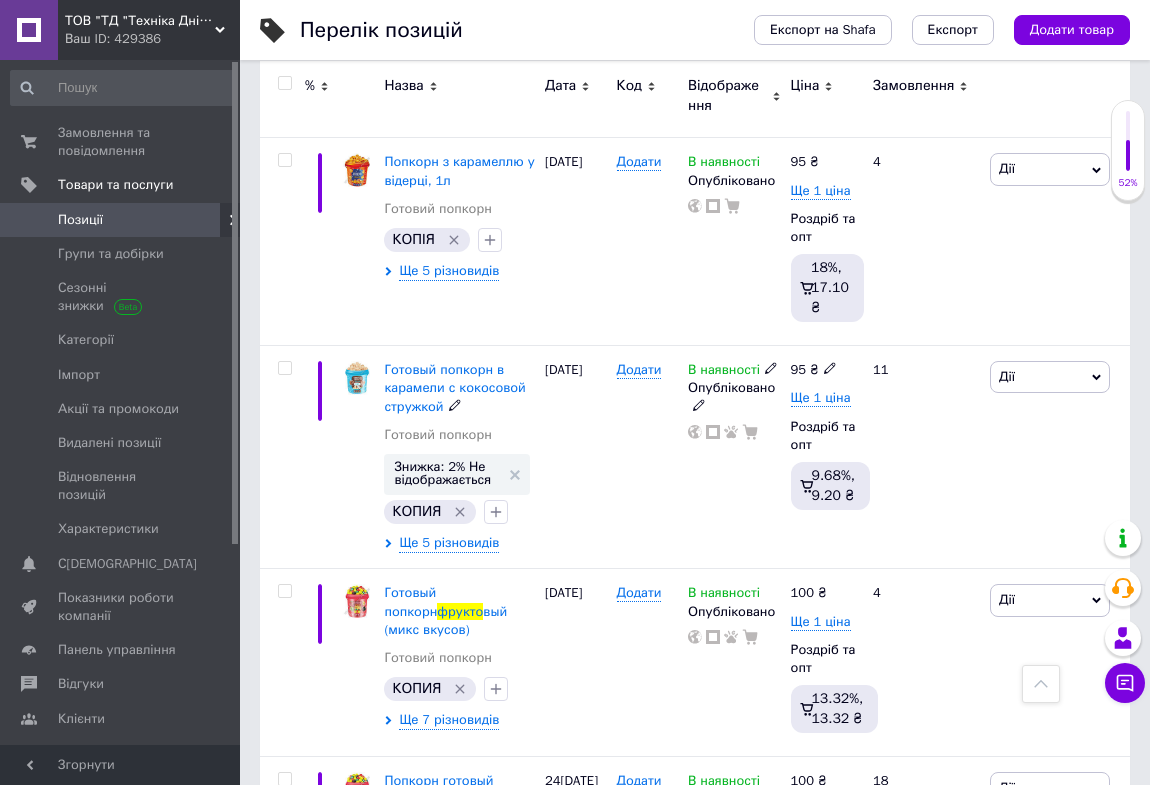 scroll, scrollTop: 2636, scrollLeft: 0, axis: vertical 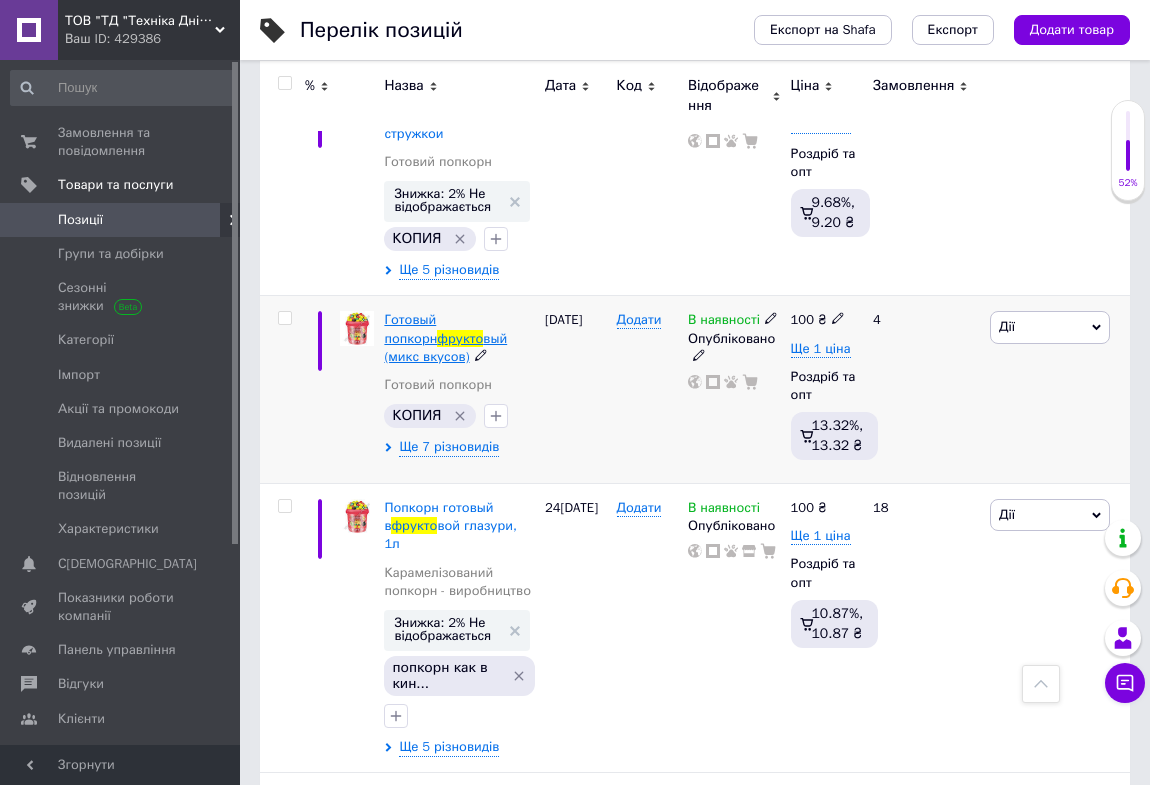 type on "фрукто" 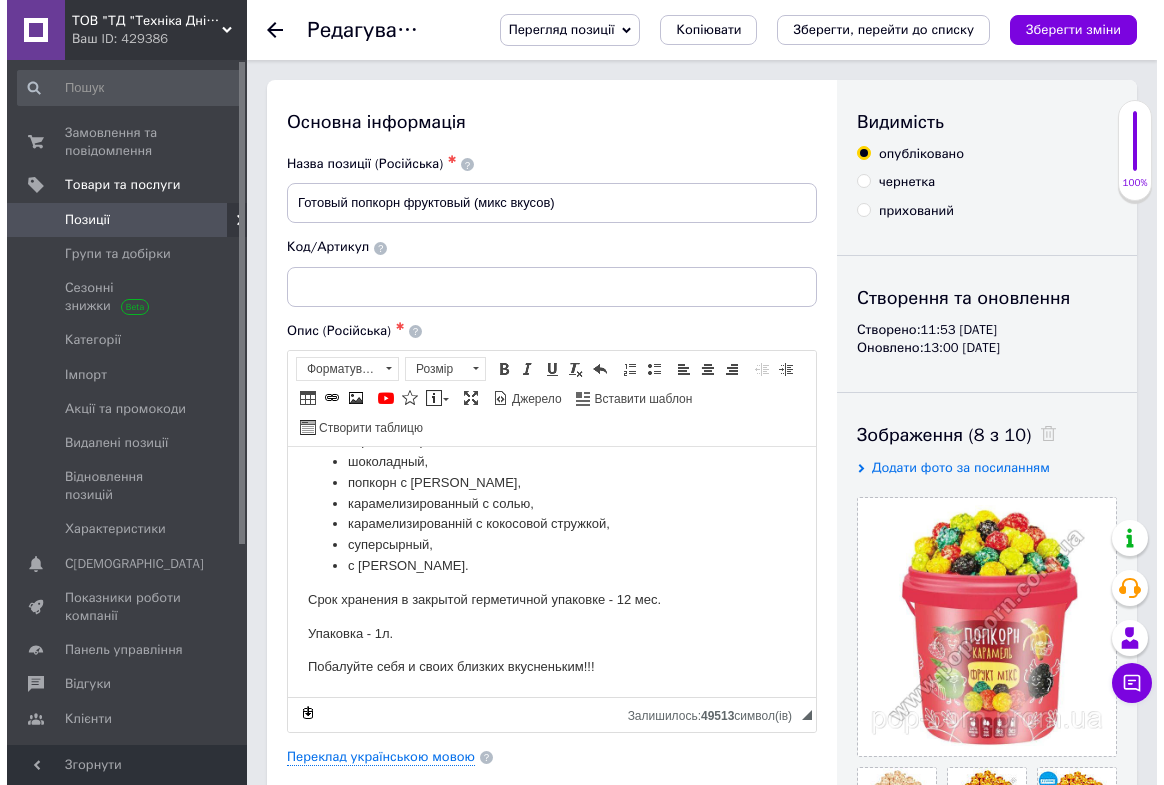 scroll, scrollTop: 159, scrollLeft: 0, axis: vertical 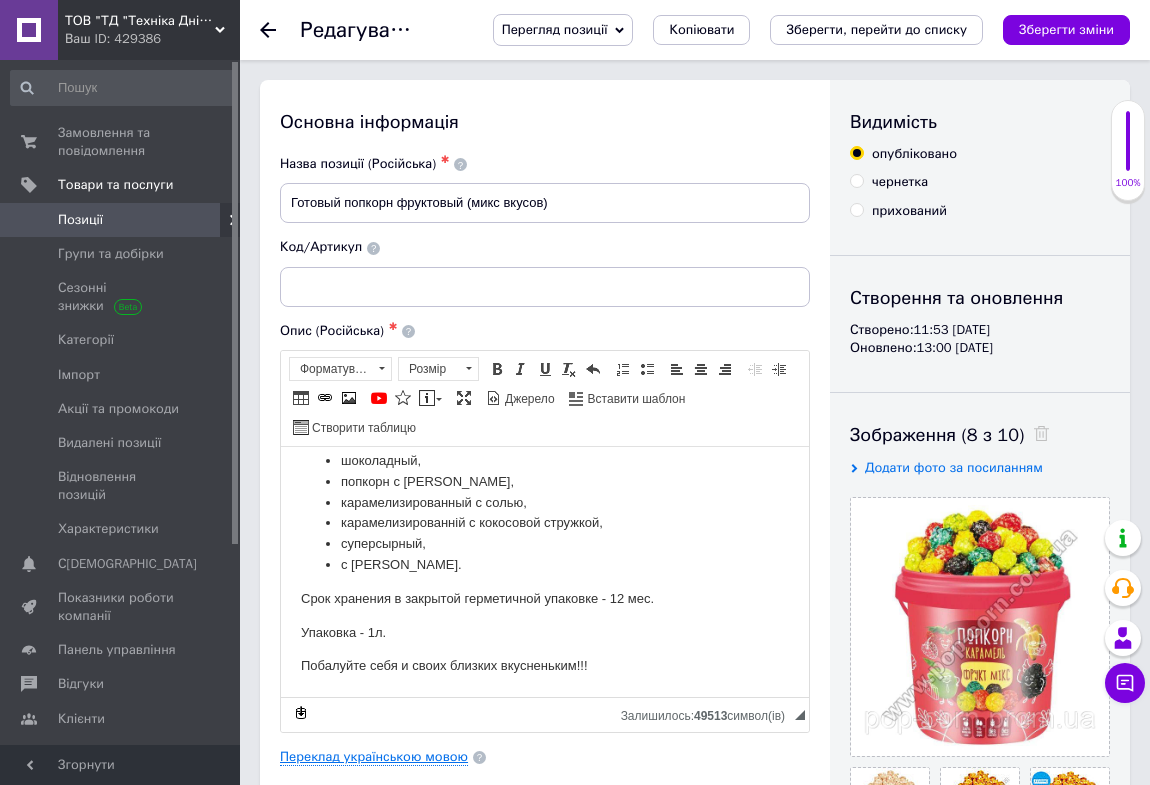 click on "Переклад українською мовою" at bounding box center (374, 757) 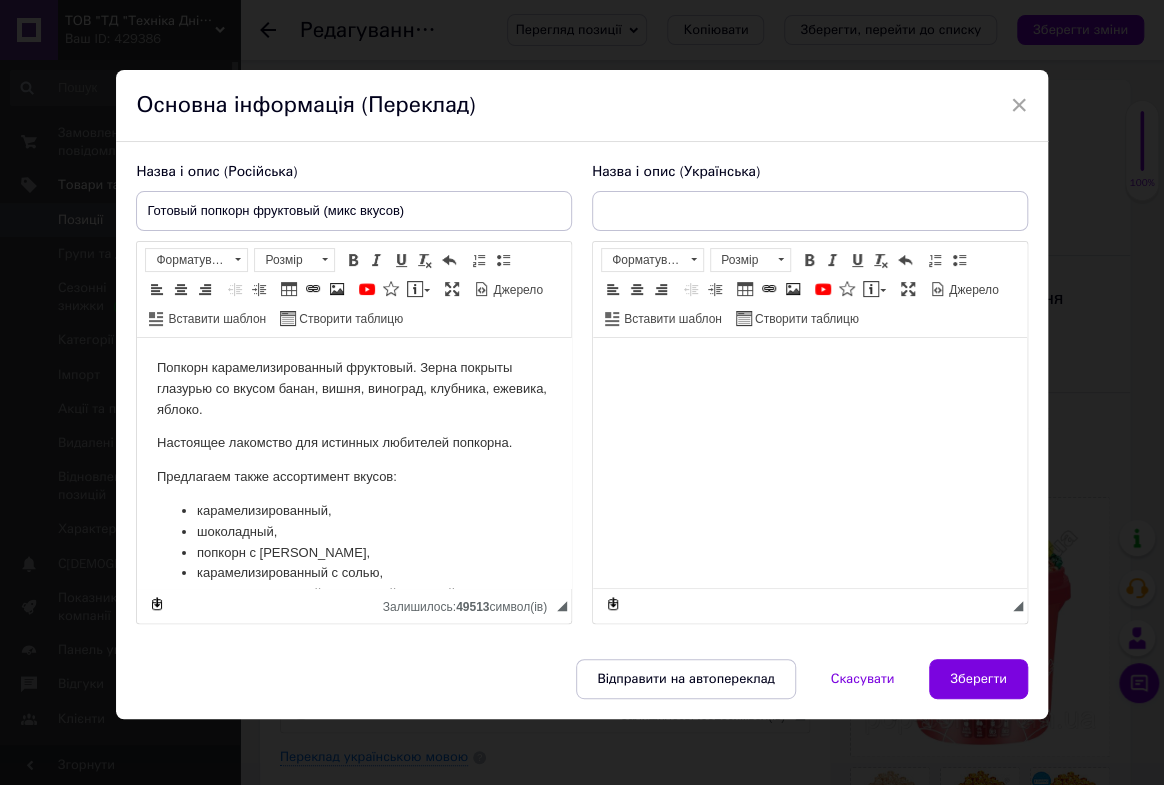 type on "Готовий попкорн фруктовий ([PERSON_NAME])" 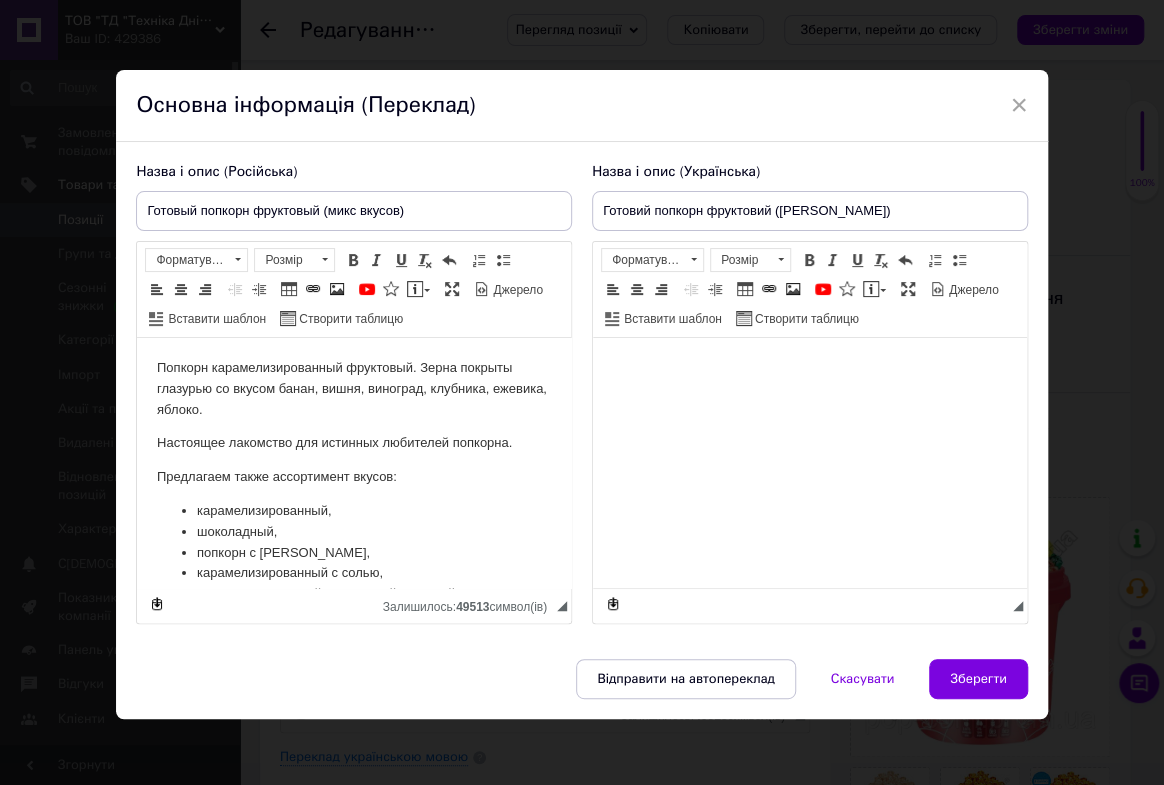 scroll, scrollTop: 0, scrollLeft: 0, axis: both 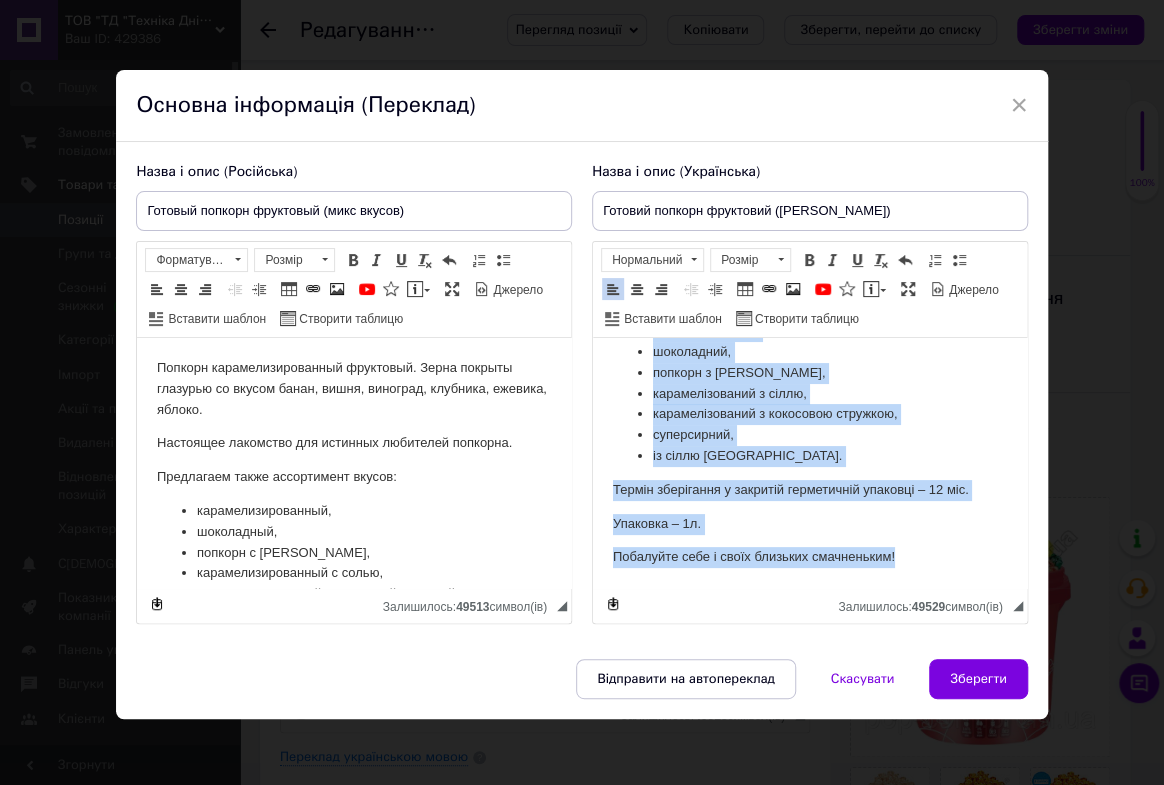 drag, startPoint x: 613, startPoint y: 366, endPoint x: 943, endPoint y: 581, distance: 393.8591 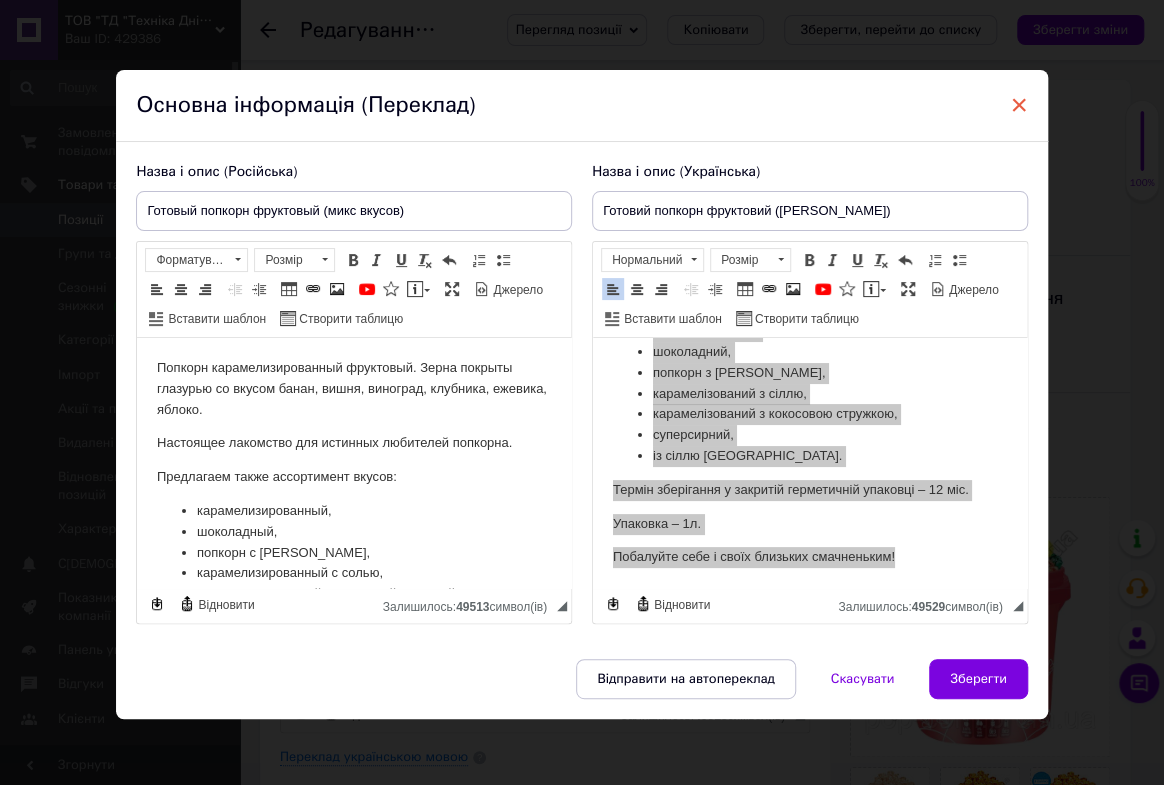click on "×" at bounding box center [1019, 105] 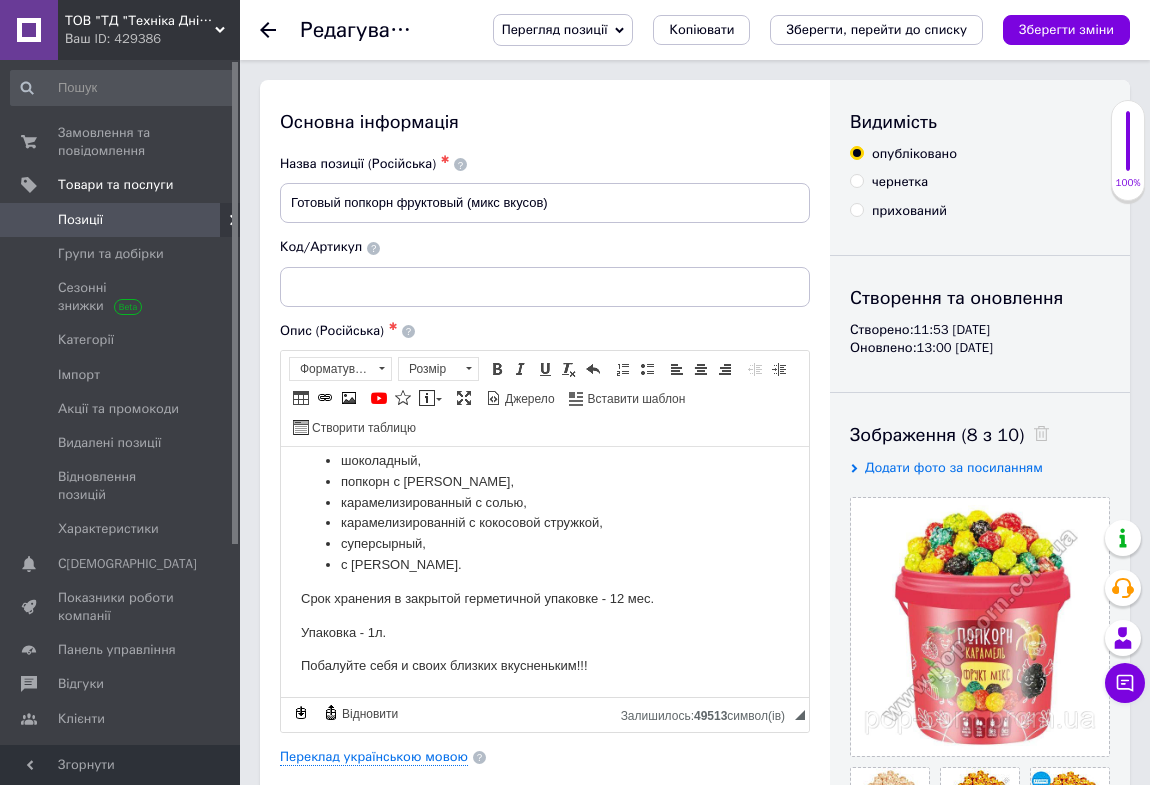 click 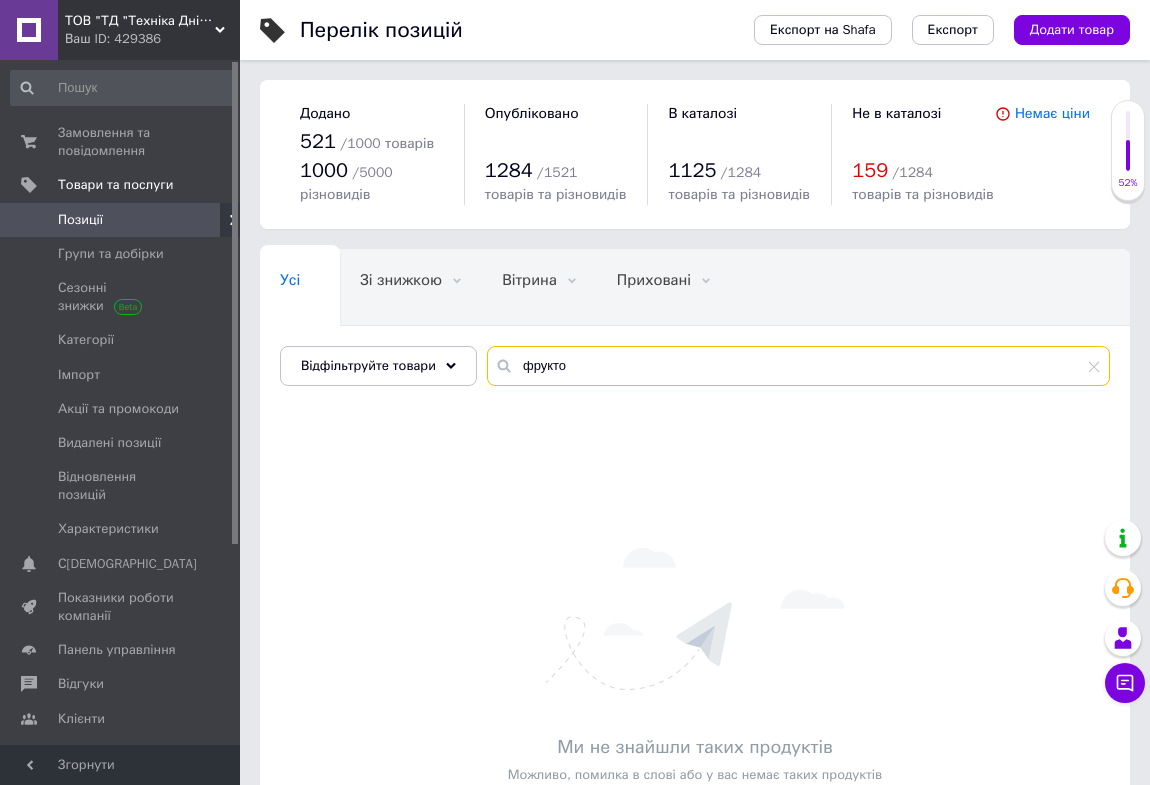 click on "фрукто" at bounding box center [798, 366] 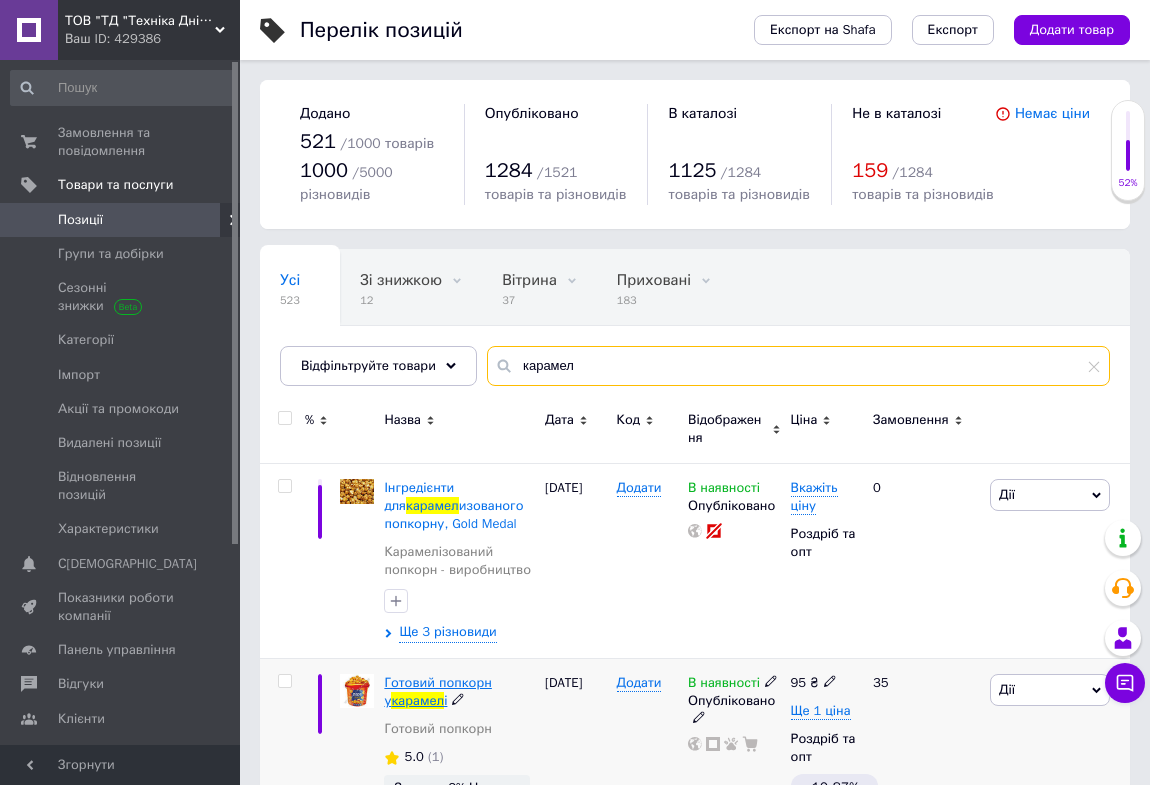 type on "карамел" 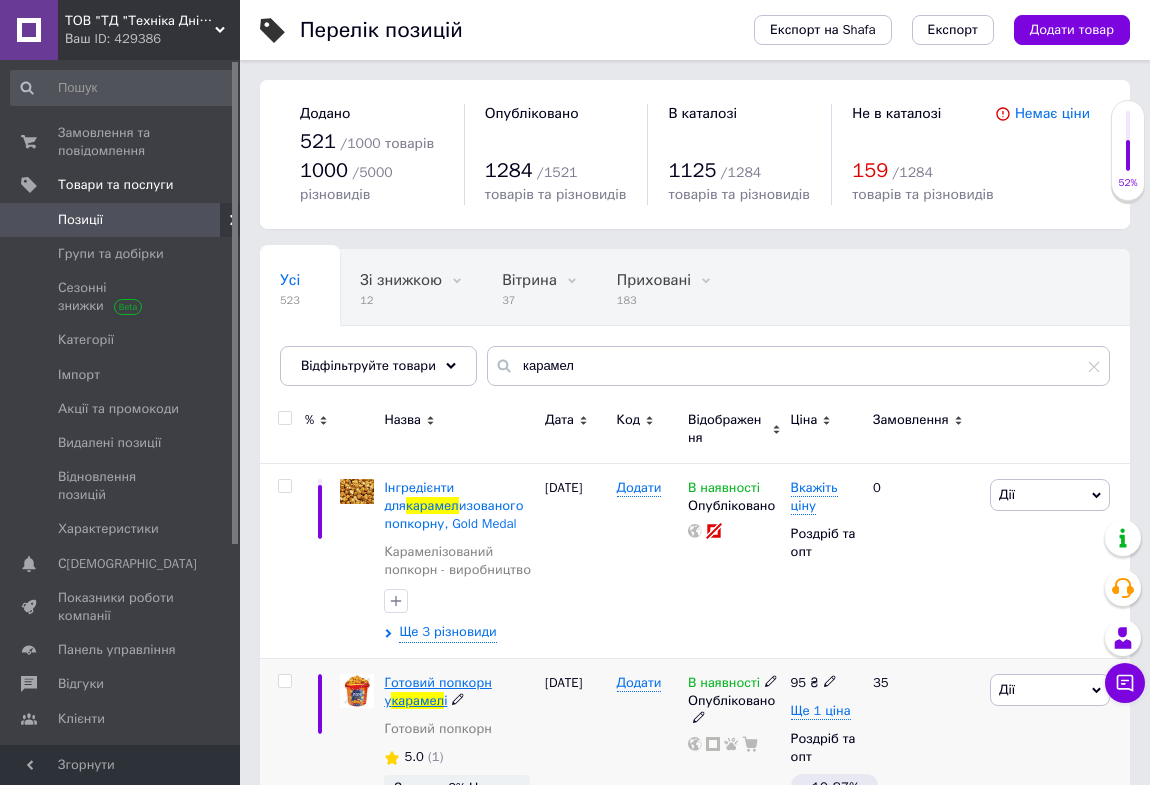 click on "Готовий попкорн у" at bounding box center (437, 691) 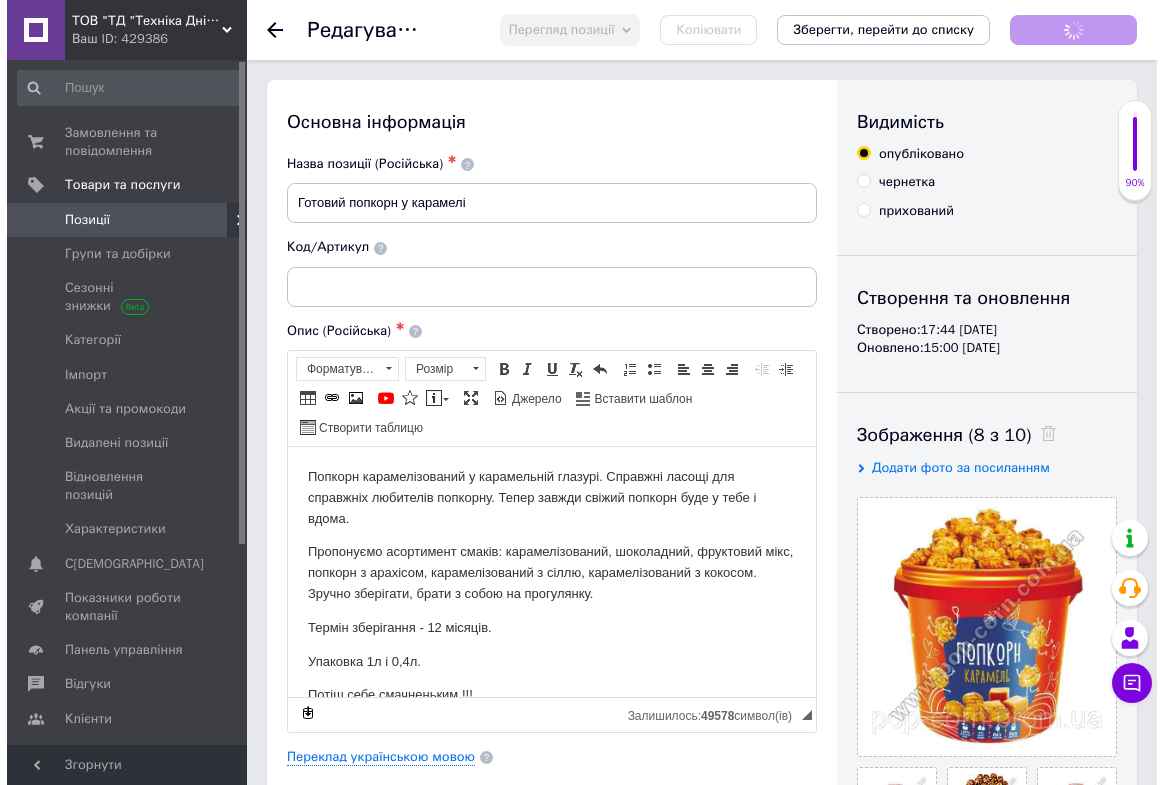 scroll, scrollTop: 0, scrollLeft: 0, axis: both 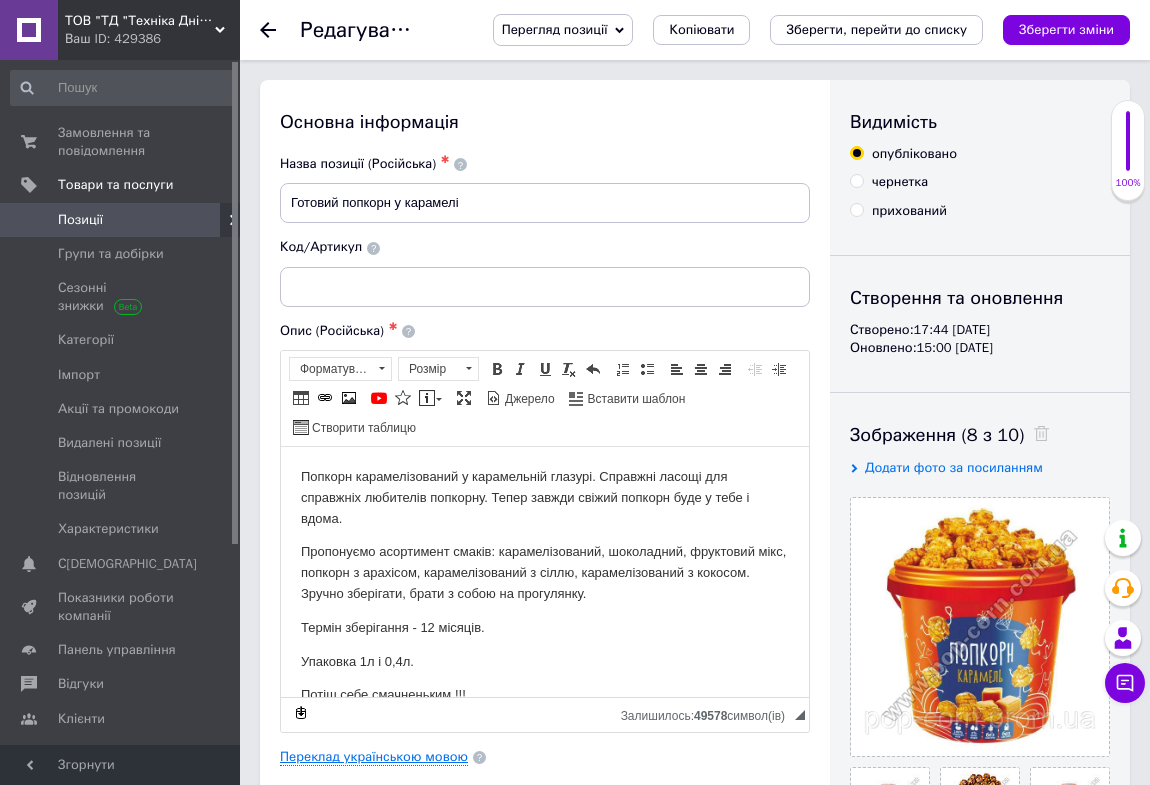 click on "Переклад українською мовою" at bounding box center (374, 757) 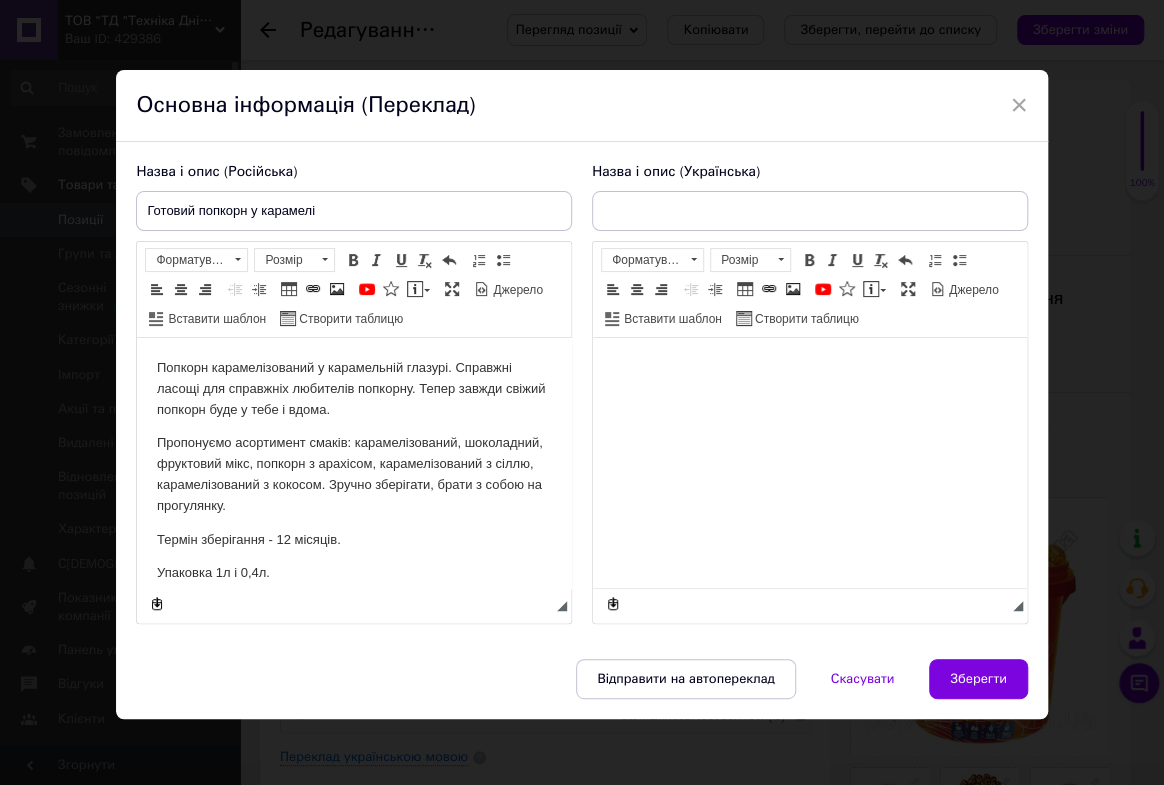 scroll, scrollTop: 0, scrollLeft: 0, axis: both 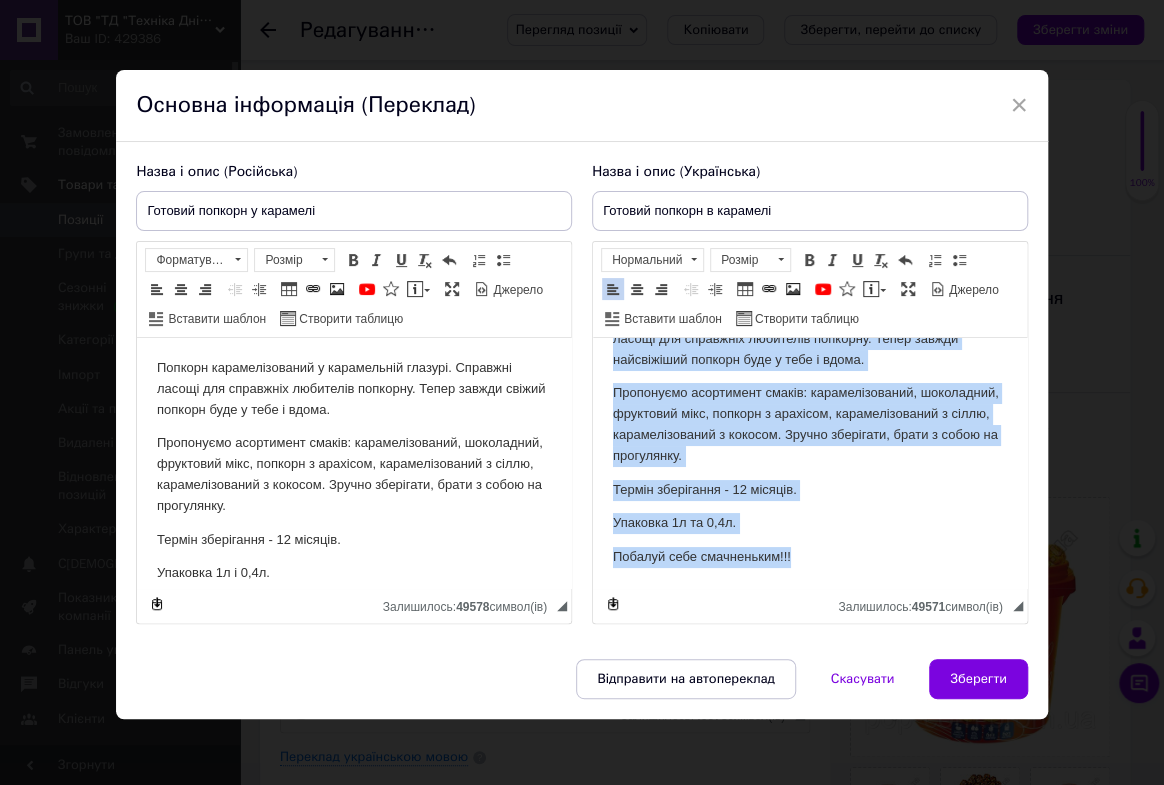 drag, startPoint x: 612, startPoint y: 367, endPoint x: 824, endPoint y: 571, distance: 294.21082 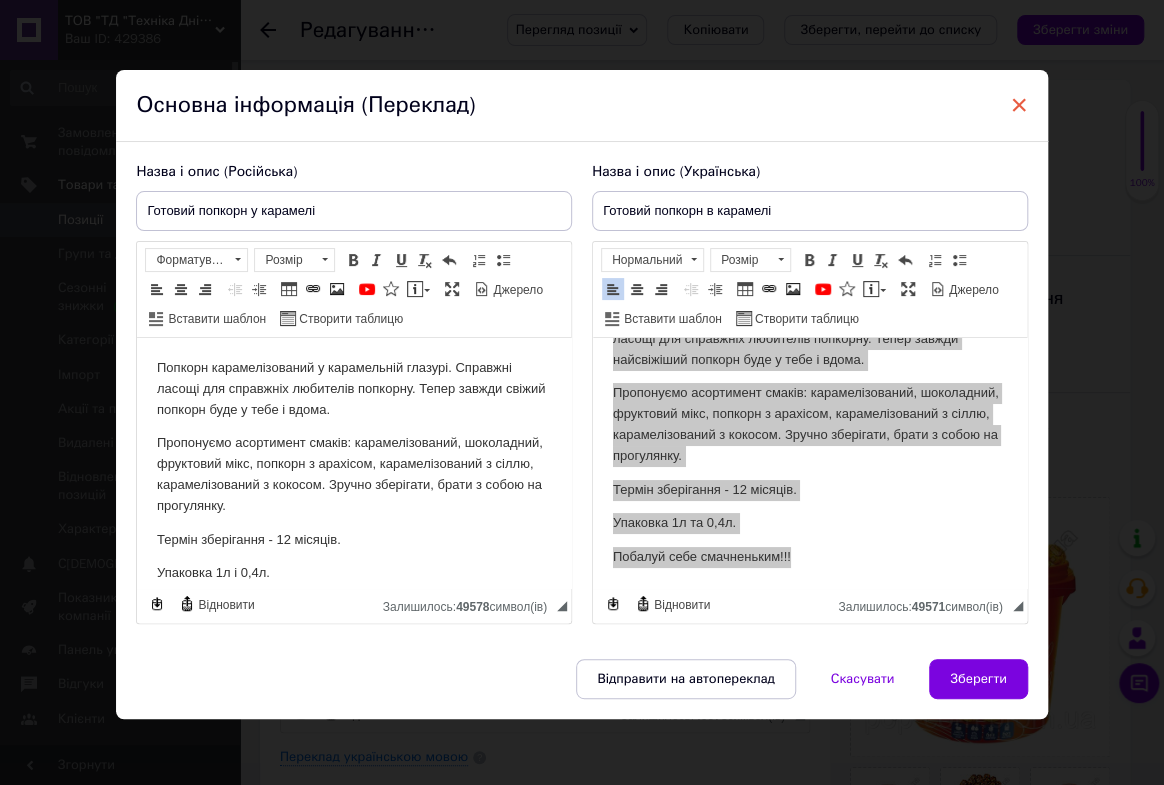 click on "×" at bounding box center (1019, 105) 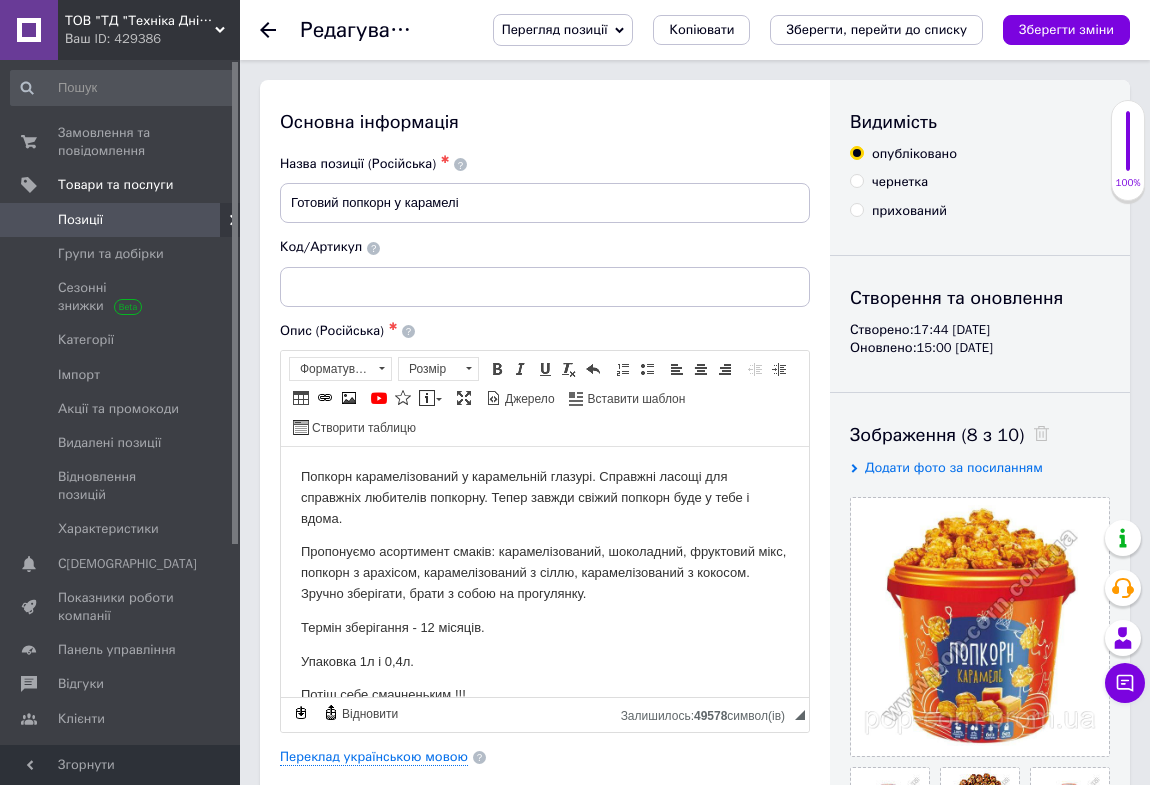 click 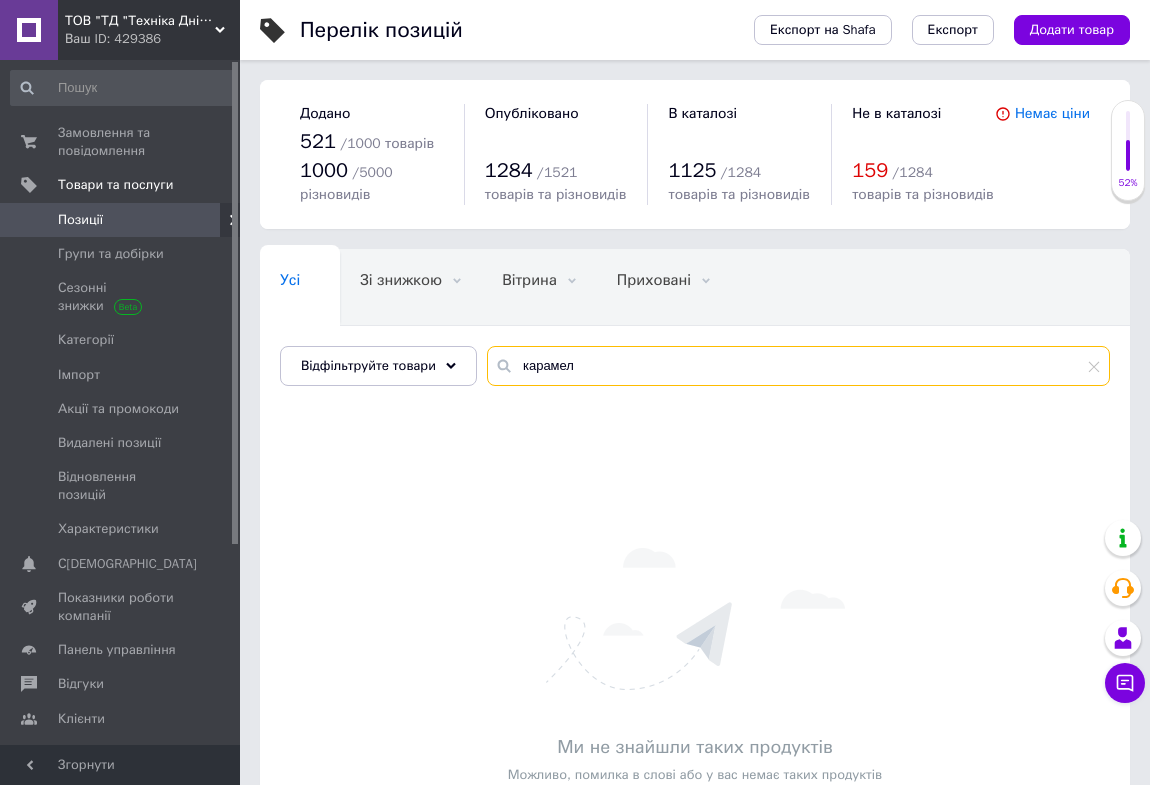 click on "карамел" at bounding box center (798, 366) 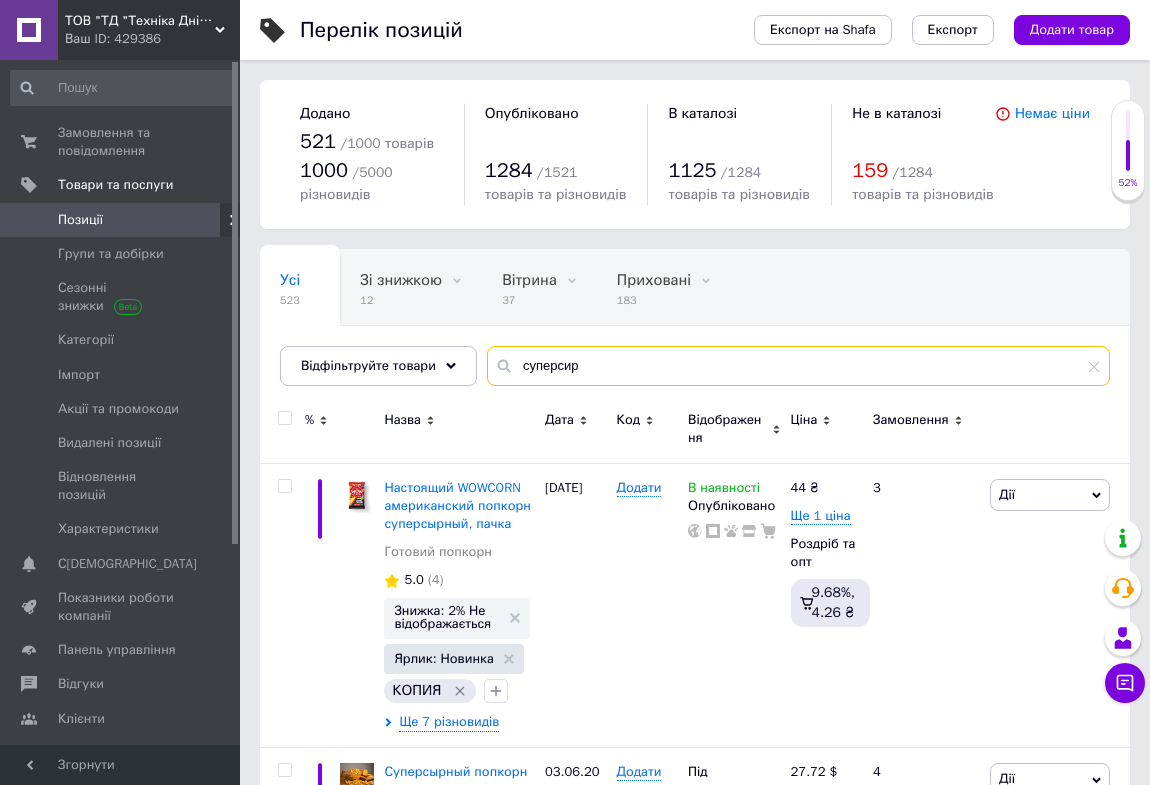 click on "суперсир" at bounding box center (798, 366) 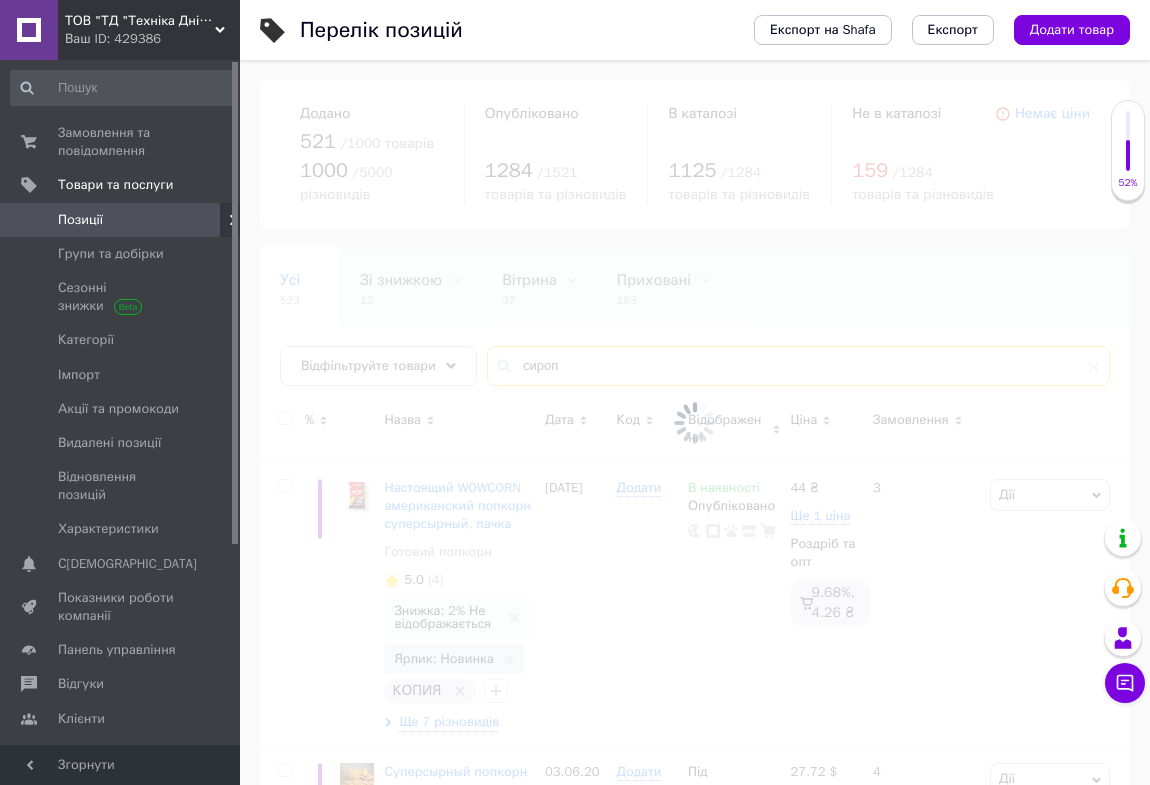 type on "сироп" 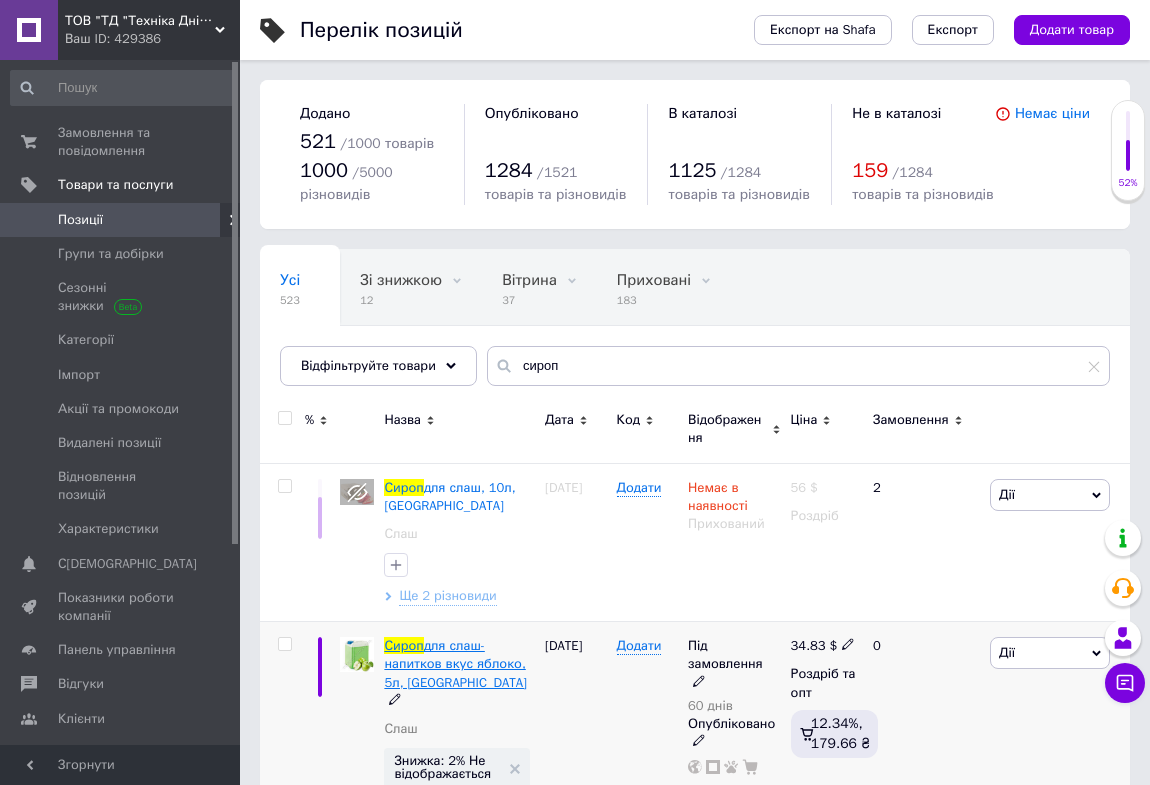 click on "для слаш-напитков вкус яблоко, 5л, [GEOGRAPHIC_DATA]" at bounding box center [455, 663] 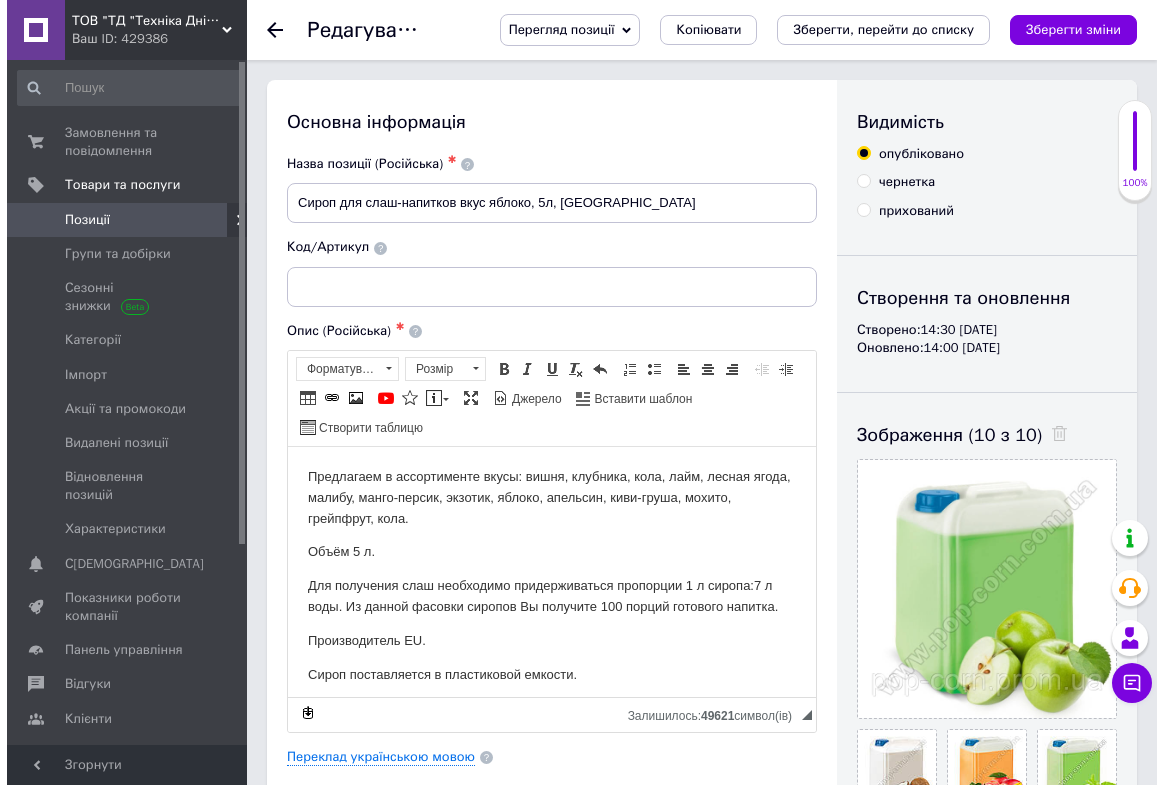 scroll, scrollTop: 0, scrollLeft: 0, axis: both 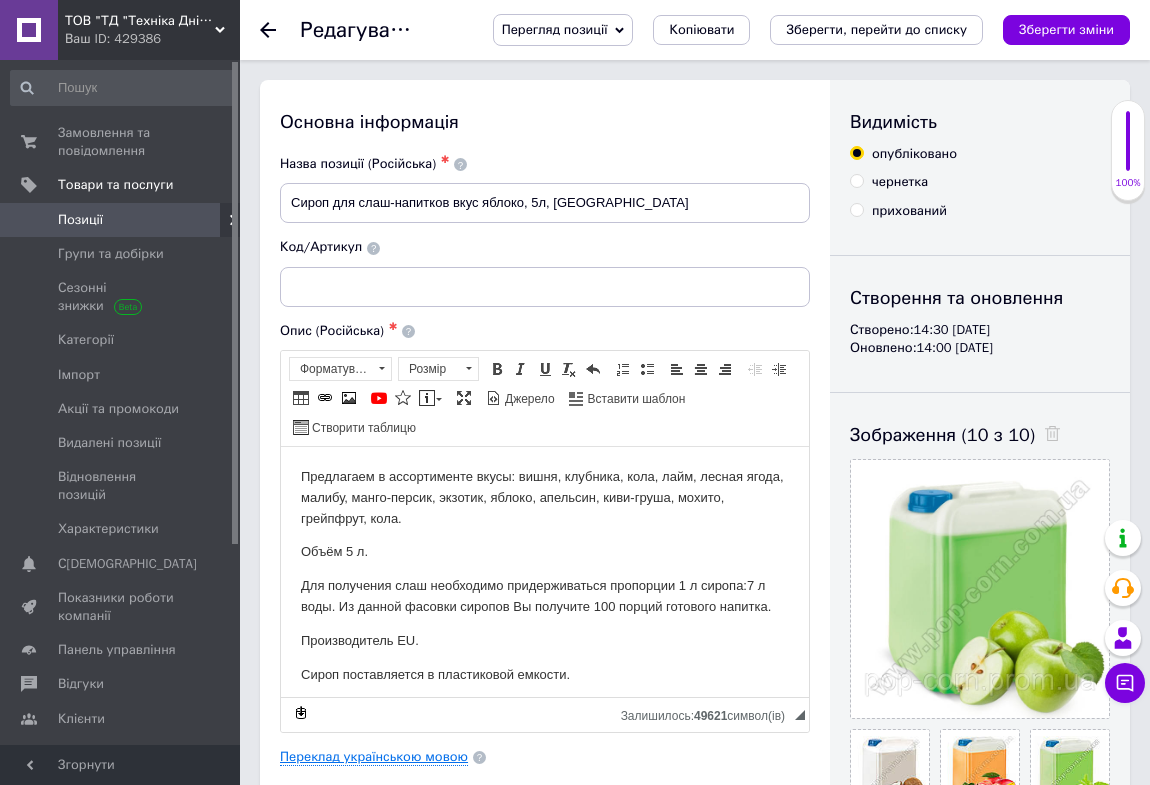 click on "Переклад українською мовою" at bounding box center [374, 757] 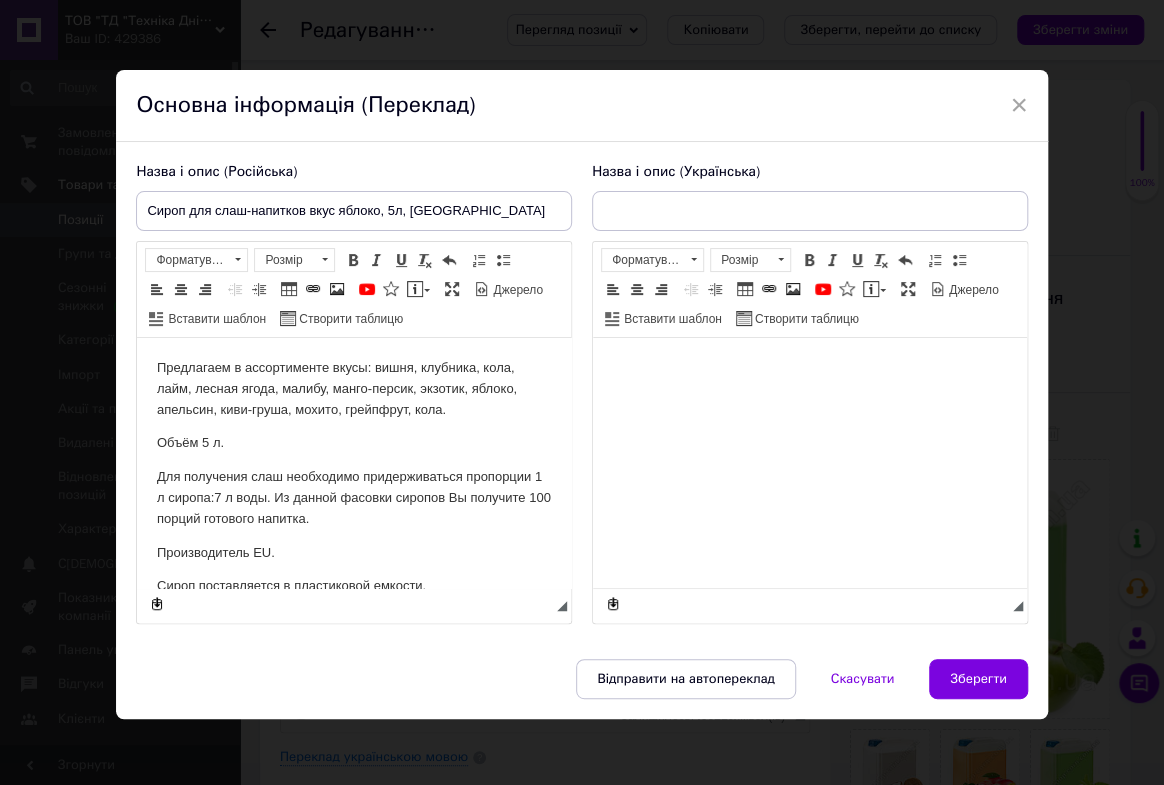 scroll, scrollTop: 0, scrollLeft: 0, axis: both 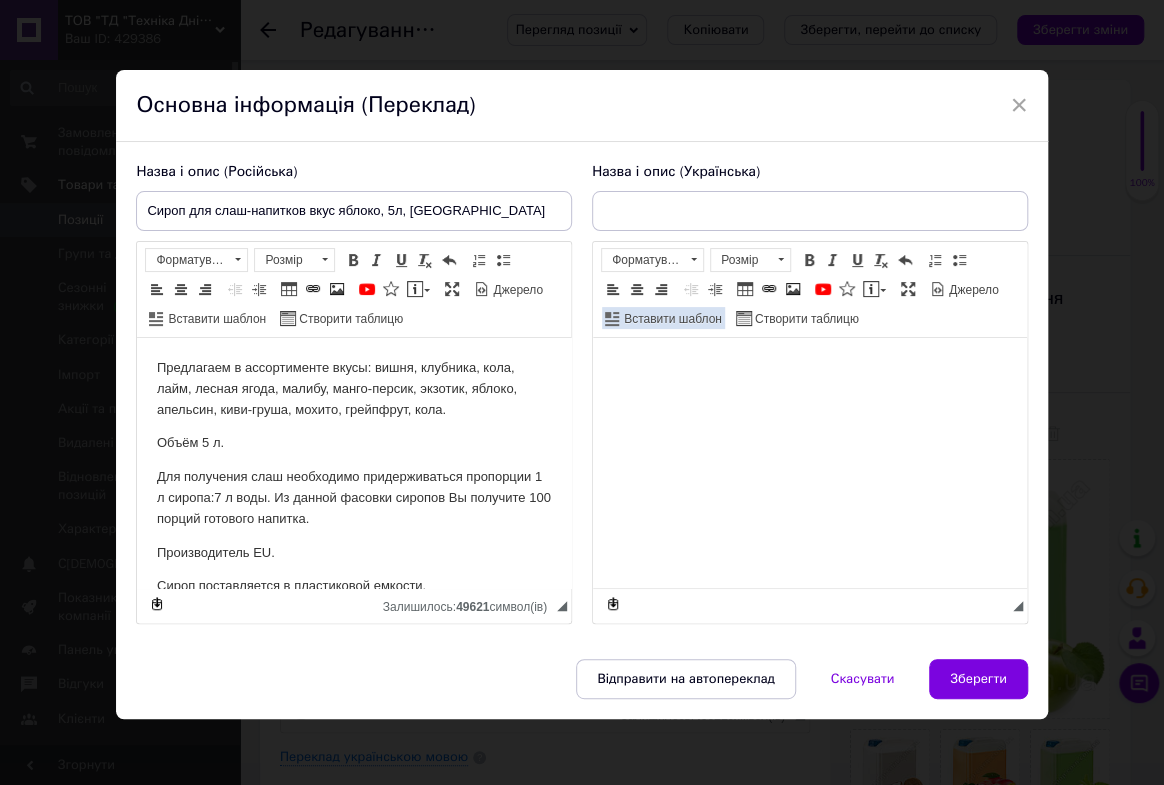 type on "Сироп для слаш-напоїв зі смаком яблуко, 5л, EU" 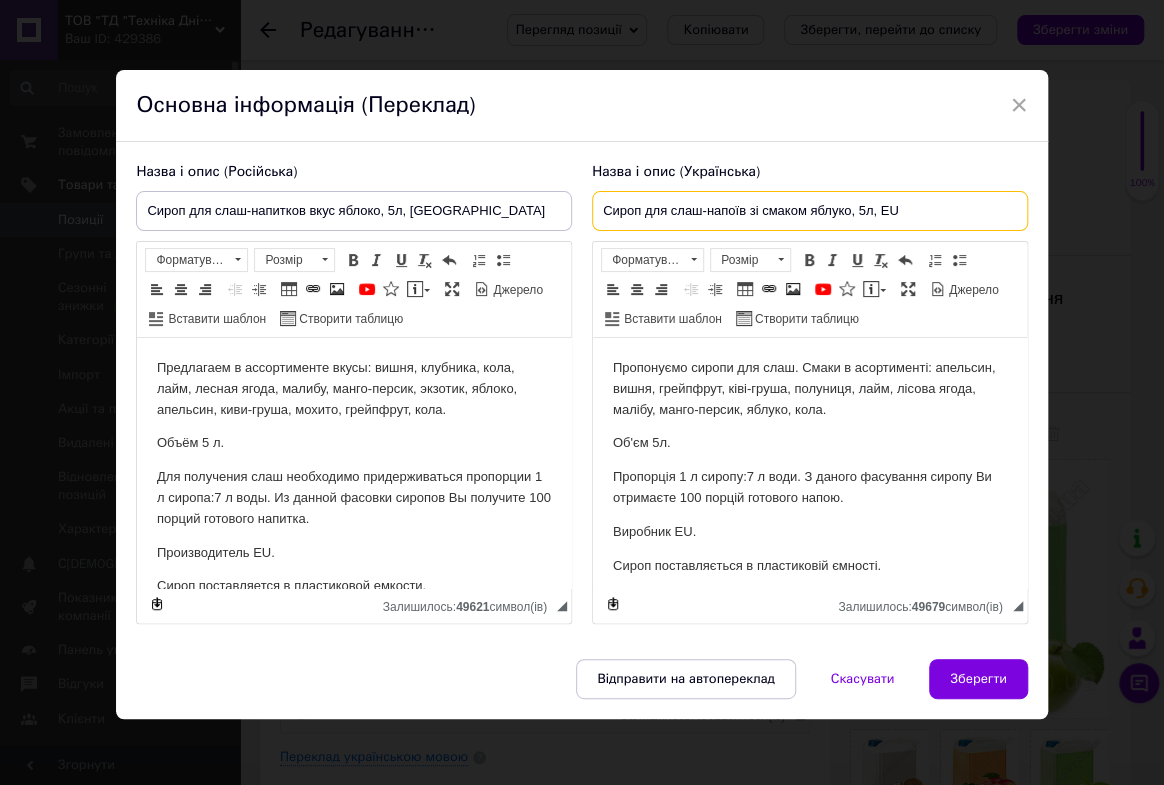drag, startPoint x: 600, startPoint y: 208, endPoint x: 801, endPoint y: 206, distance: 201.00995 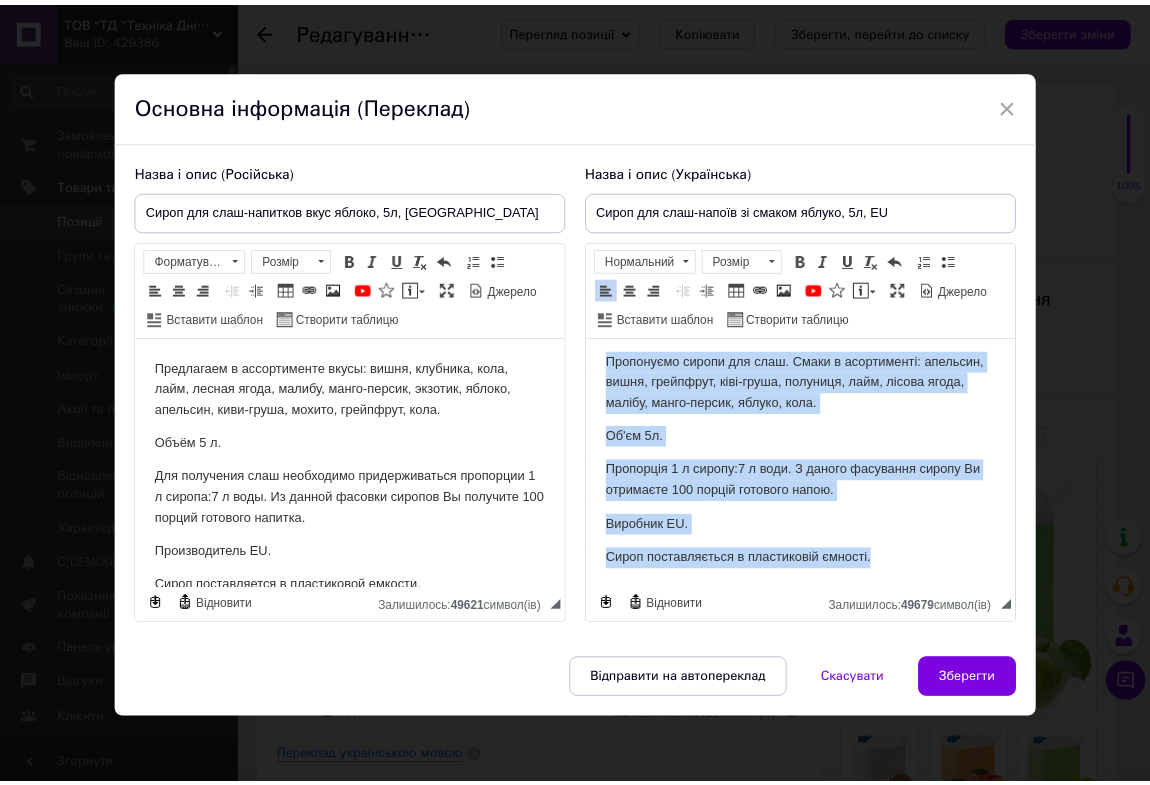 scroll, scrollTop: 8, scrollLeft: 0, axis: vertical 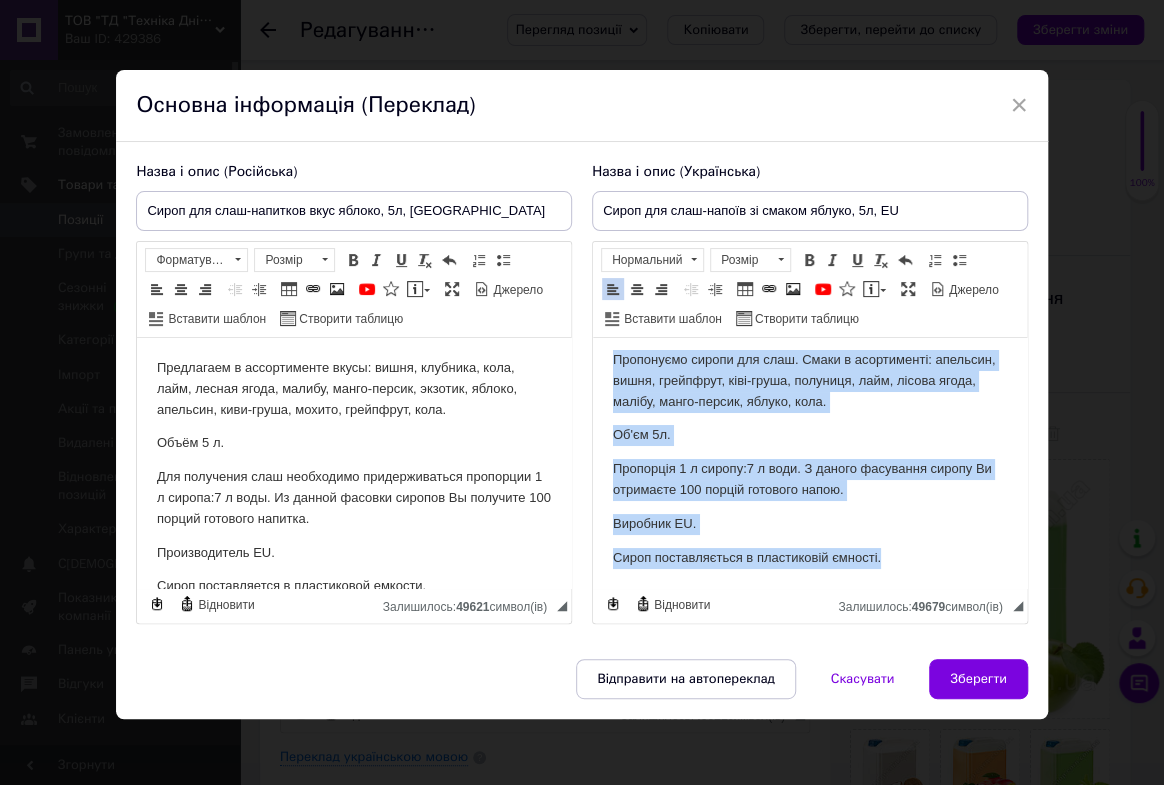 drag, startPoint x: 613, startPoint y: 365, endPoint x: 923, endPoint y: 581, distance: 377.83066 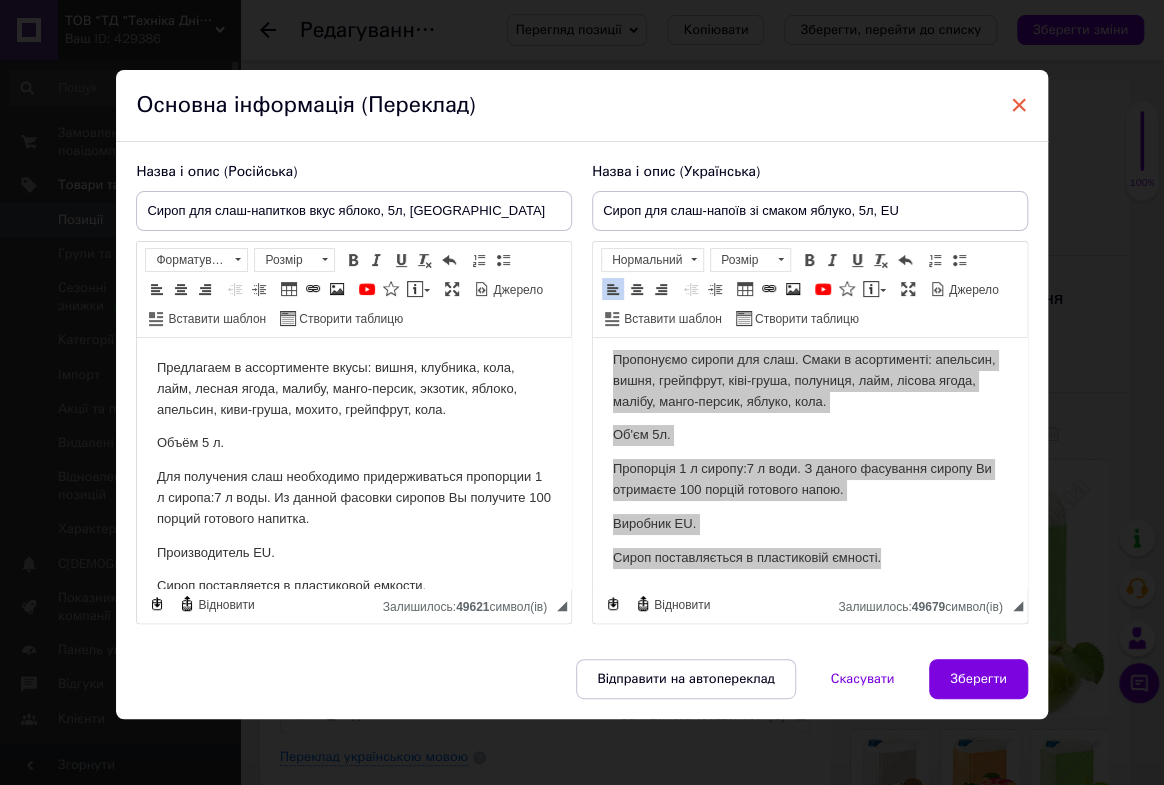 click on "×" at bounding box center [1019, 105] 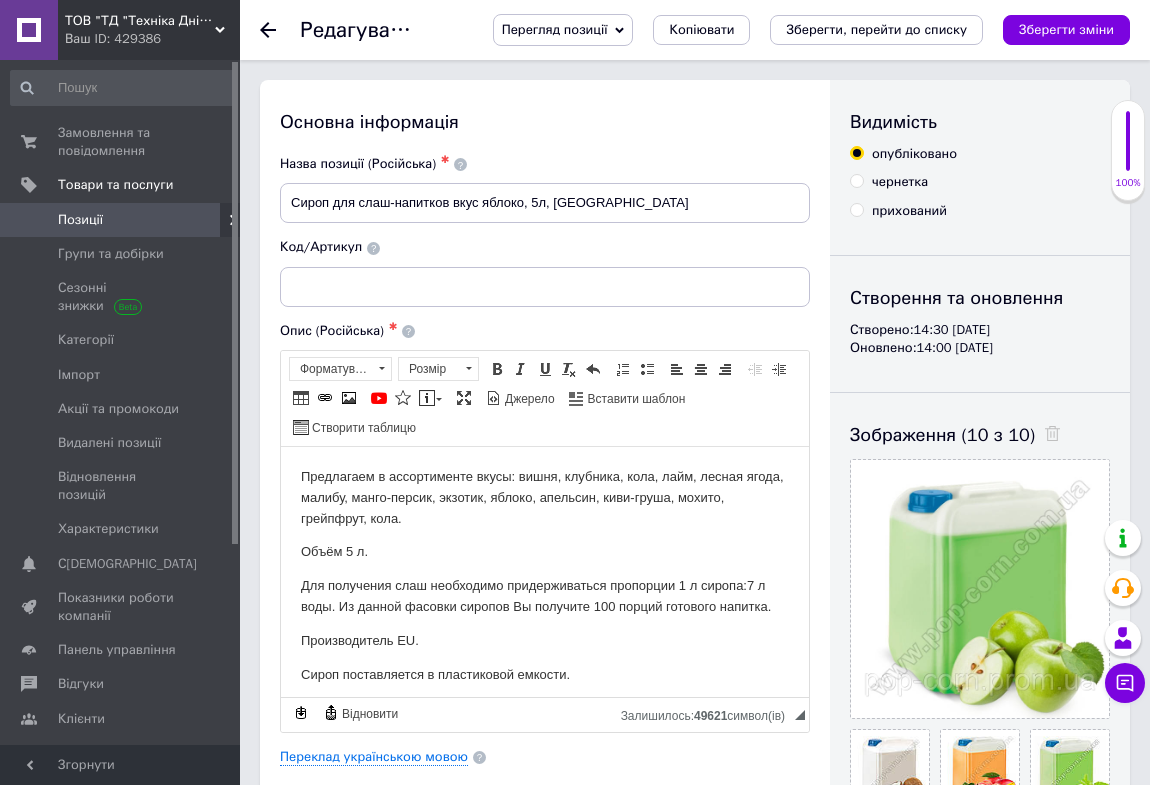 click 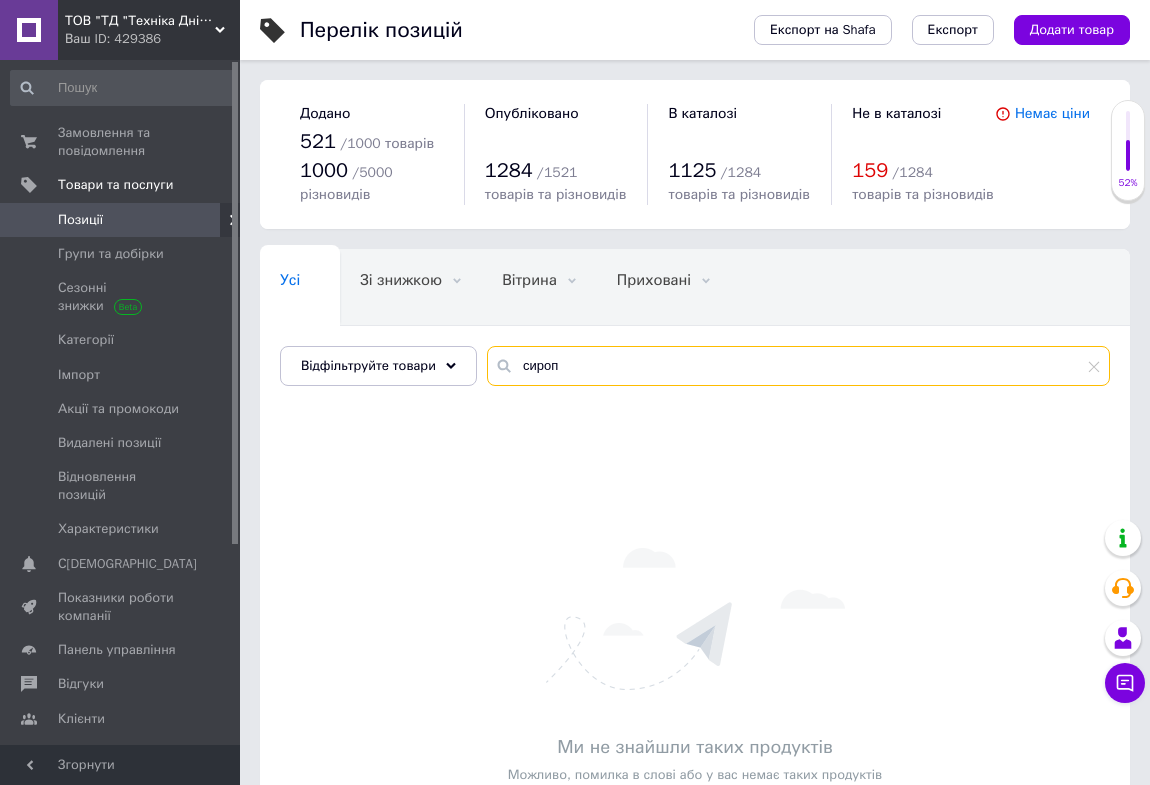 click on "сироп" at bounding box center [798, 366] 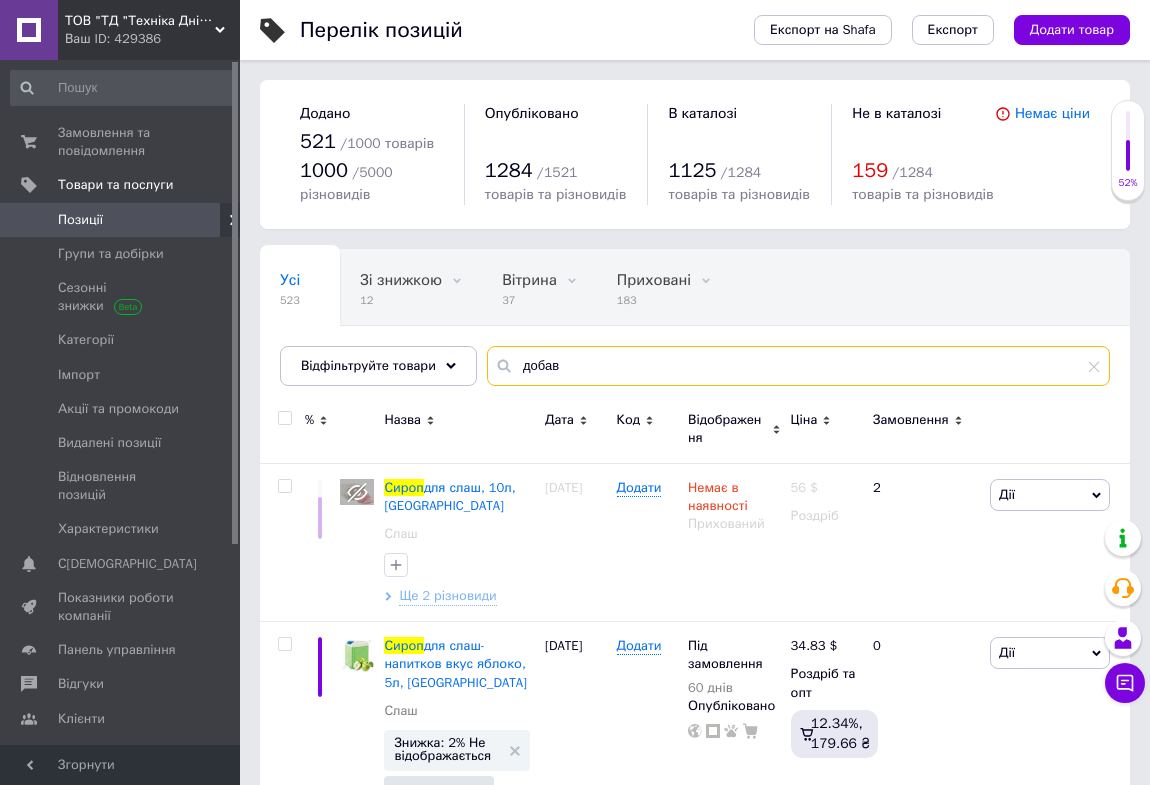 type on "добавк" 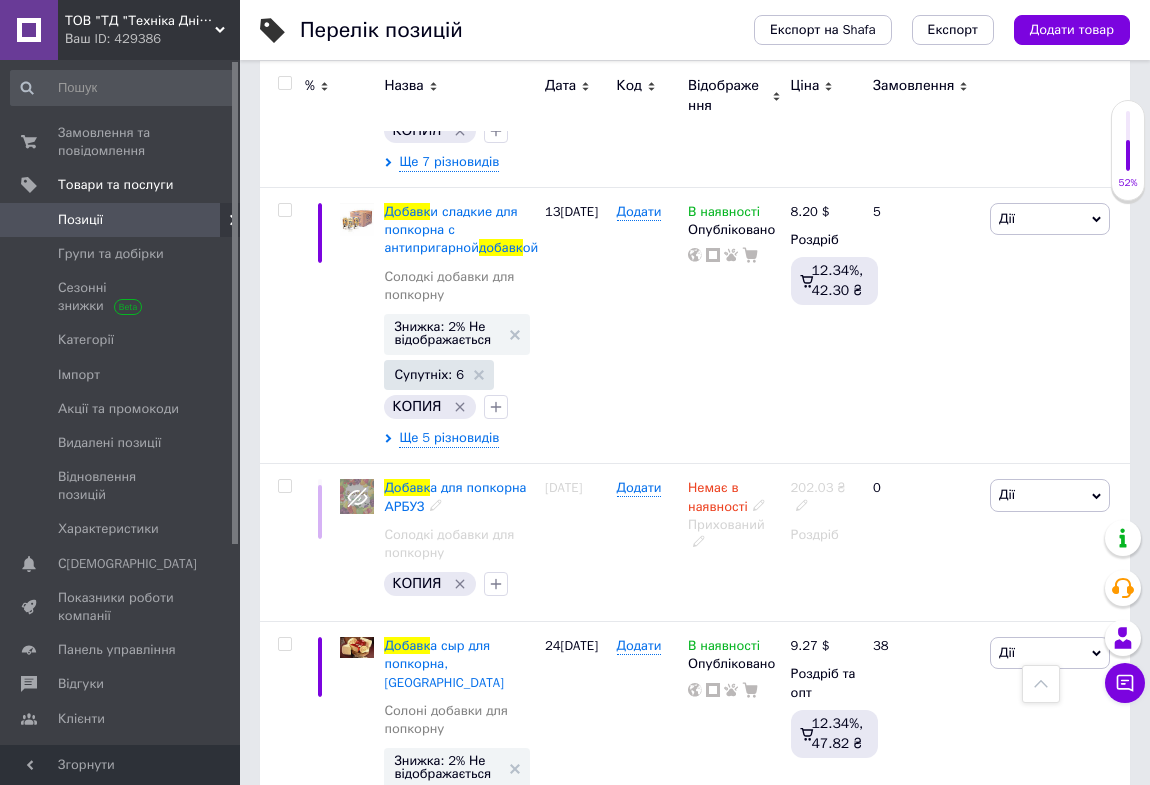 scroll, scrollTop: 2090, scrollLeft: 0, axis: vertical 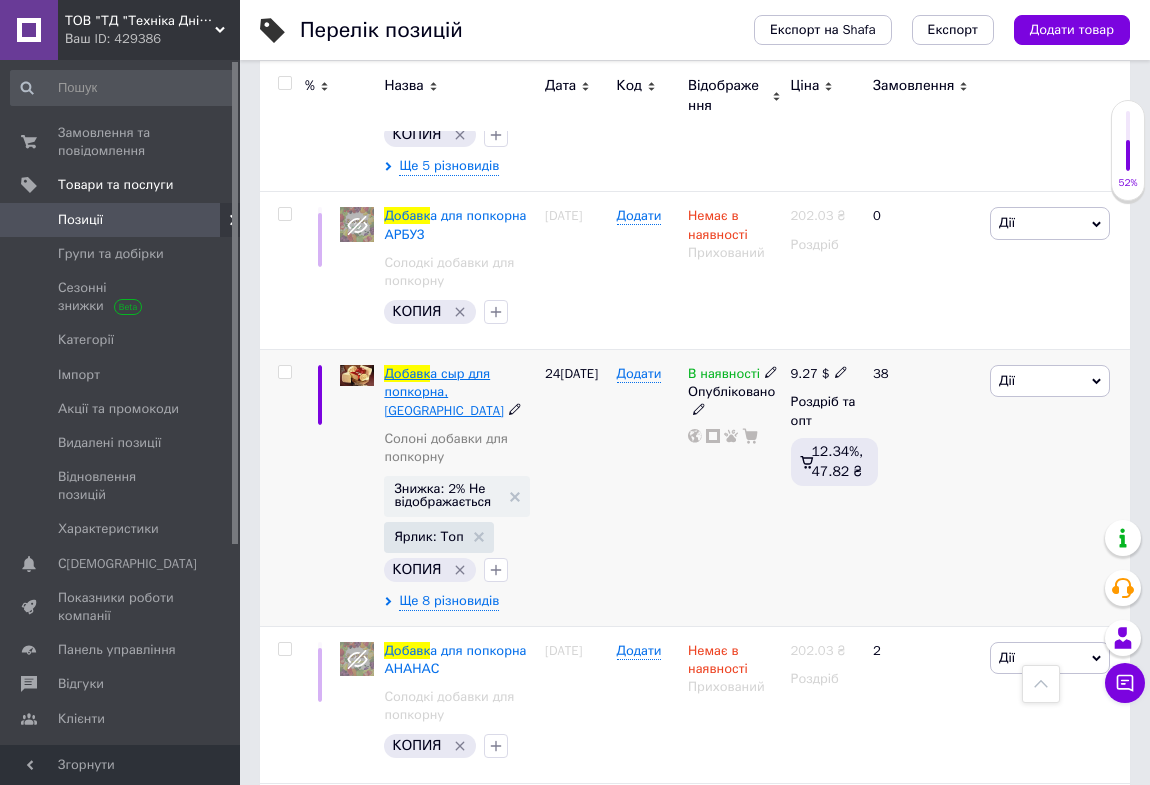 click on "а сыр для попкорна, [GEOGRAPHIC_DATA]" at bounding box center (444, 391) 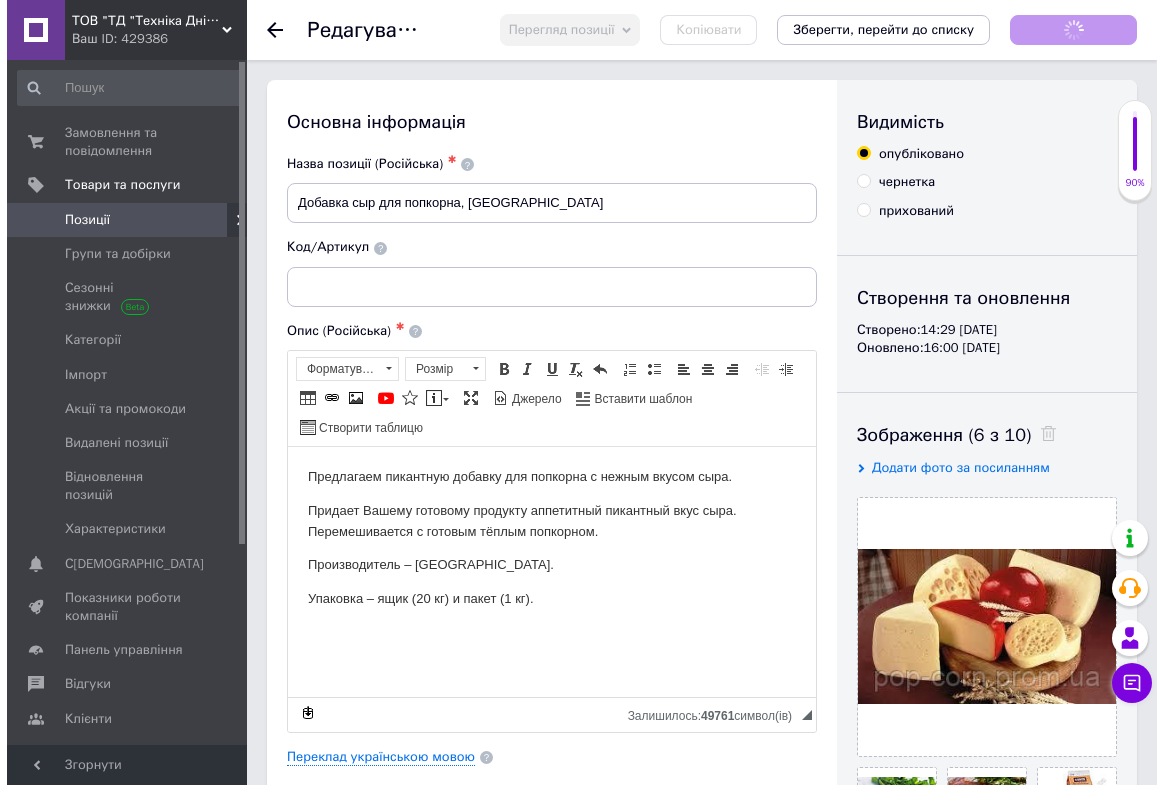 scroll, scrollTop: 0, scrollLeft: 0, axis: both 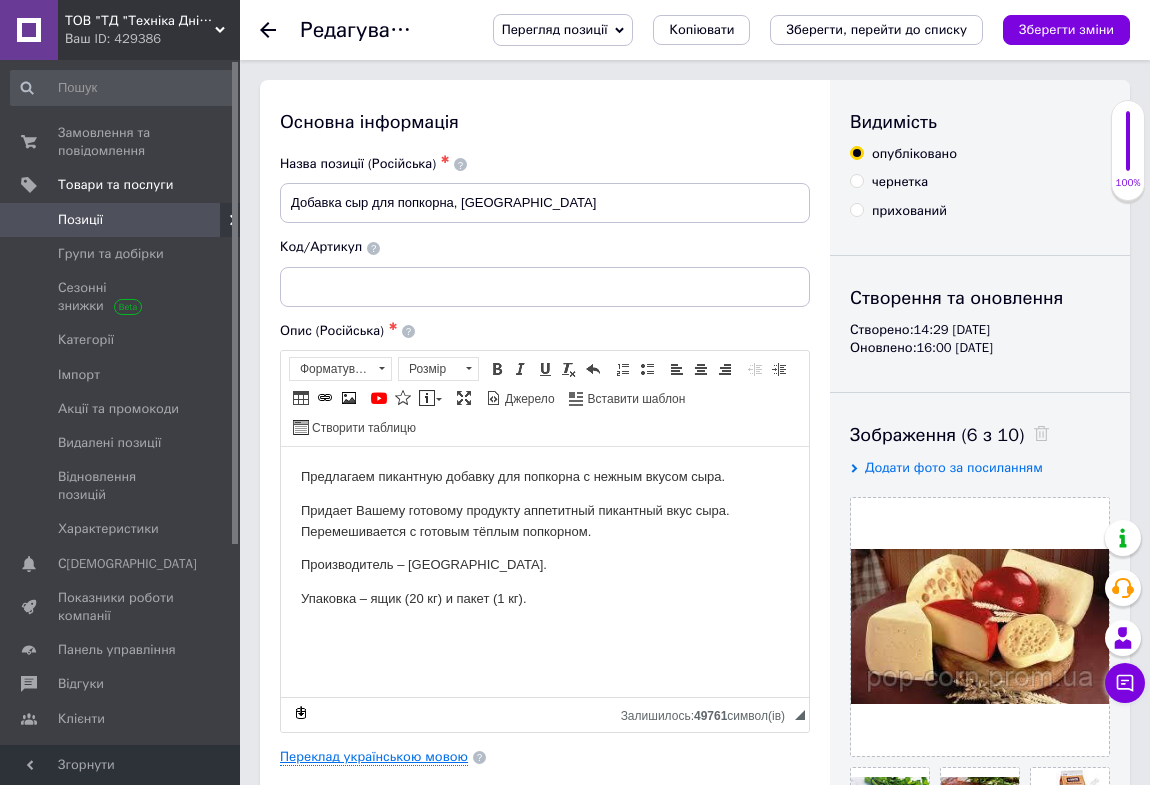 click on "Переклад українською мовою" at bounding box center (374, 757) 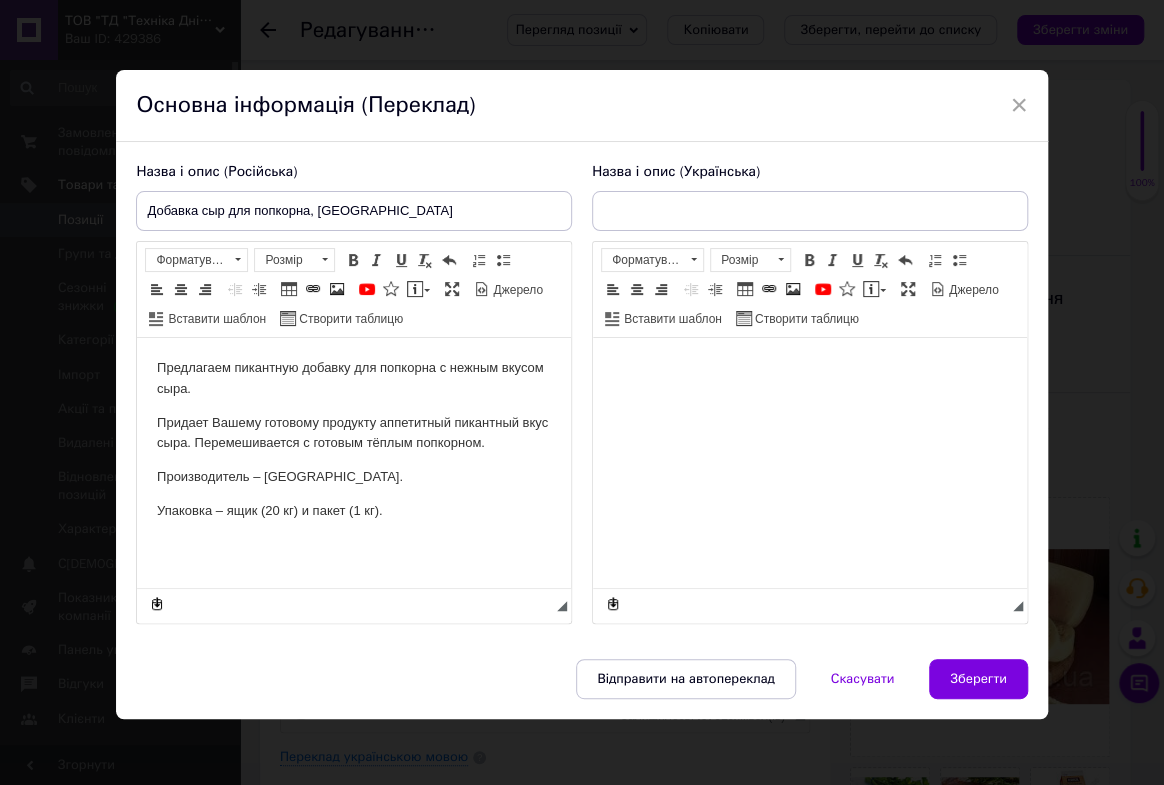 scroll, scrollTop: 0, scrollLeft: 0, axis: both 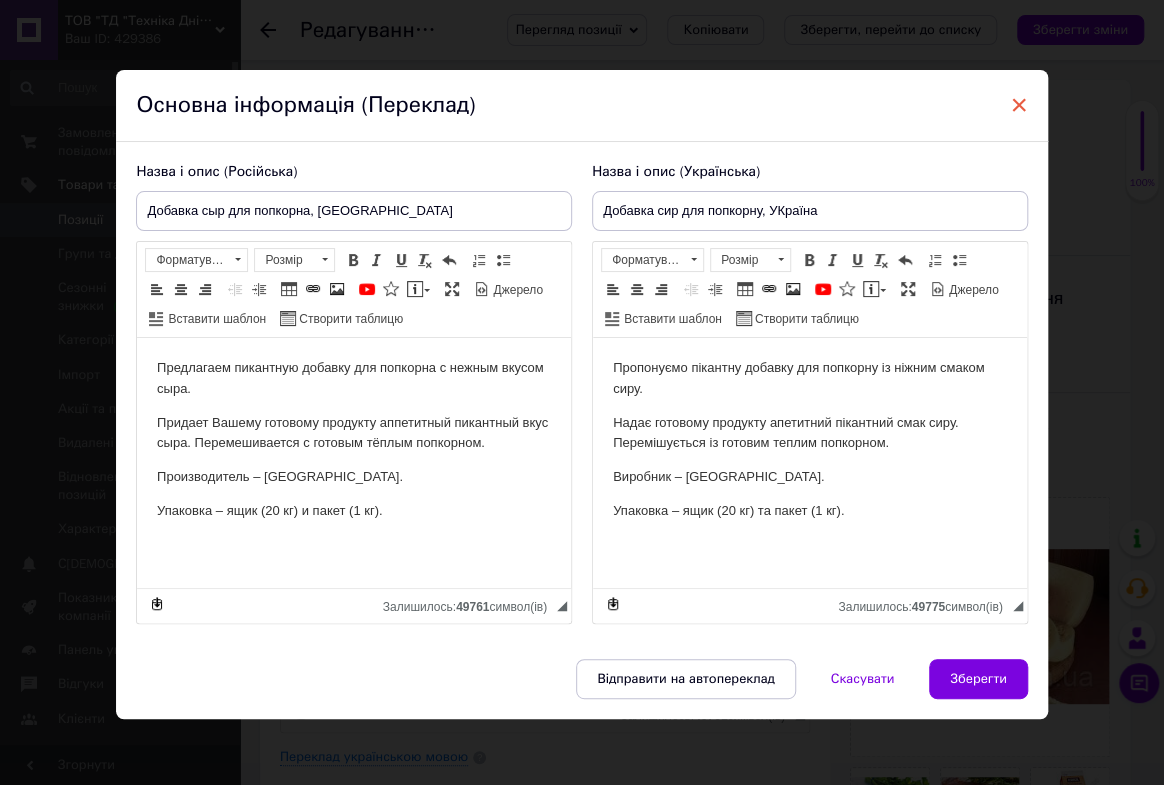 click on "×" at bounding box center [1019, 105] 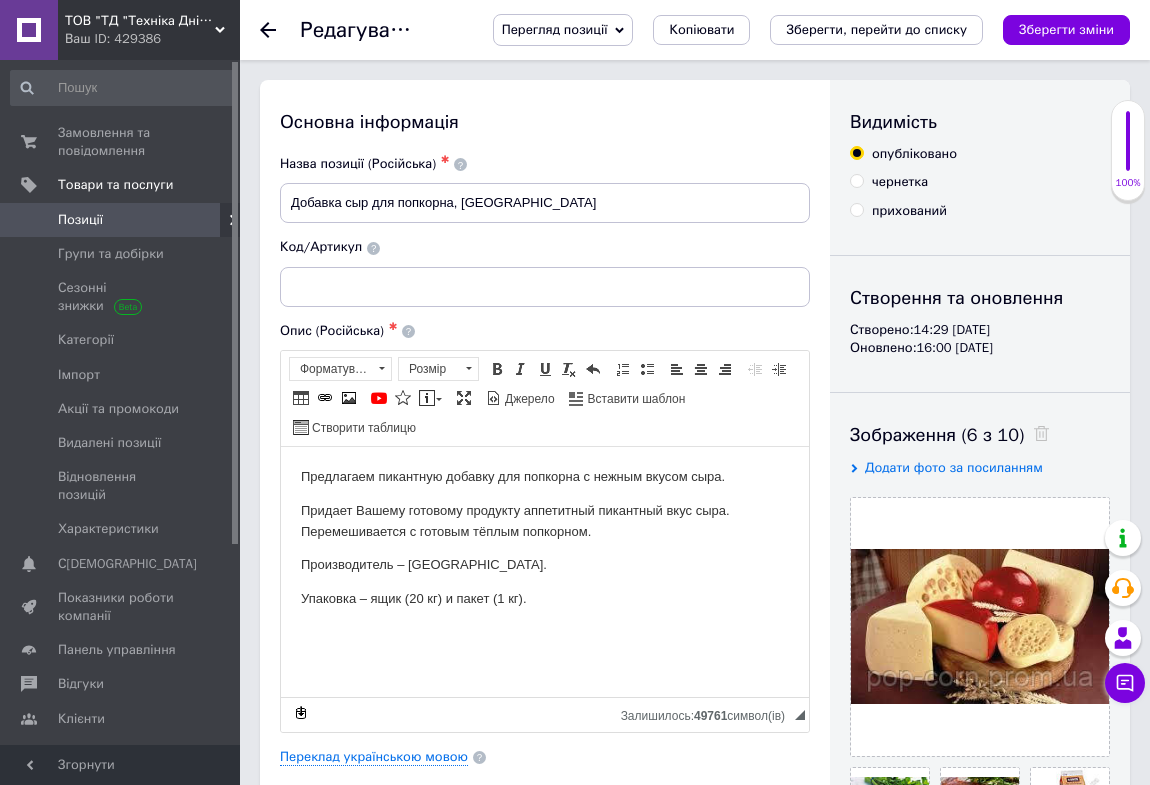click 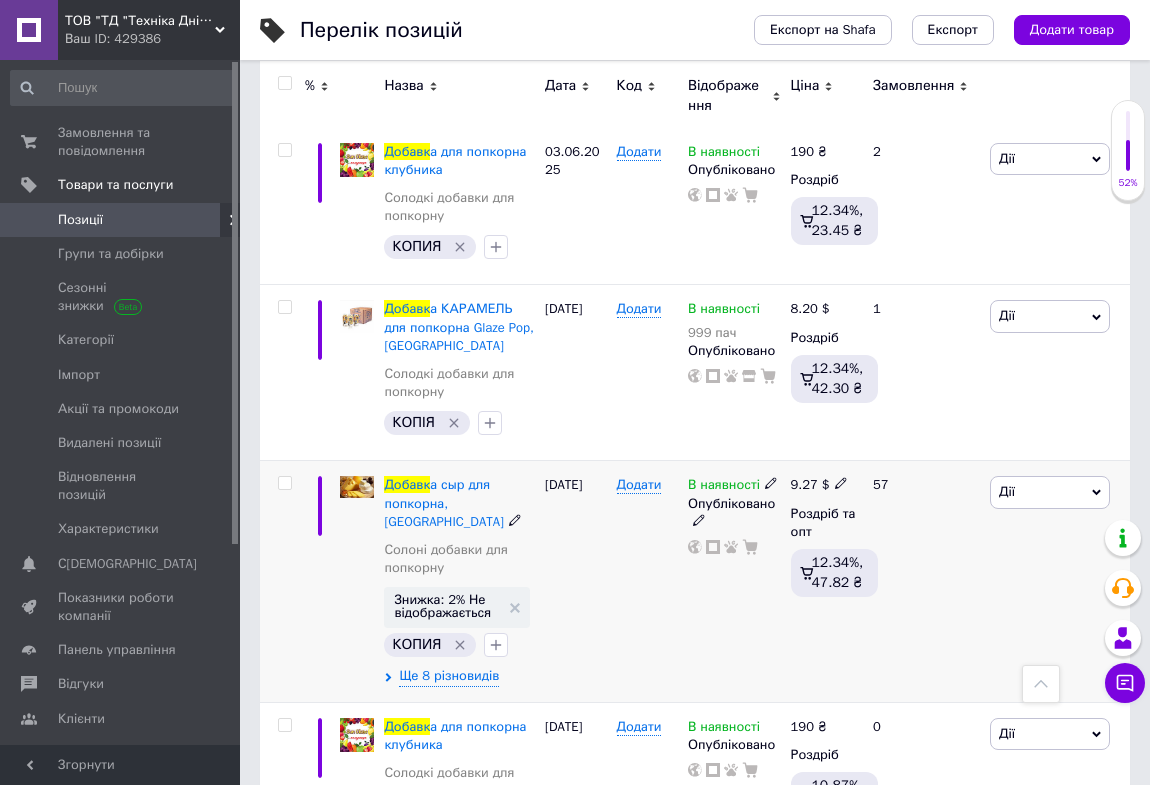 scroll, scrollTop: 5727, scrollLeft: 0, axis: vertical 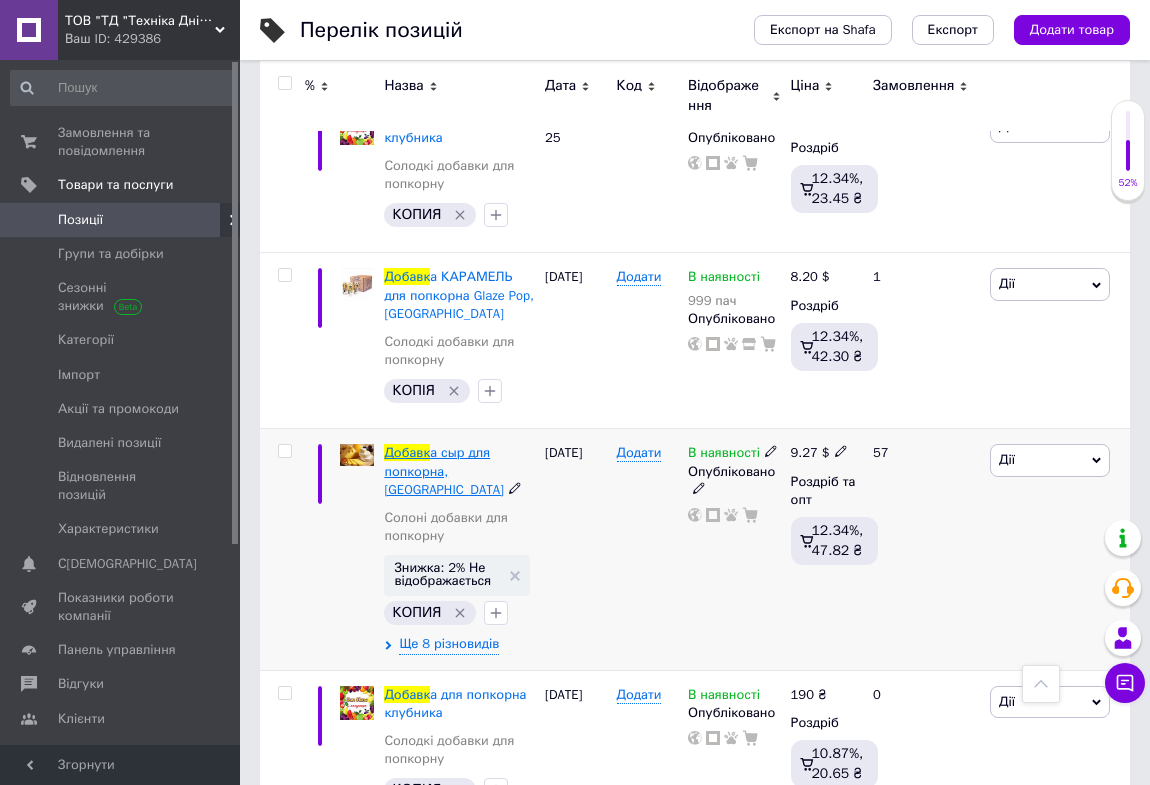 click on "а сыр для попкорна, [GEOGRAPHIC_DATA]" at bounding box center [444, 470] 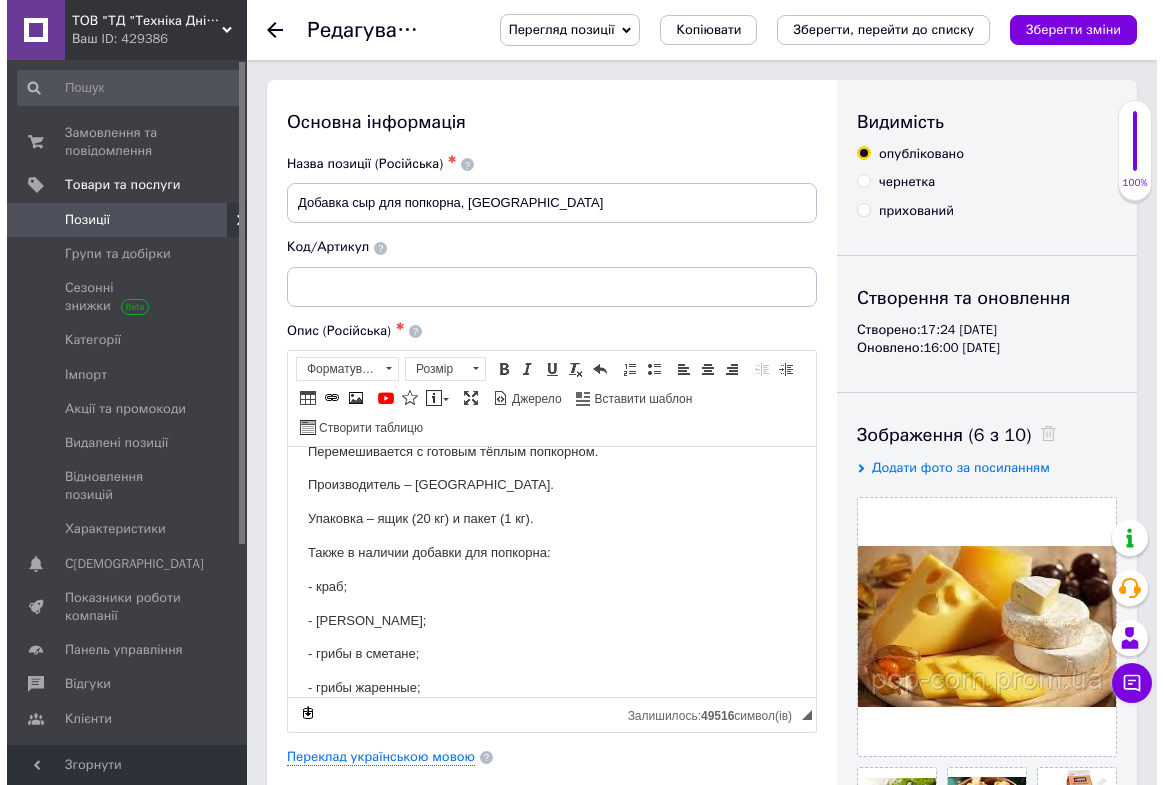 scroll, scrollTop: 181, scrollLeft: 0, axis: vertical 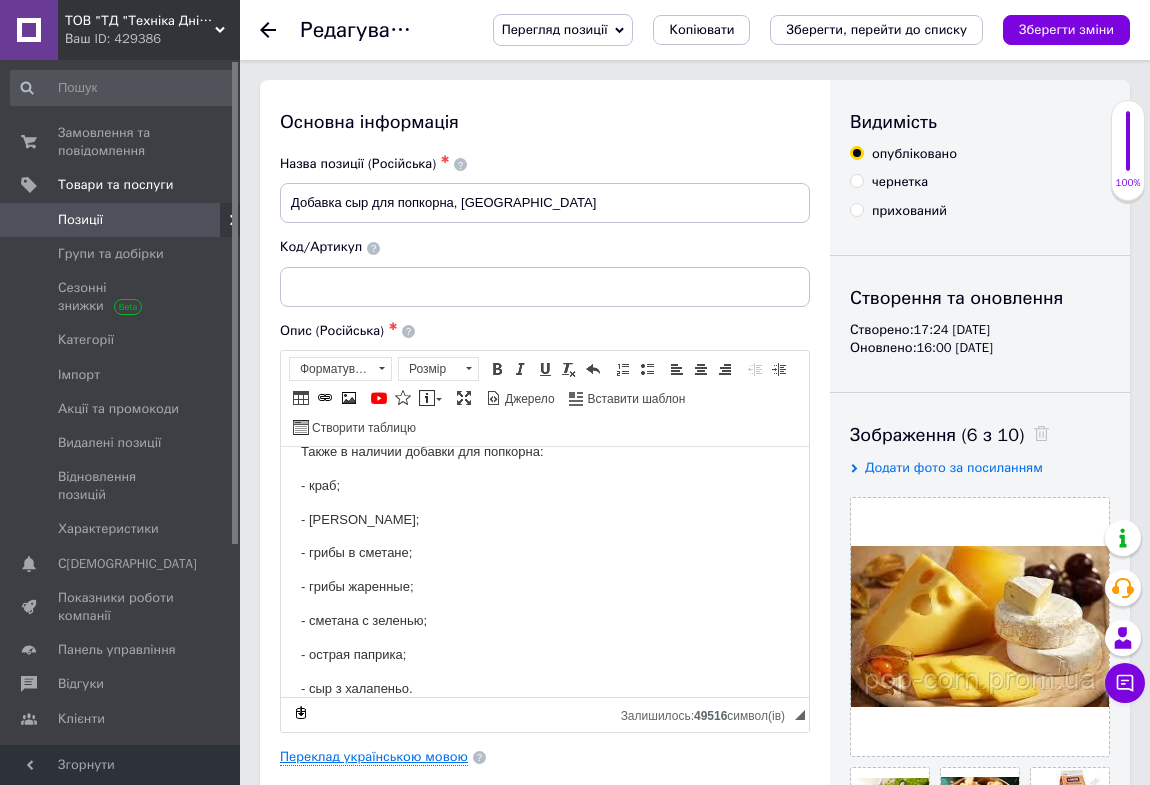 click on "Переклад українською мовою" at bounding box center [374, 757] 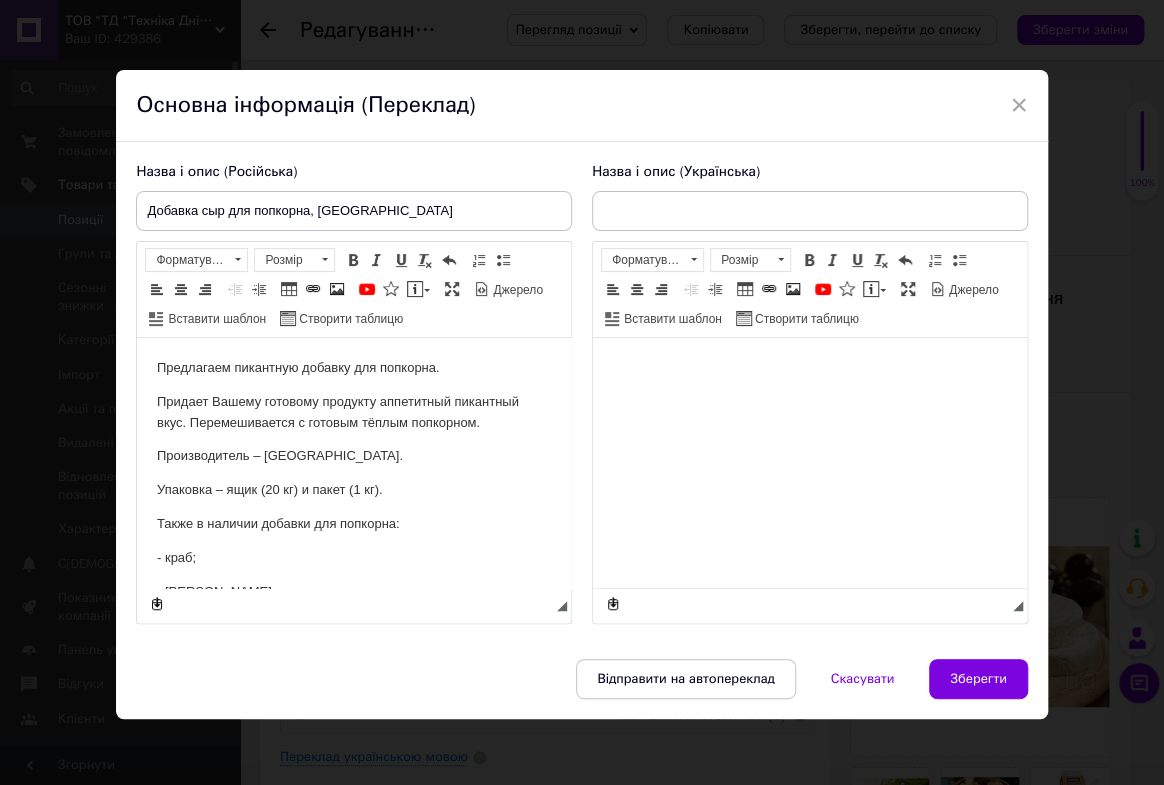 scroll, scrollTop: 0, scrollLeft: 0, axis: both 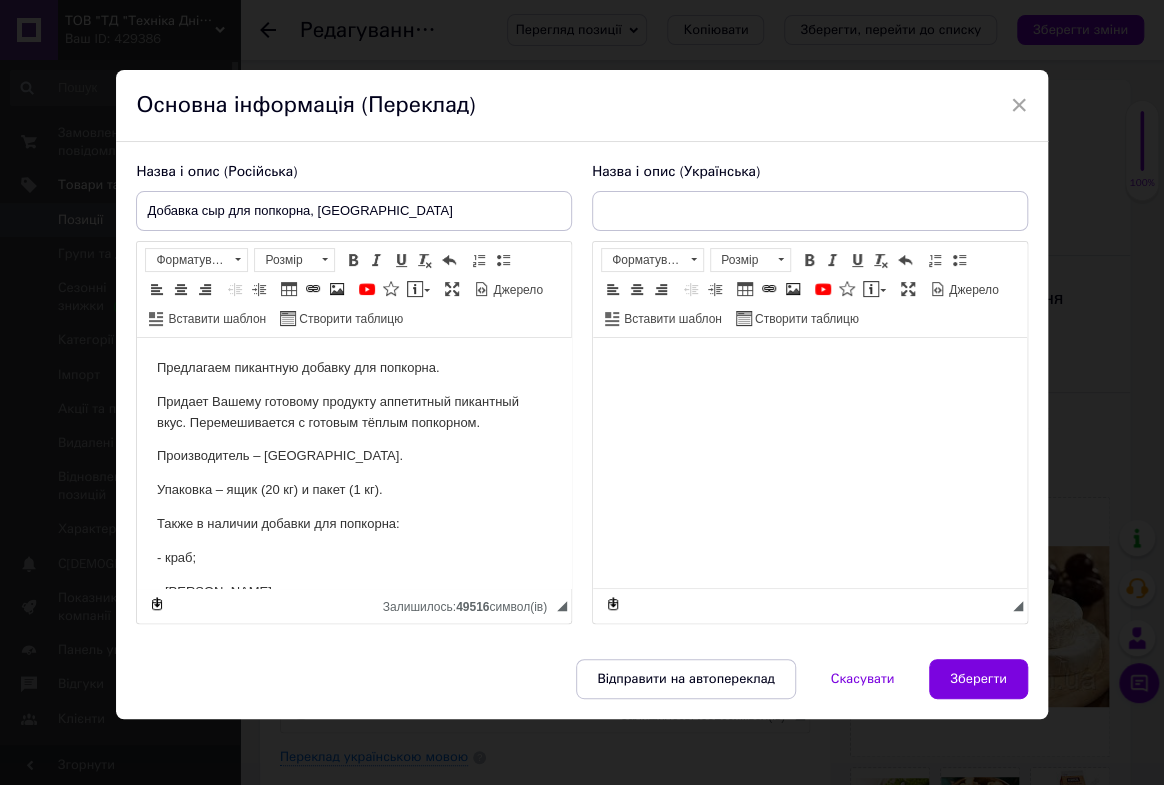 type on "Добавка сир для попкорну, [GEOGRAPHIC_DATA]" 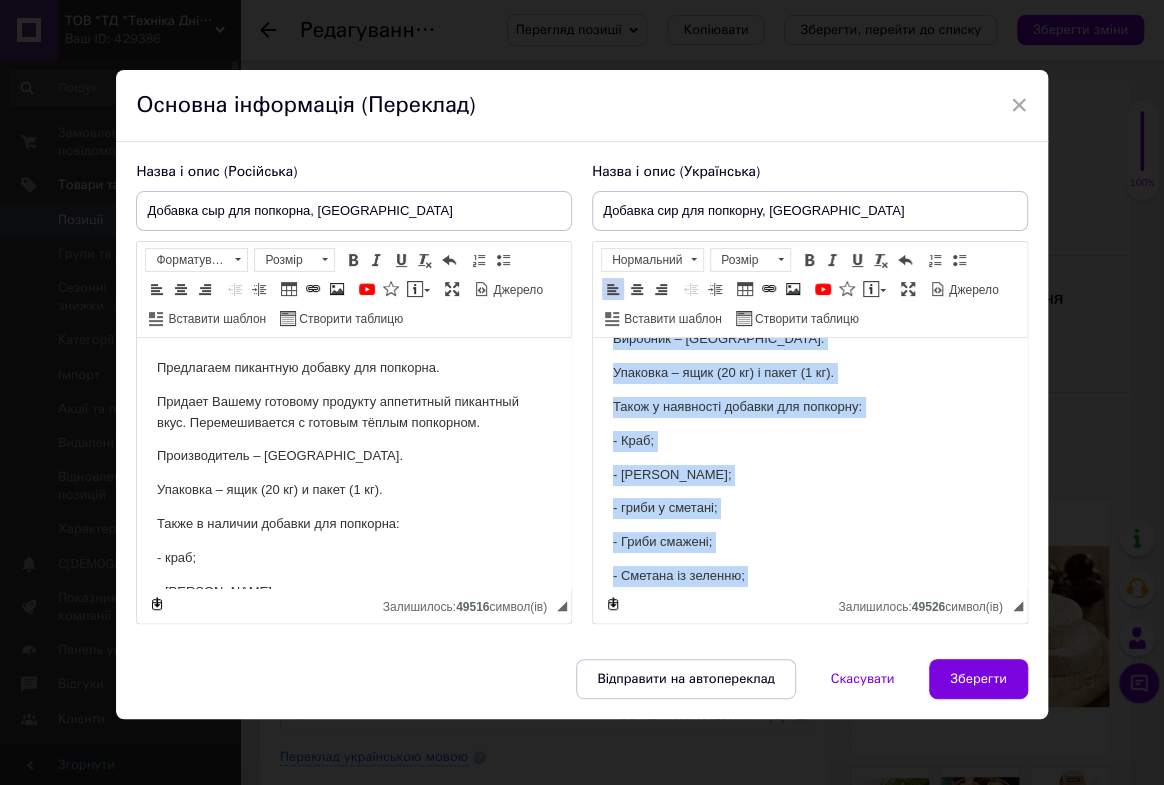 scroll, scrollTop: 258, scrollLeft: 0, axis: vertical 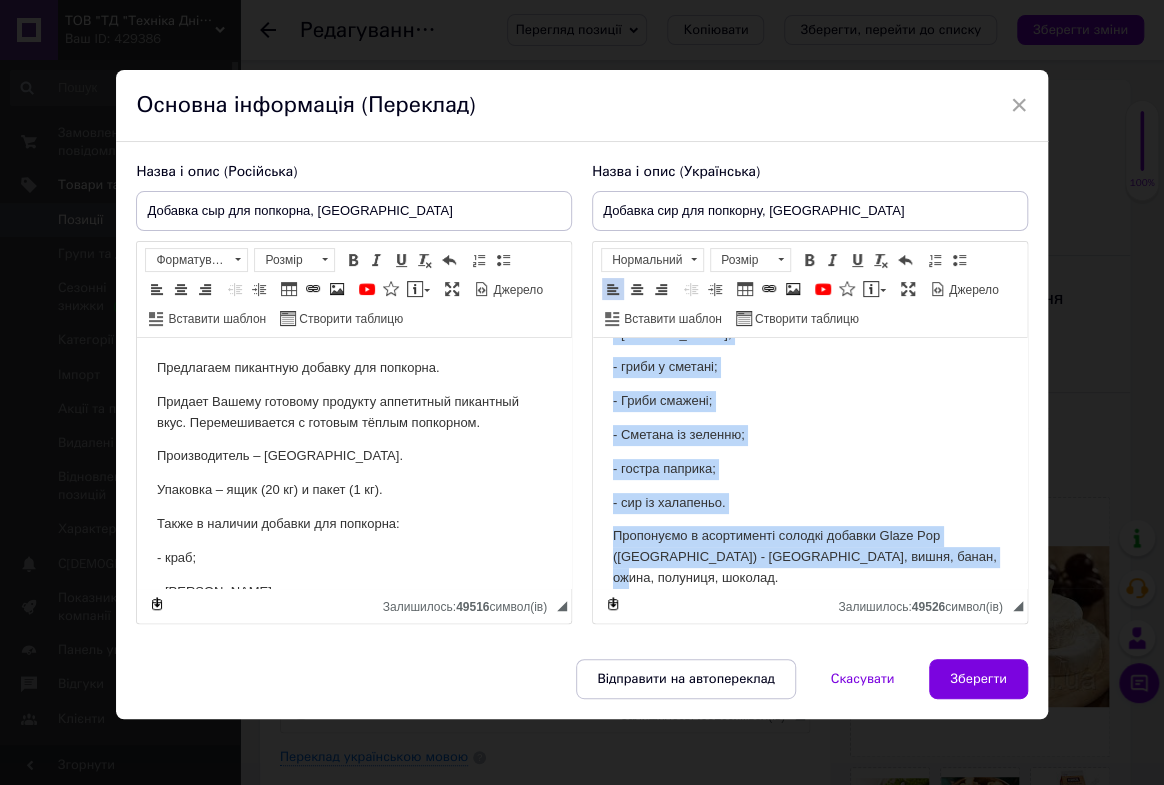 drag, startPoint x: 611, startPoint y: 364, endPoint x: 986, endPoint y: 566, distance: 425.94482 